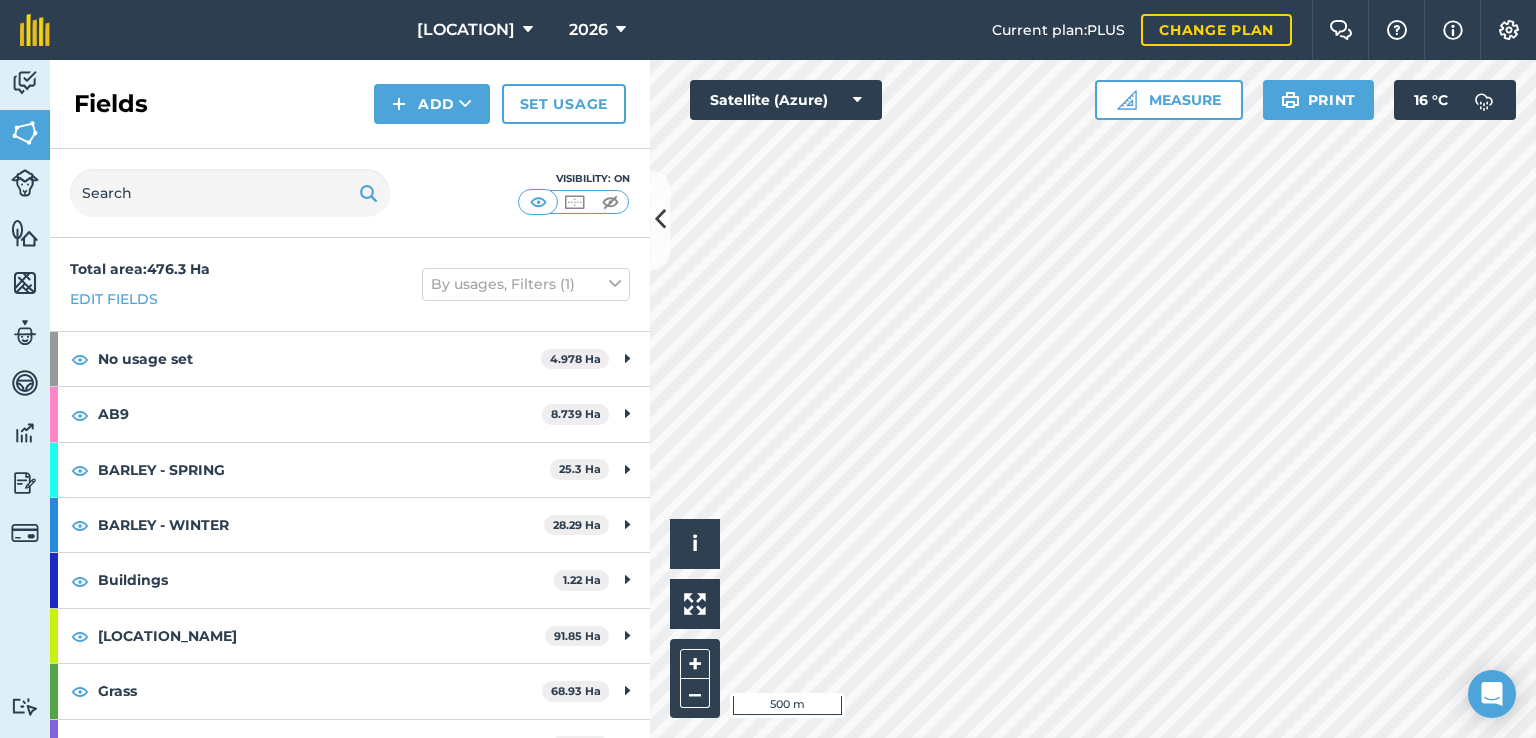 scroll, scrollTop: 0, scrollLeft: 0, axis: both 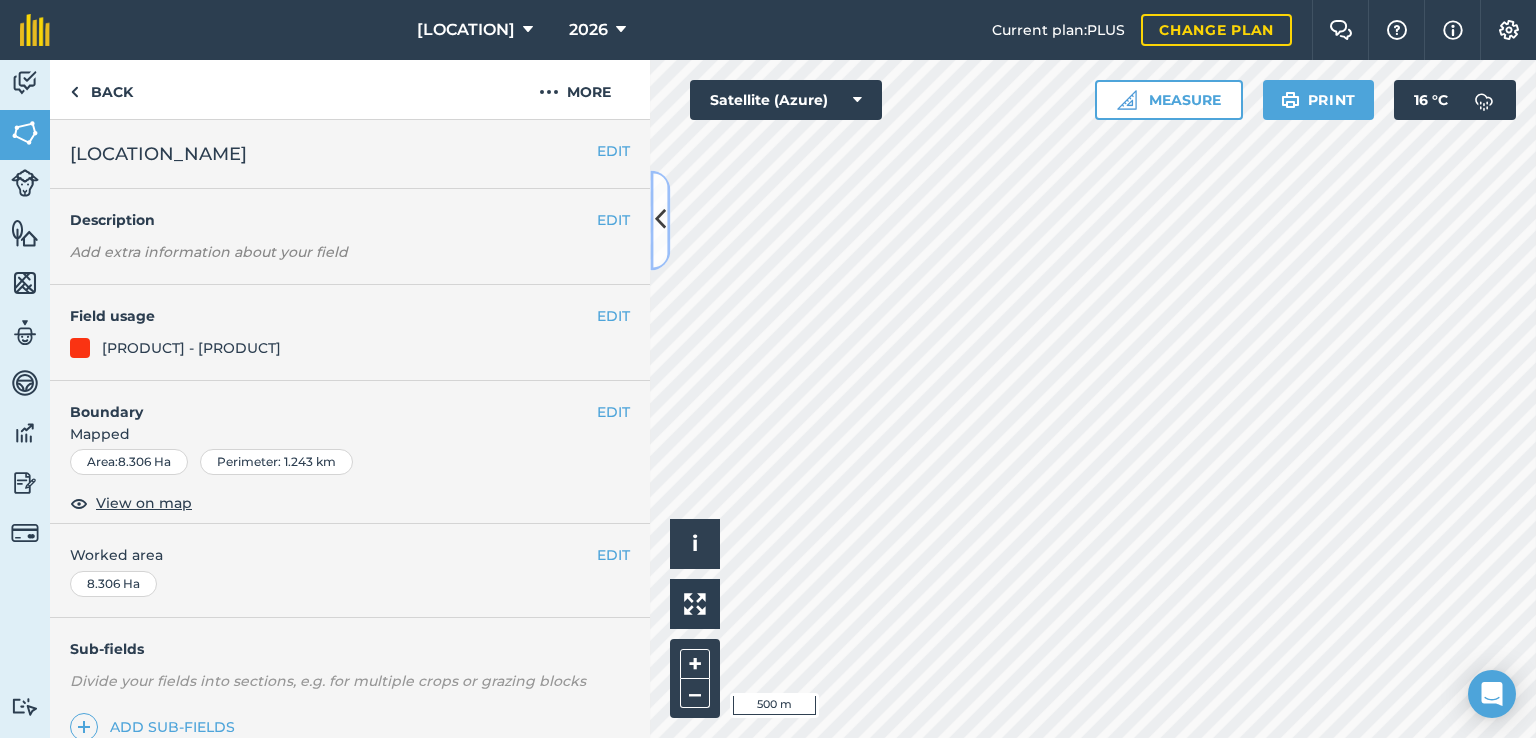 click at bounding box center (660, 220) 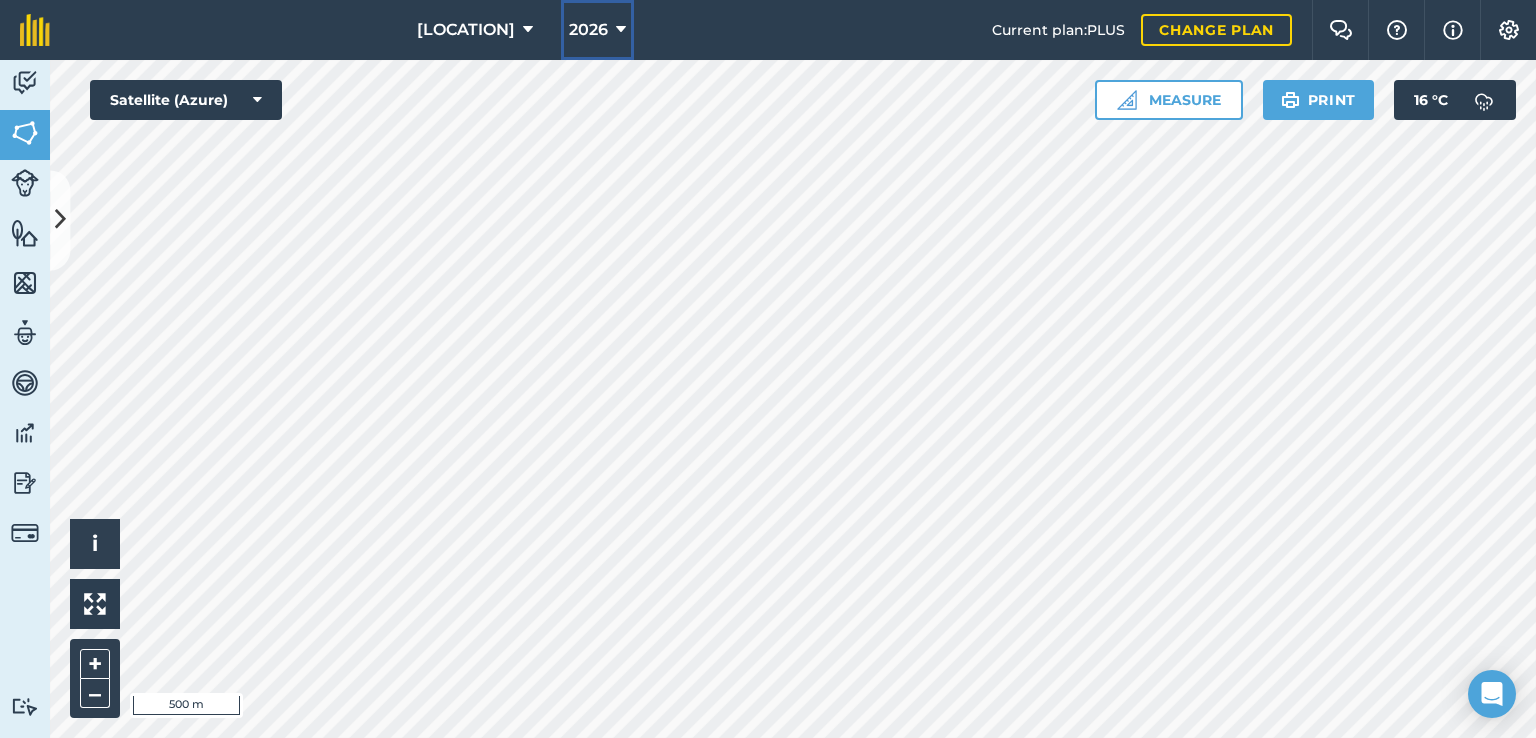 click on "2026" at bounding box center (588, 30) 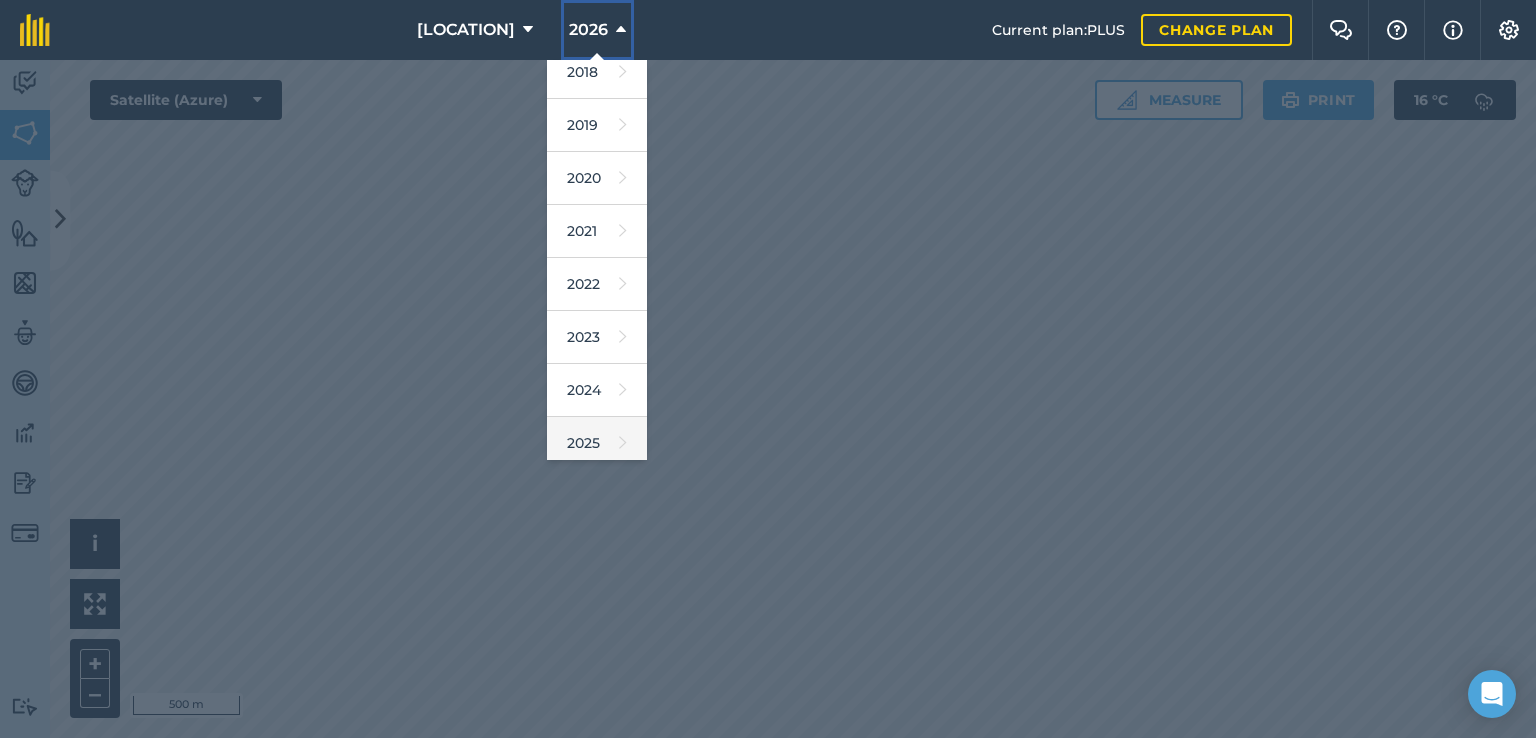 scroll, scrollTop: 100, scrollLeft: 0, axis: vertical 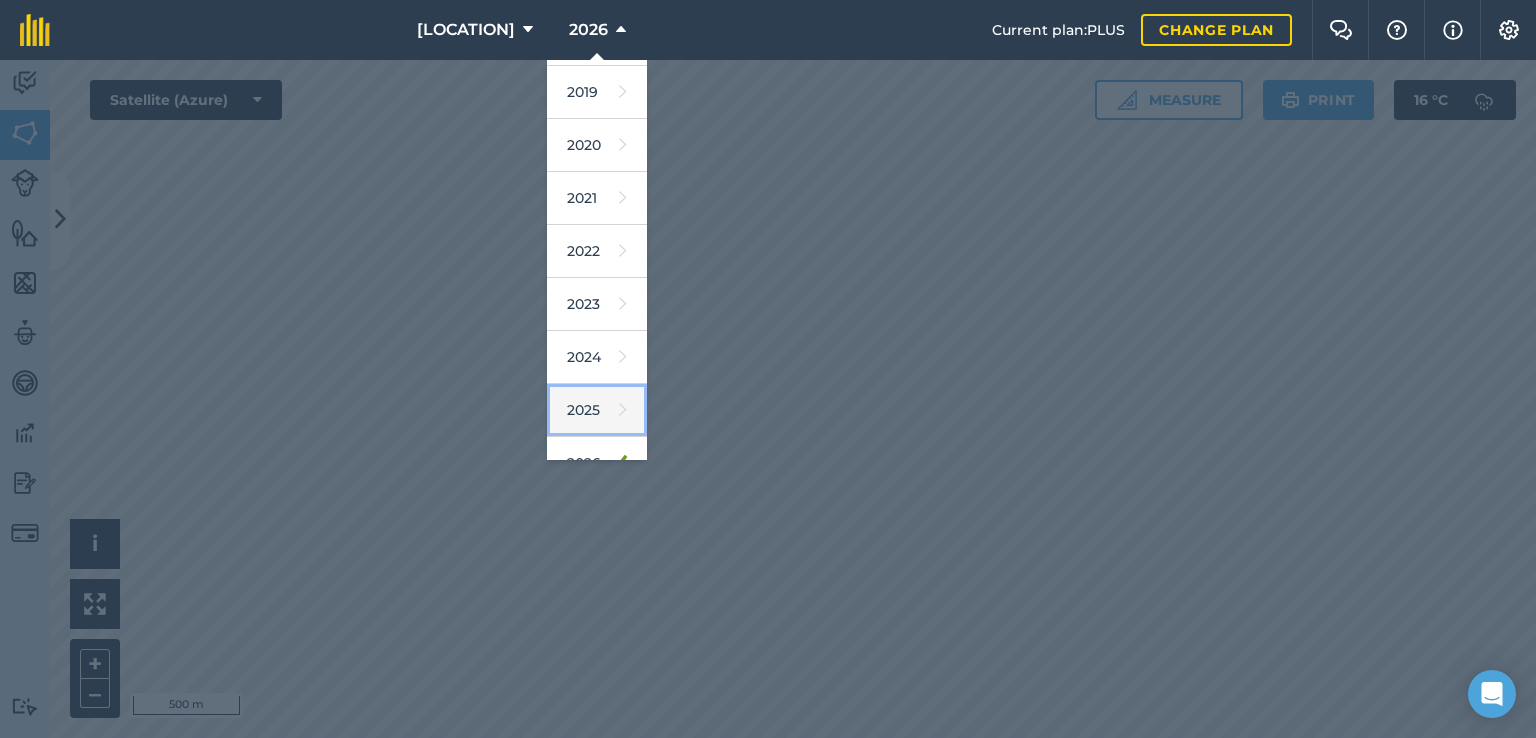 click on "2025" at bounding box center (597, 410) 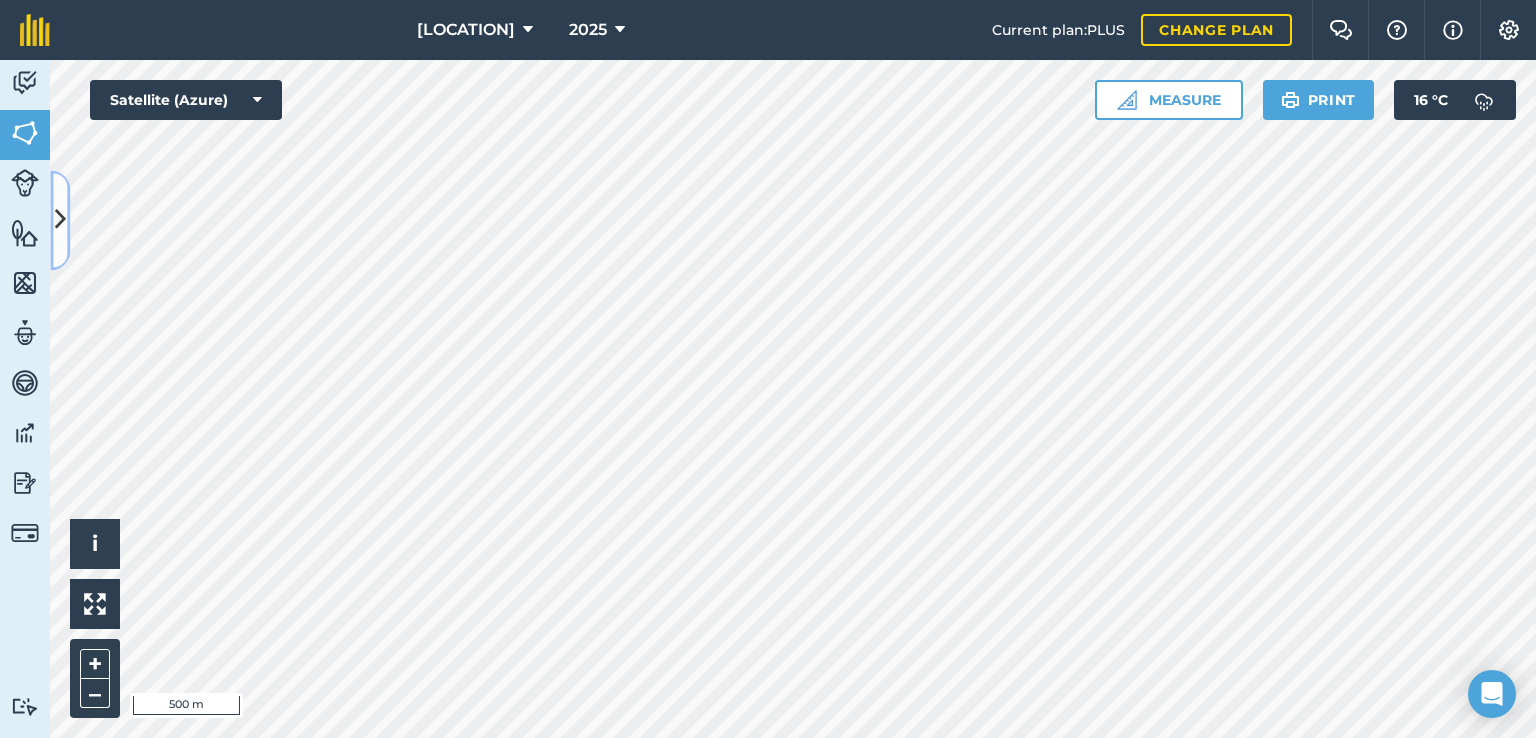 click at bounding box center [60, 220] 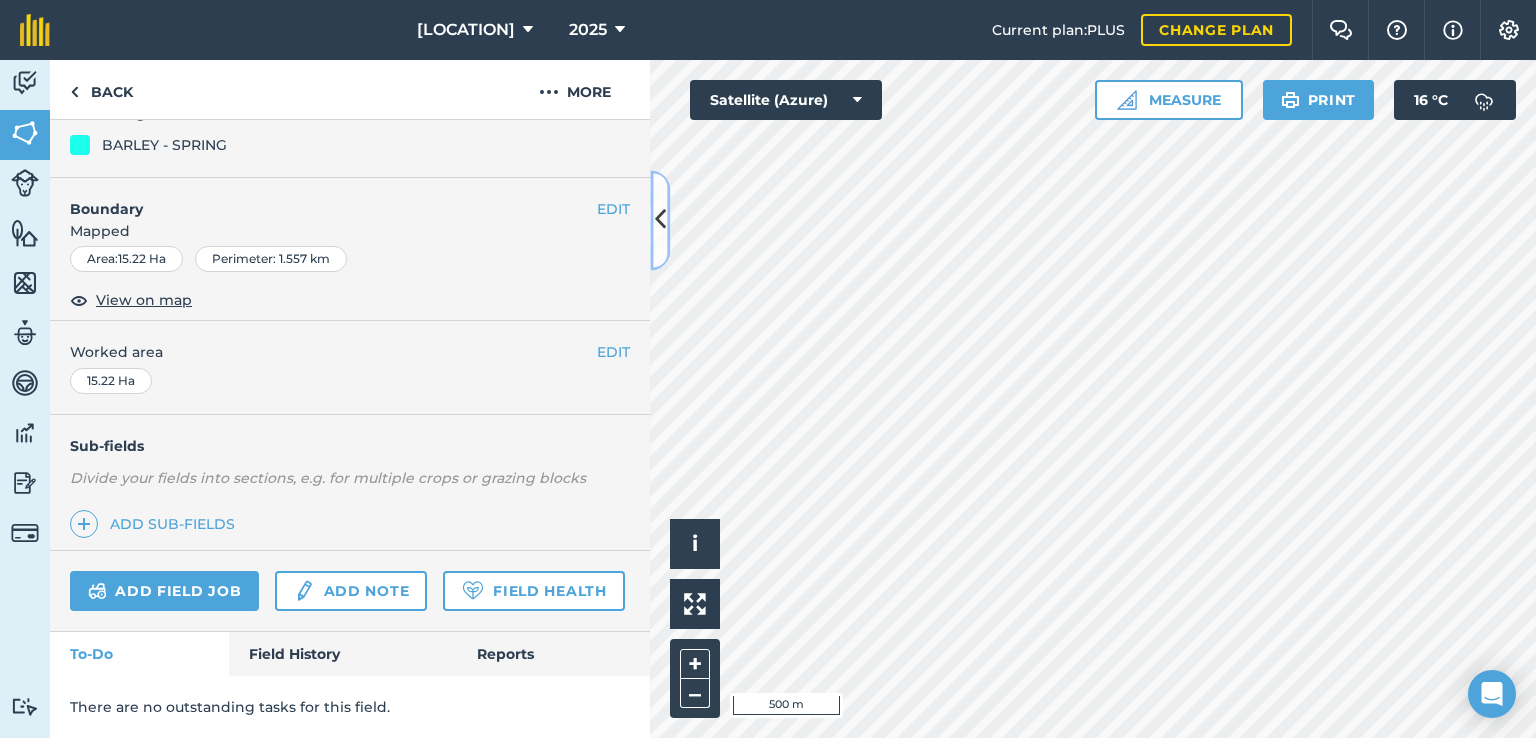 scroll, scrollTop: 256, scrollLeft: 0, axis: vertical 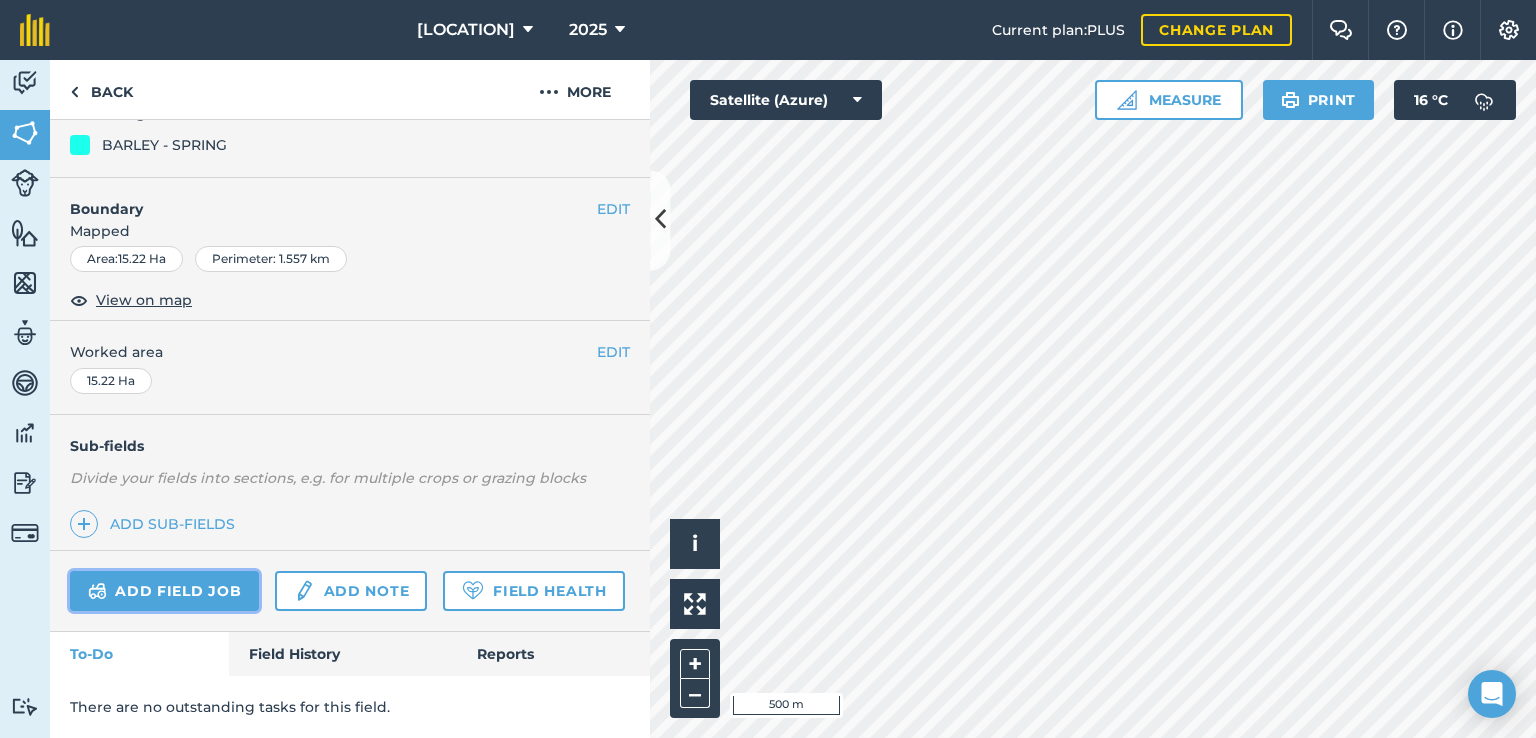 click on "Add field job" at bounding box center (164, 591) 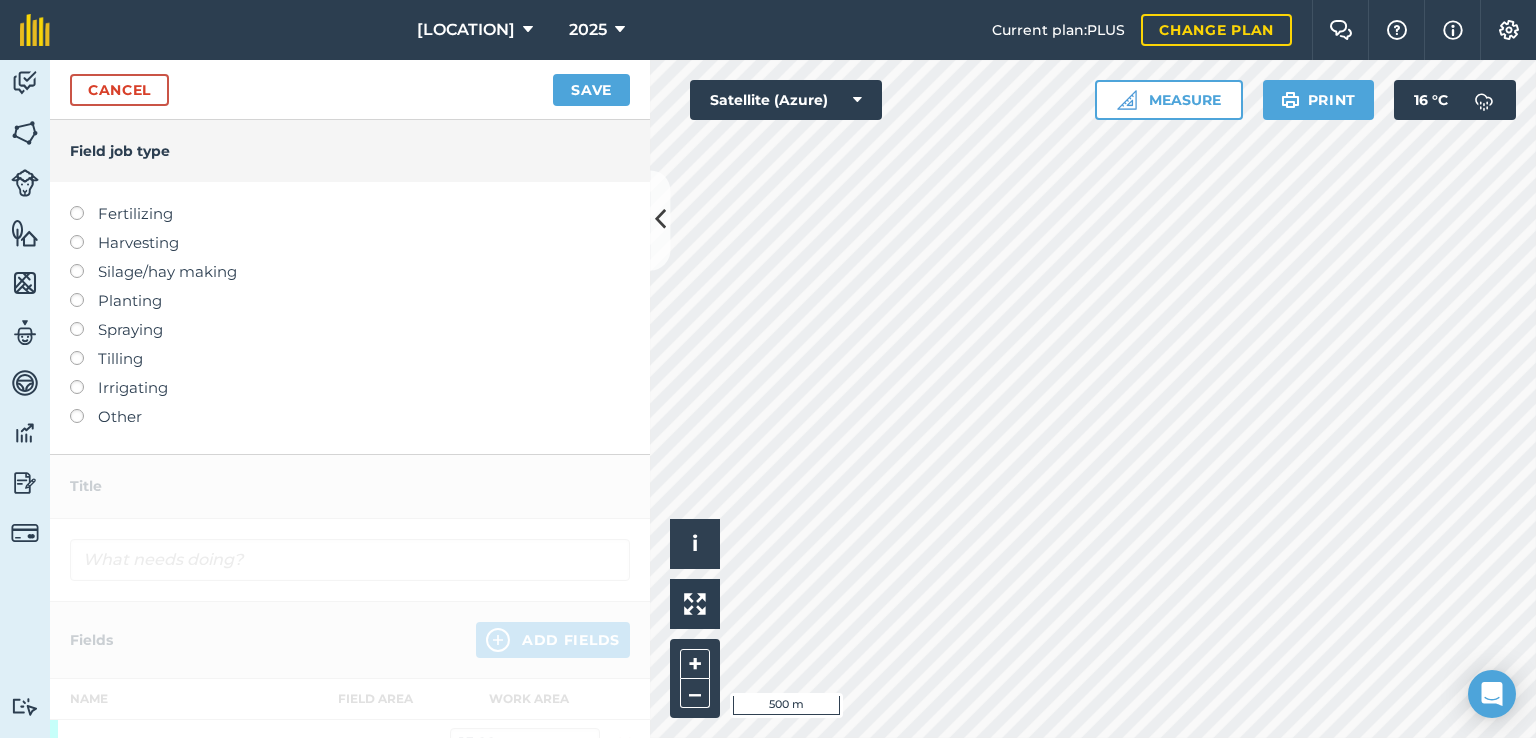click on "Harvesting" at bounding box center (350, 243) 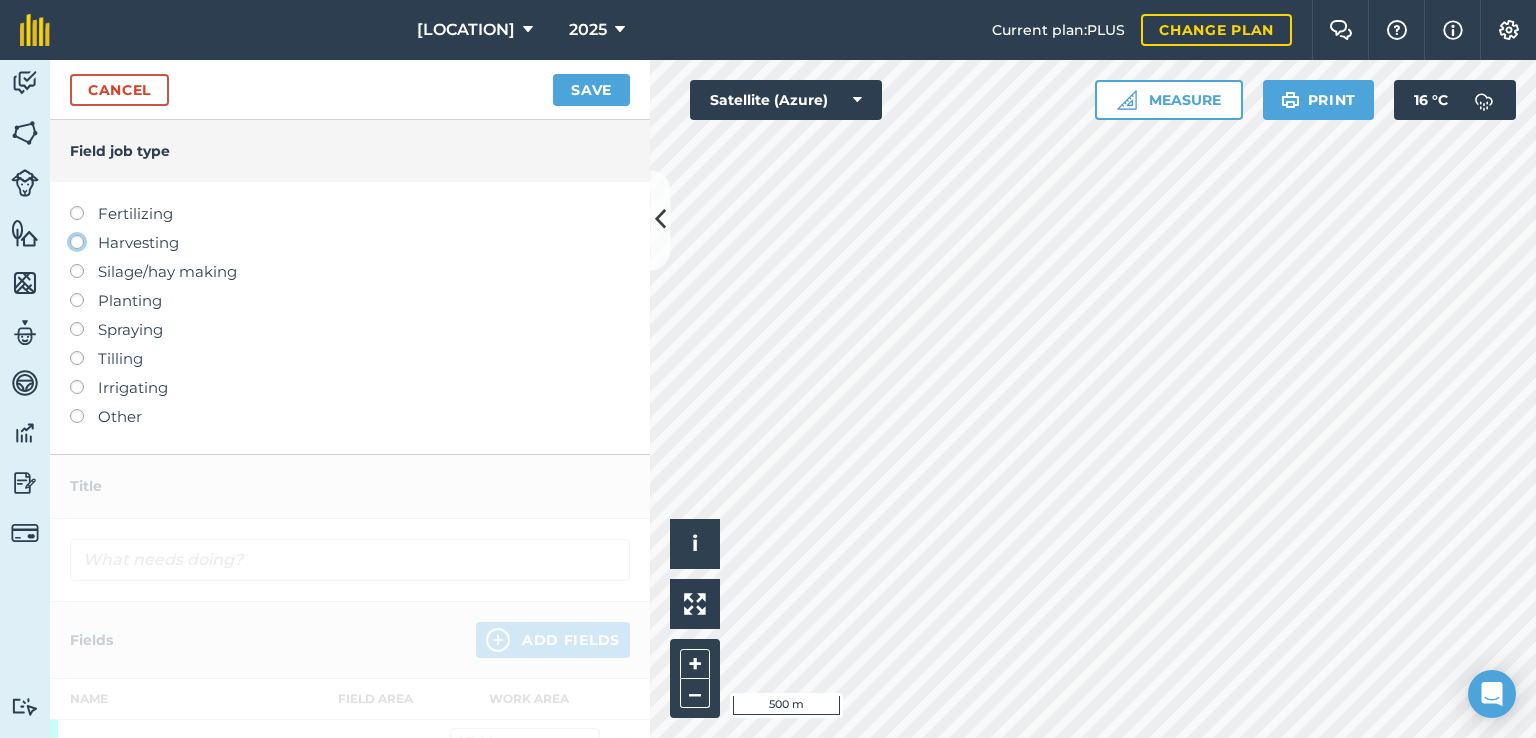click on "Harvesting" at bounding box center (-9943, 241) 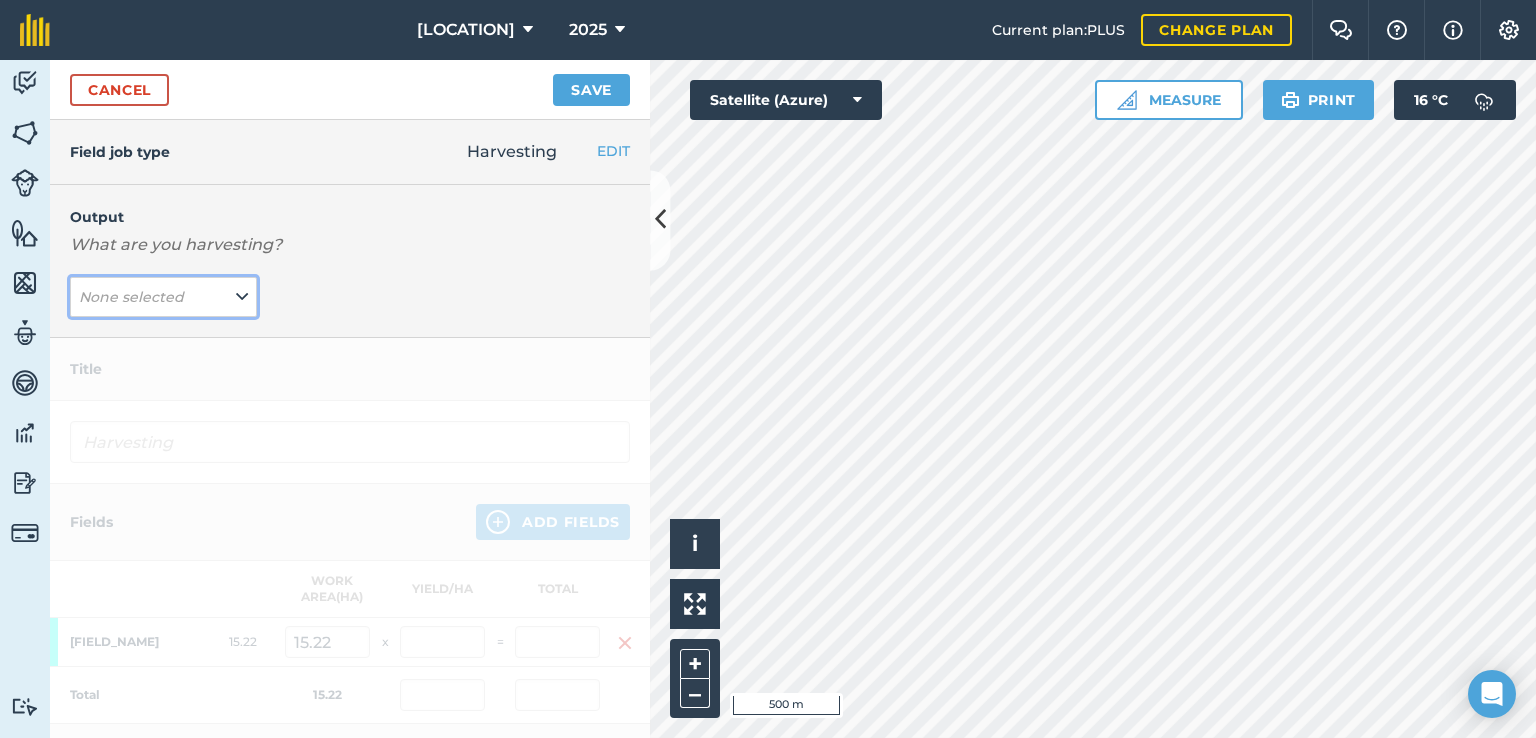 click on "None selected" at bounding box center [131, 297] 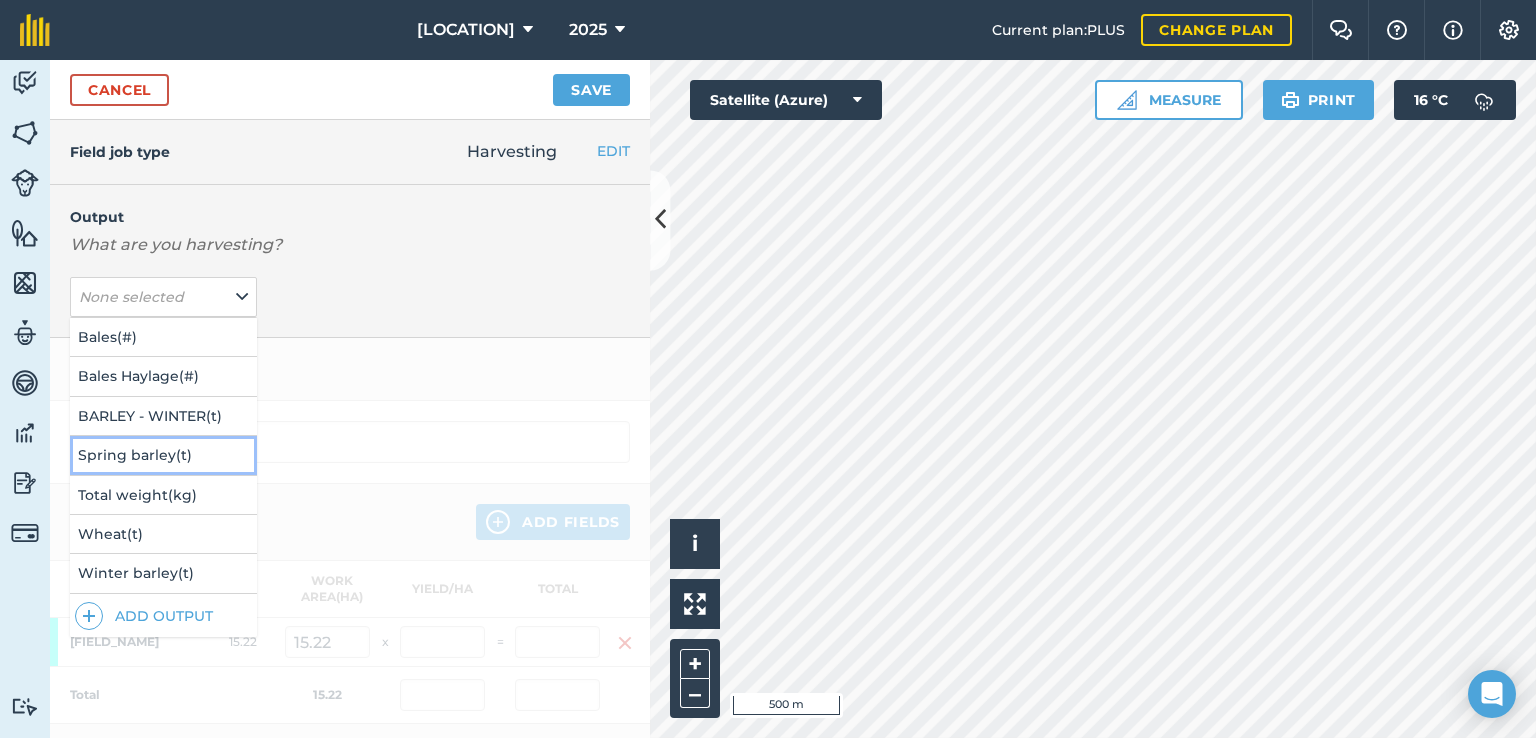 click on "[PRODUCT] (t)" at bounding box center (163, 455) 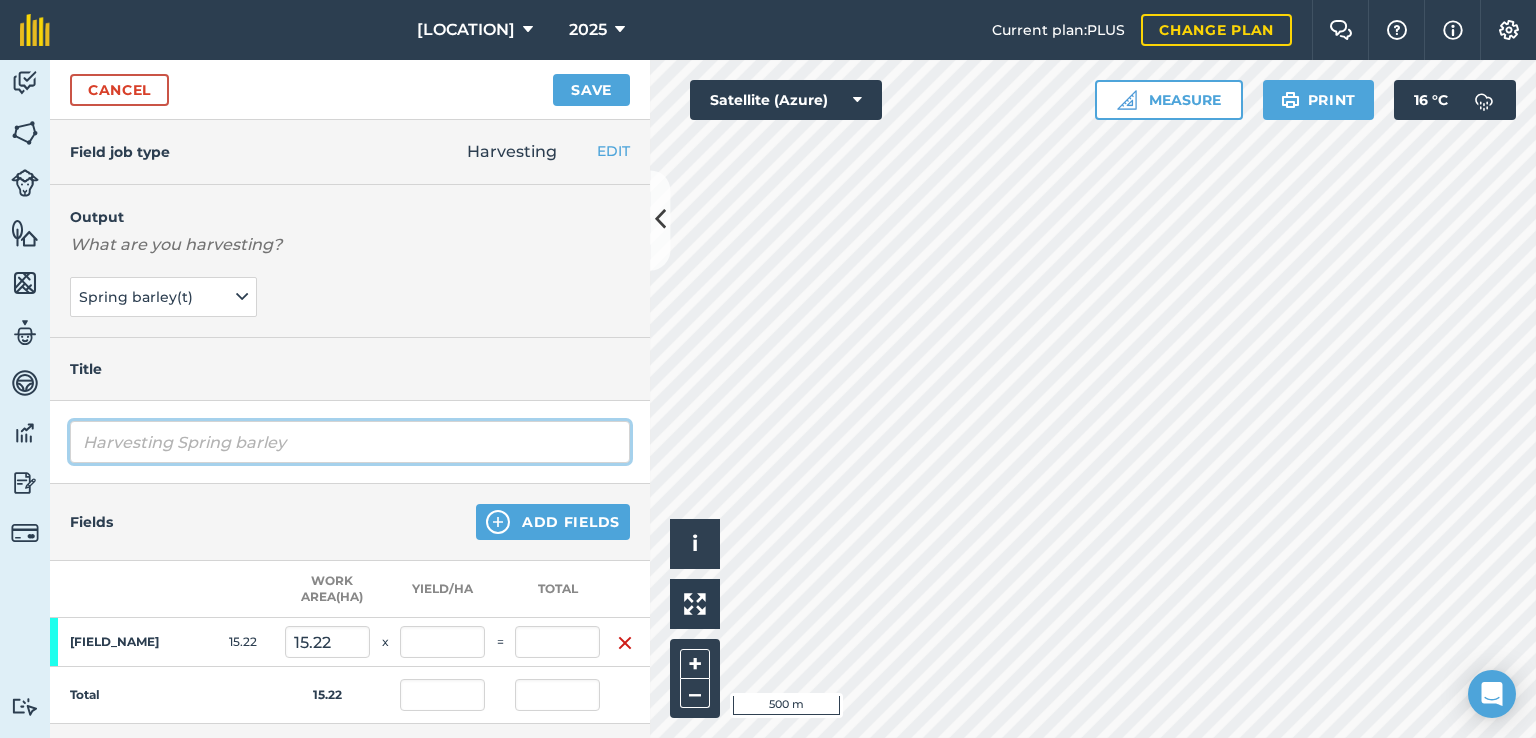 click on "Harvesting Spring barley" at bounding box center [350, 442] 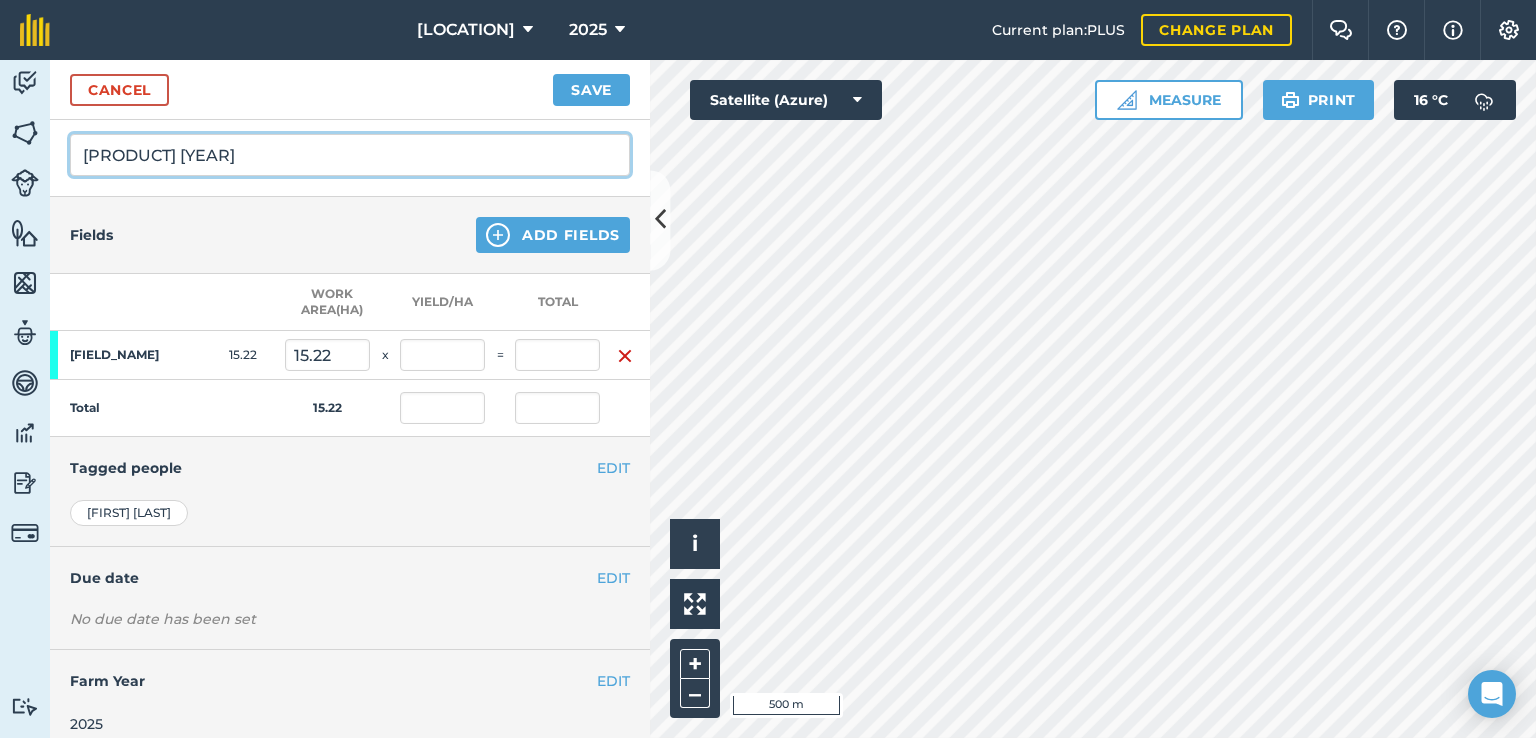 scroll, scrollTop: 300, scrollLeft: 0, axis: vertical 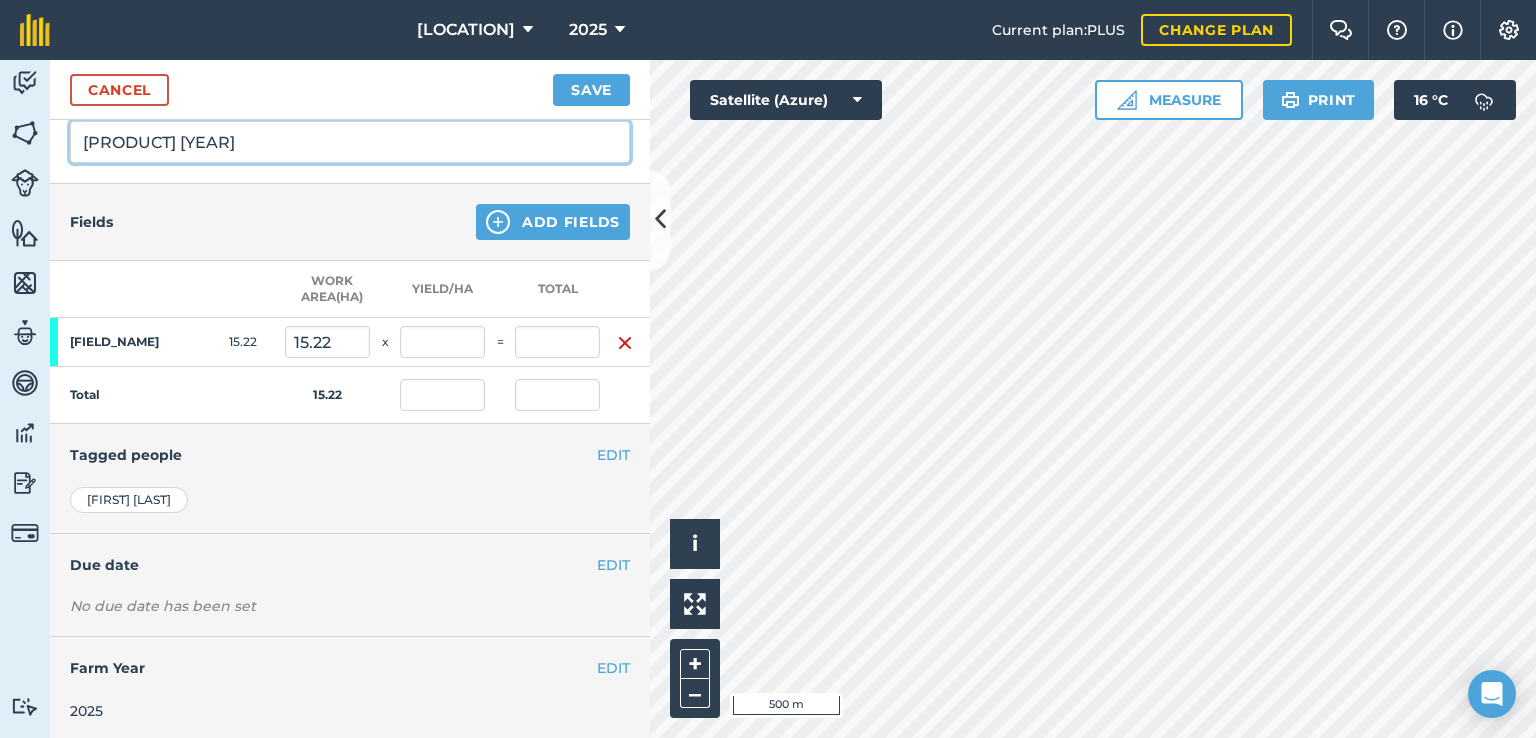 type on "[PRODUCT] [YEAR]" 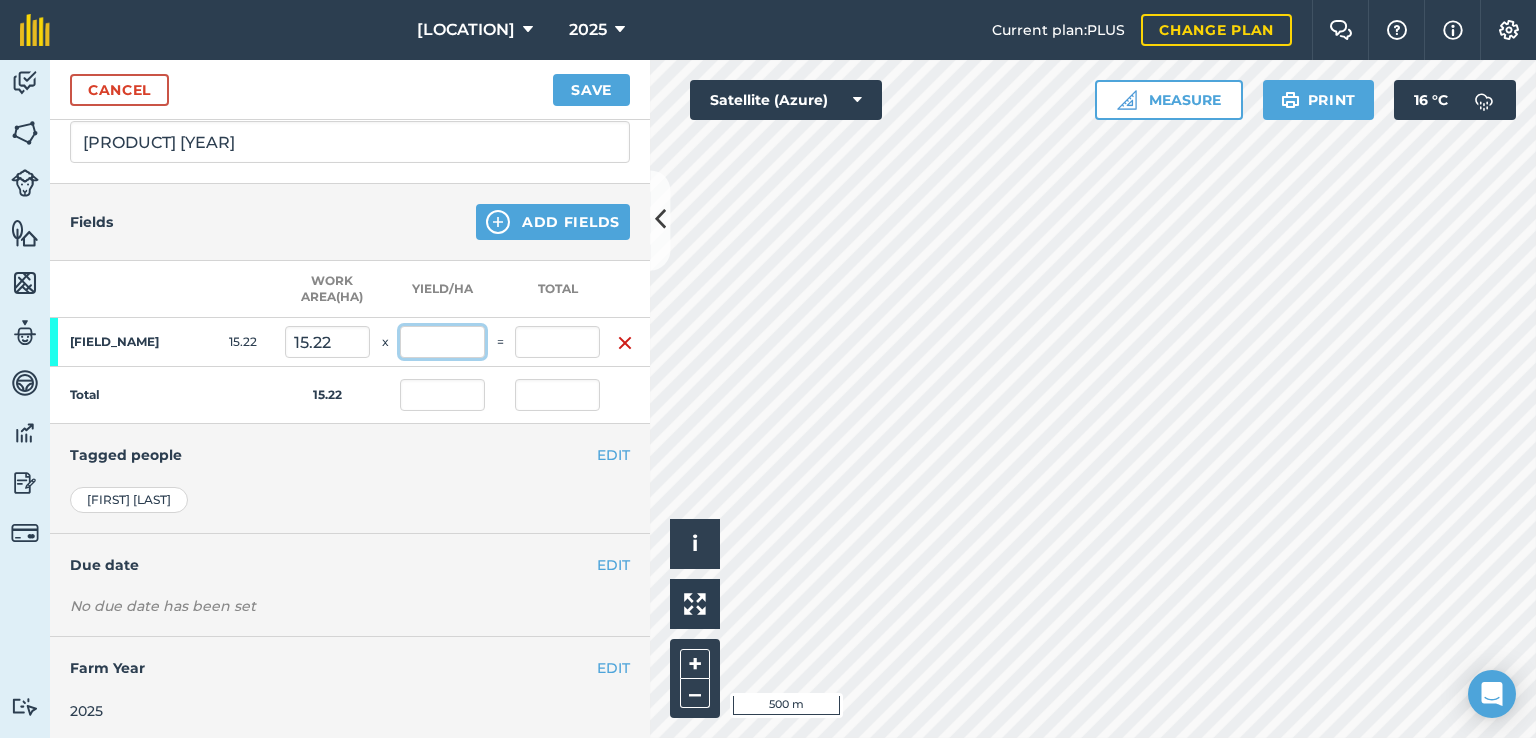click at bounding box center [442, 342] 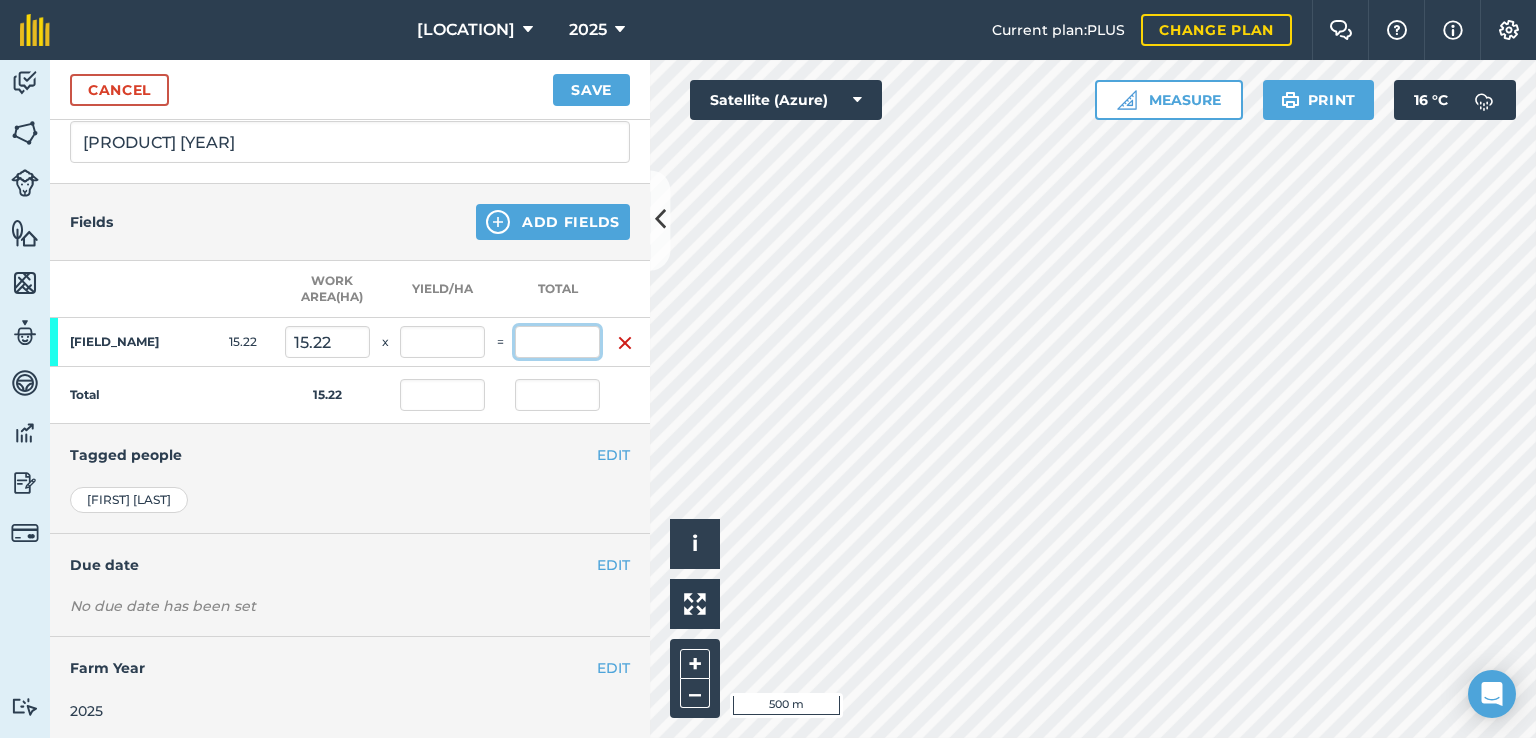click at bounding box center (557, 342) 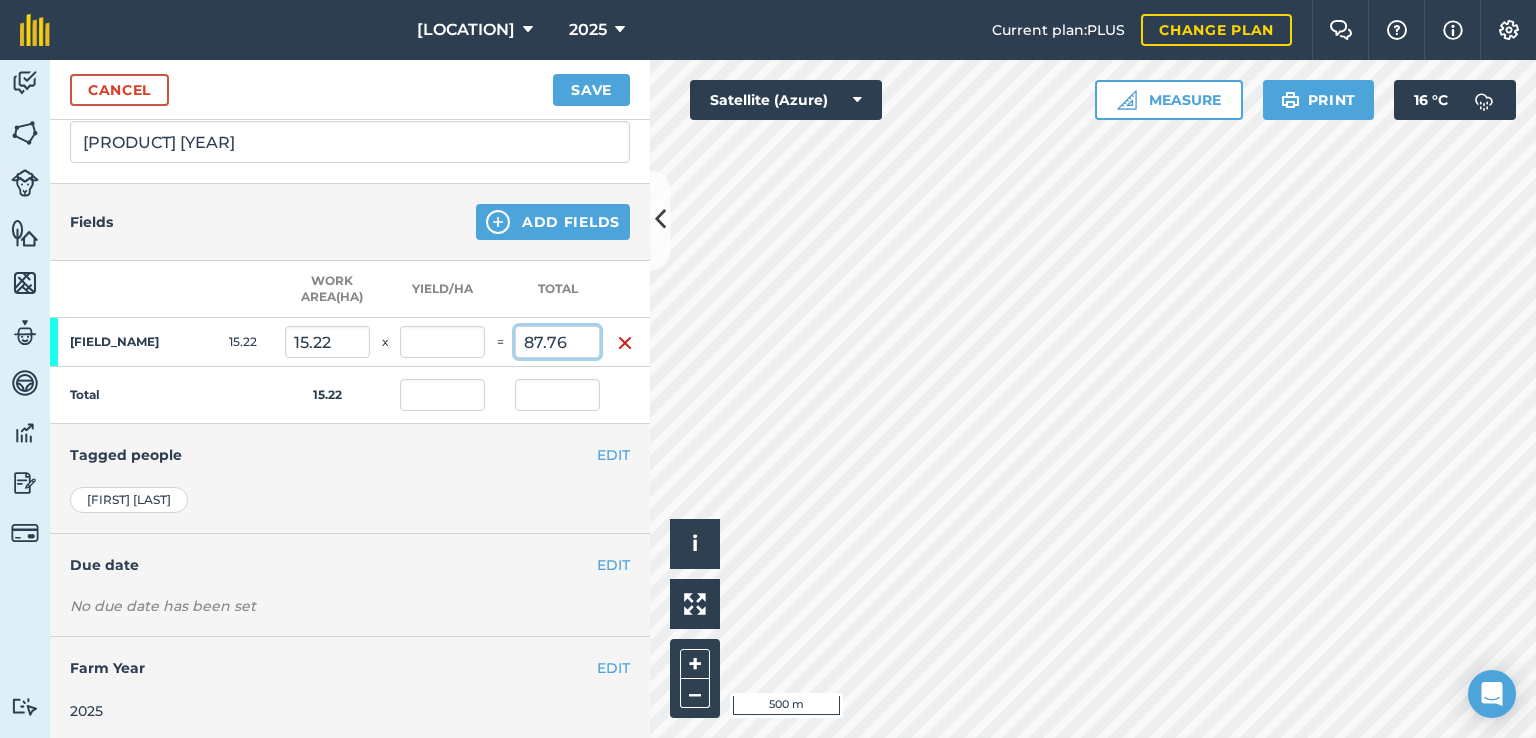 type on "87.76" 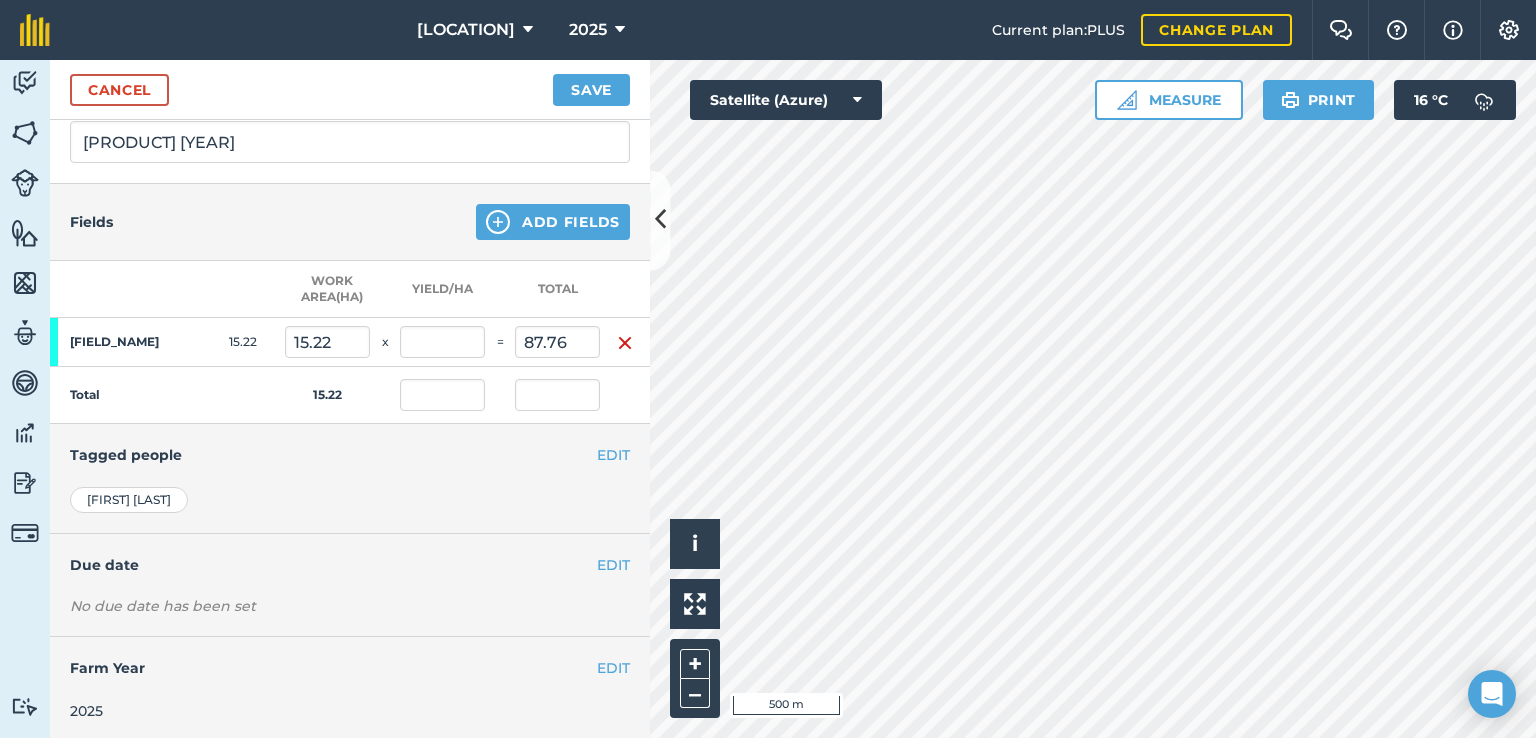 type on "5.766" 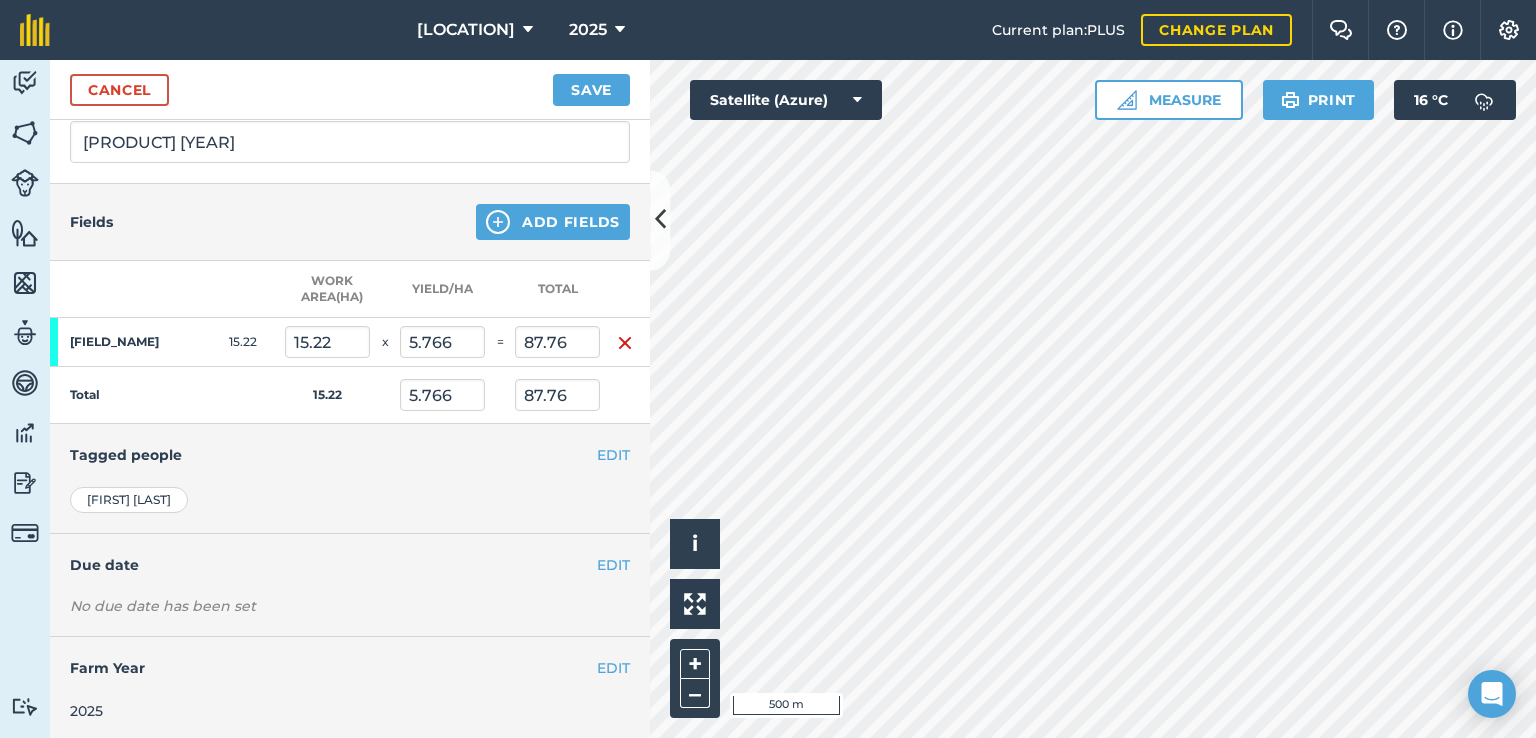 click on "Tagged people" at bounding box center (350, 455) 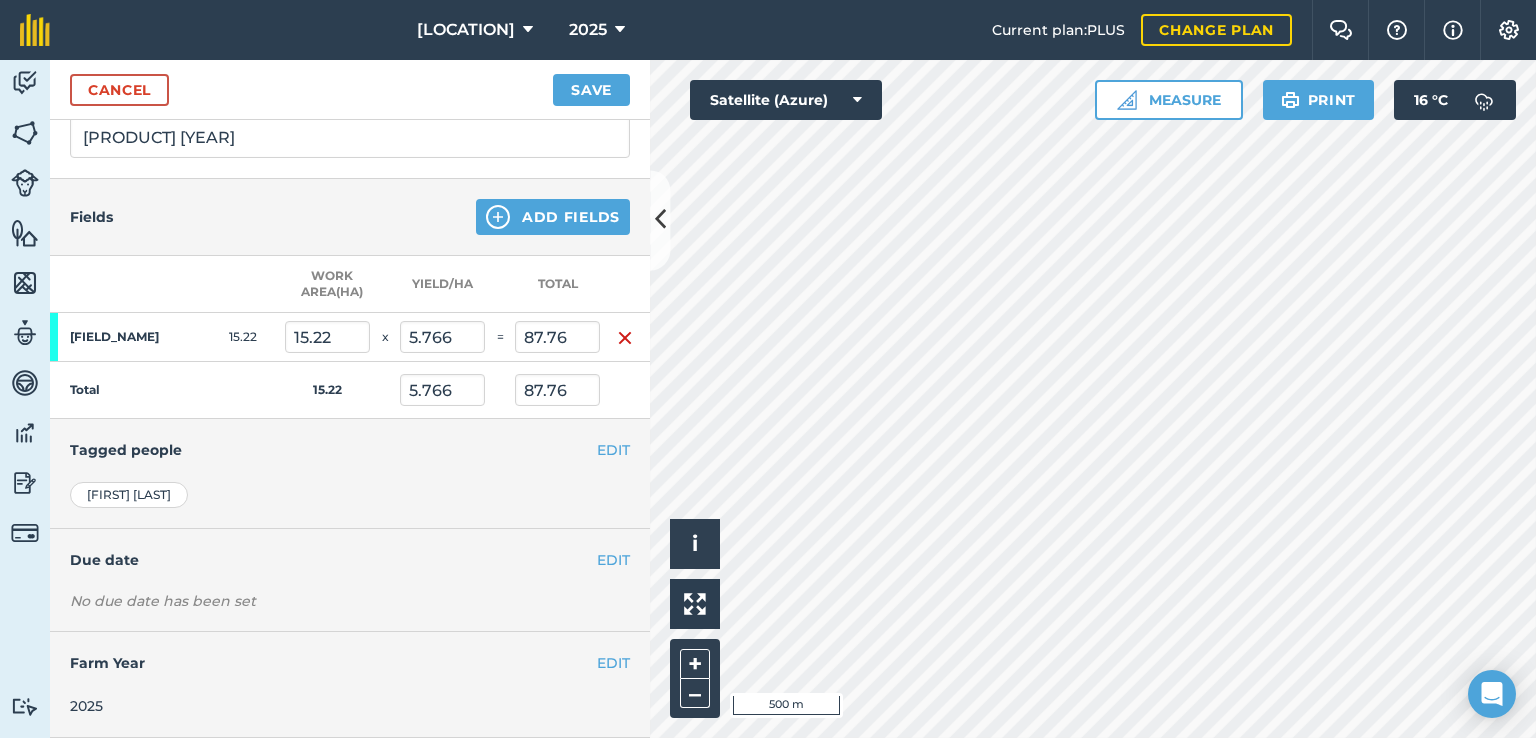 scroll, scrollTop: 317, scrollLeft: 0, axis: vertical 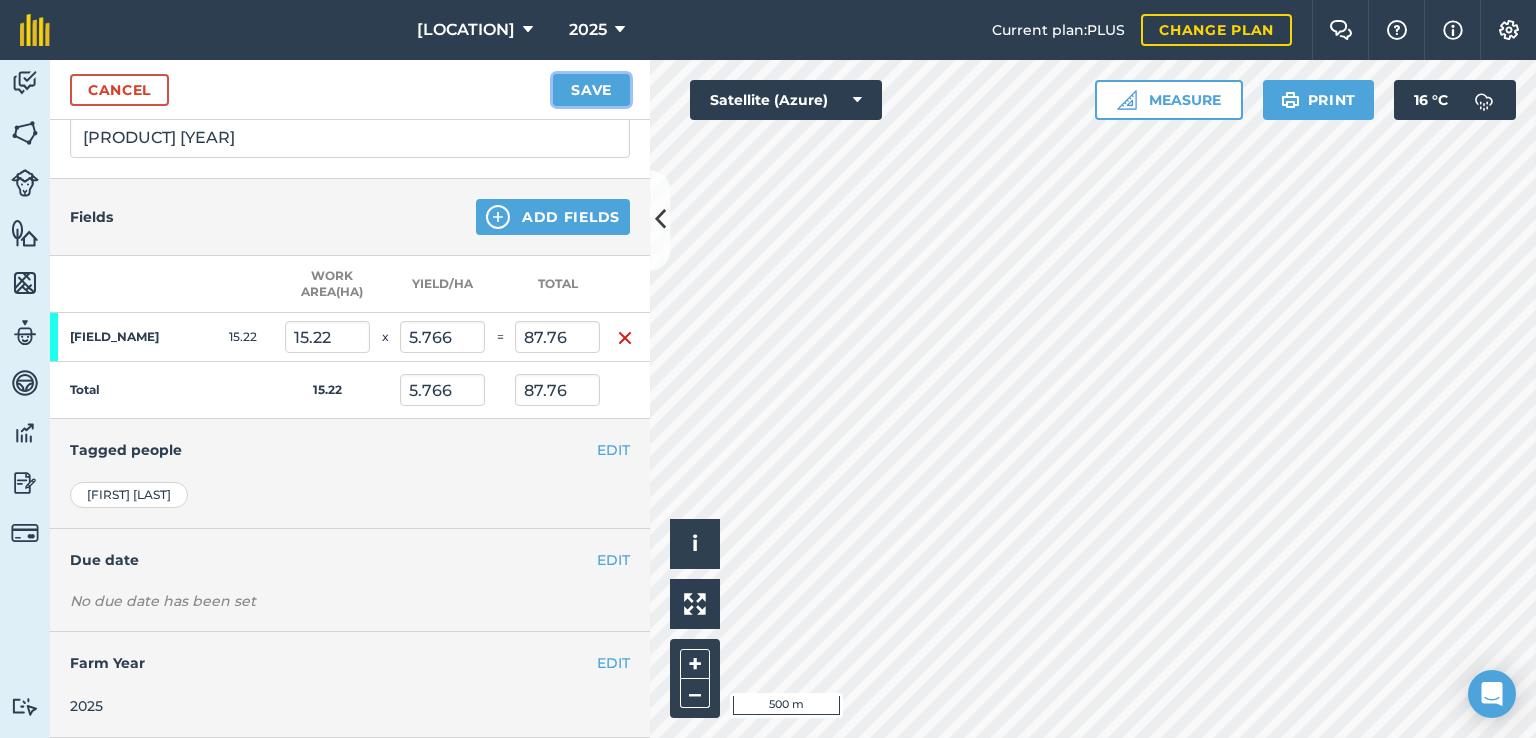 click on "Save" at bounding box center [591, 90] 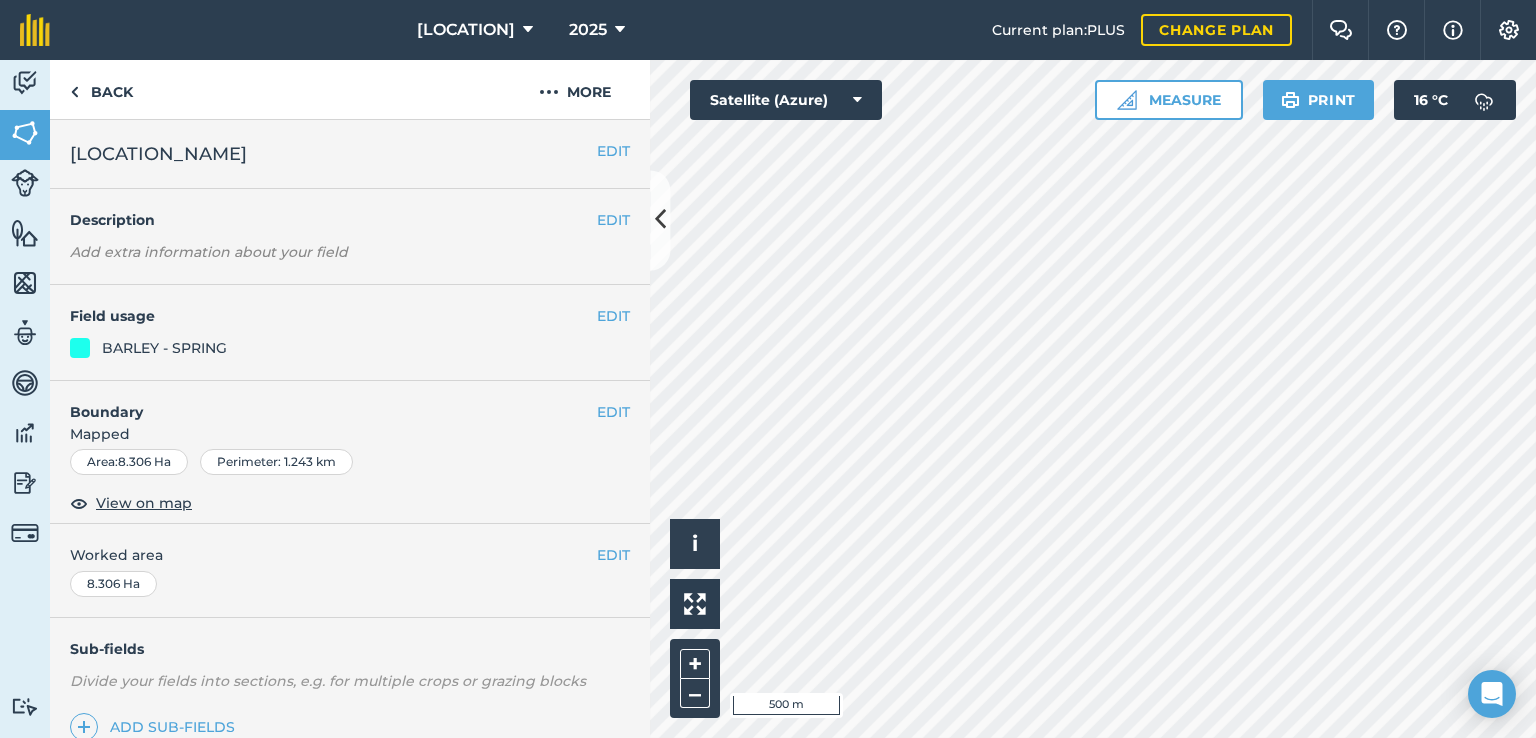 scroll, scrollTop: 256, scrollLeft: 0, axis: vertical 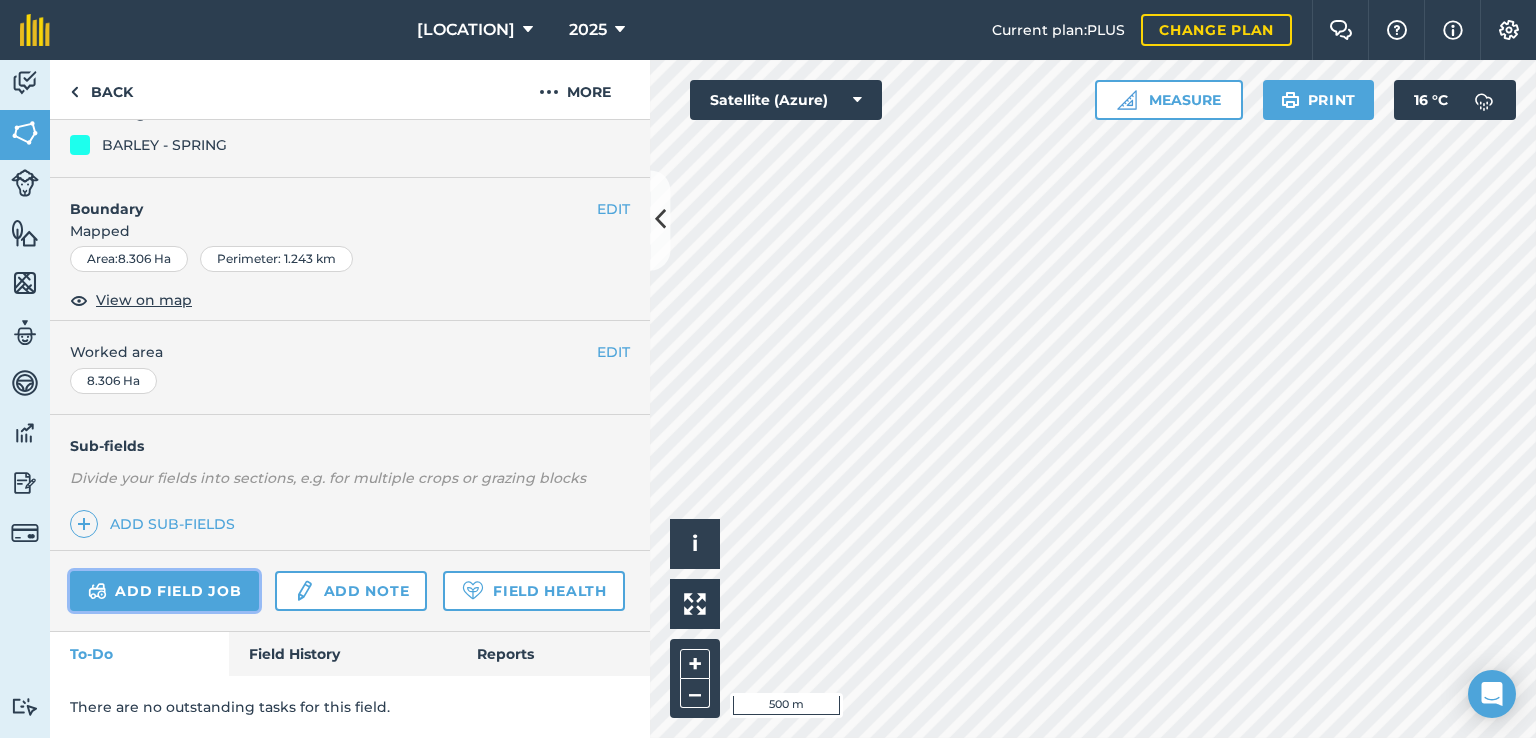 click on "Add field job" at bounding box center [164, 591] 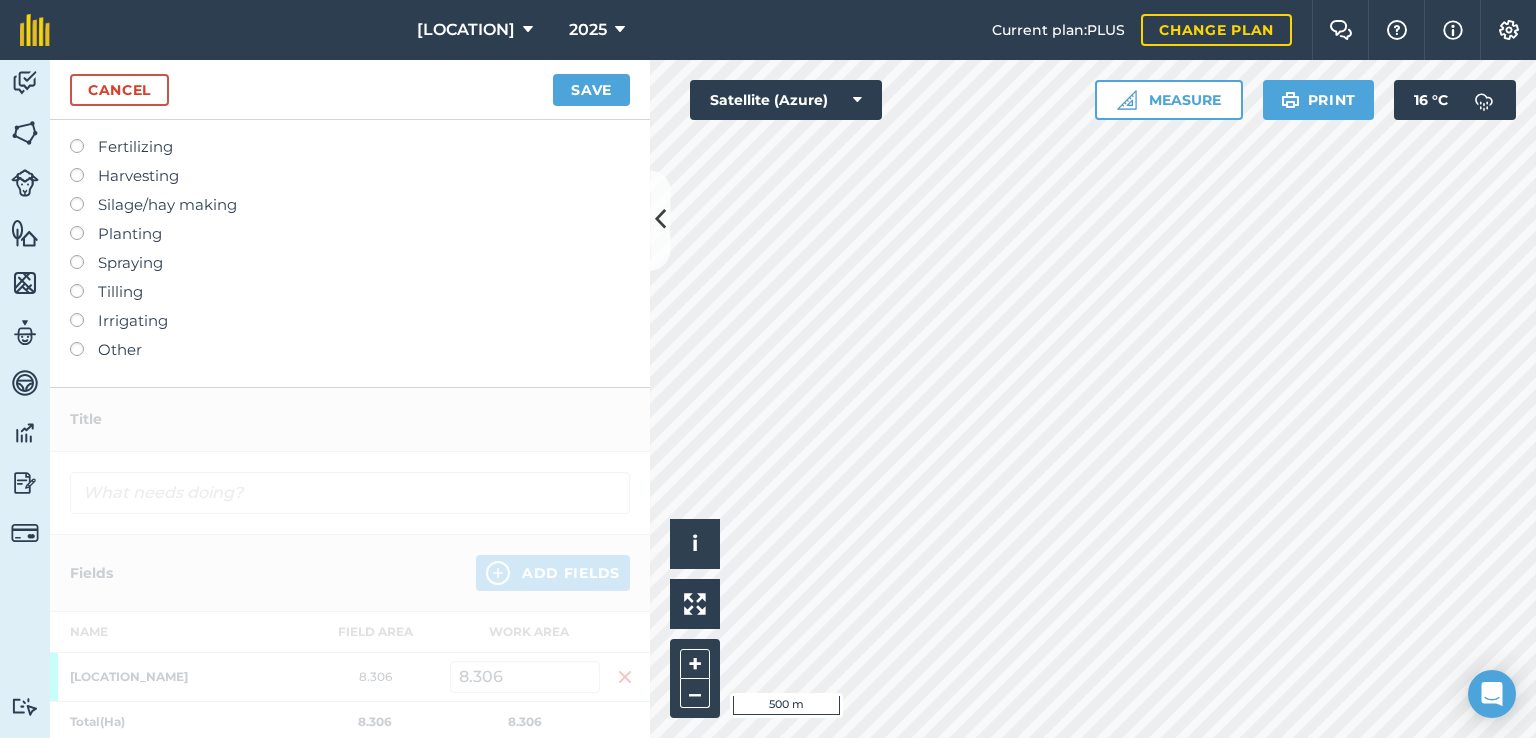 scroll, scrollTop: 100, scrollLeft: 0, axis: vertical 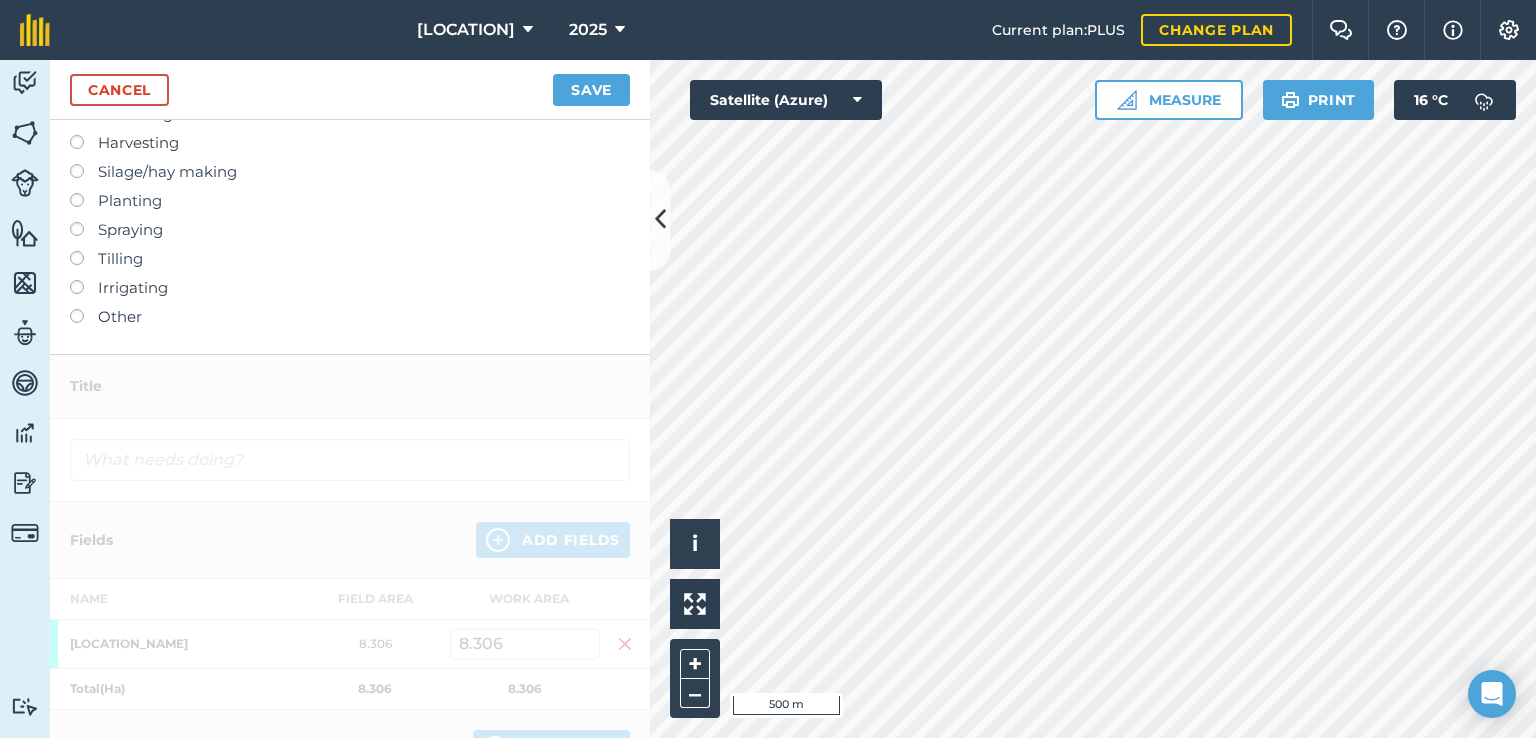 click on "Harvesting" at bounding box center (350, 143) 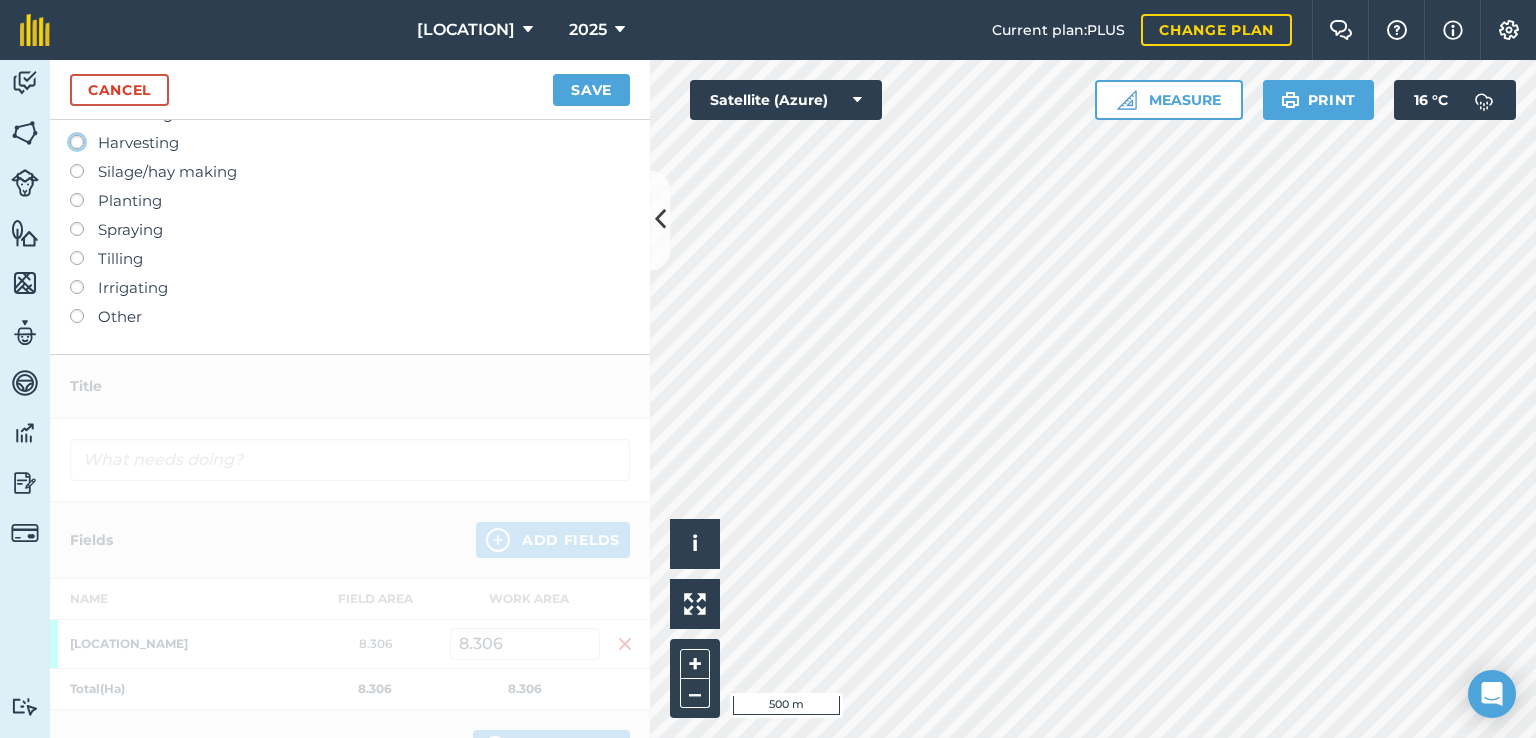 click on "Harvesting" at bounding box center [-9943, 241] 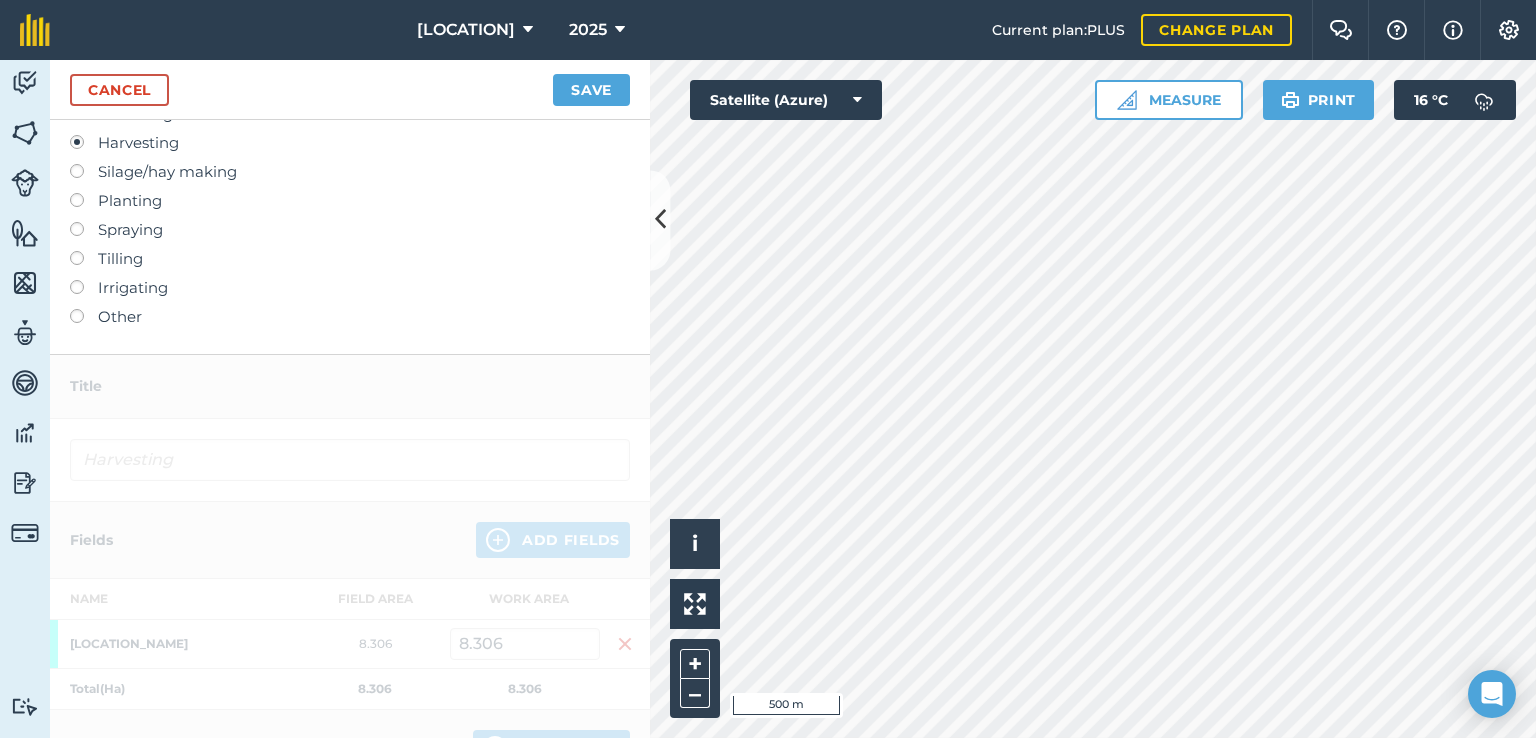scroll, scrollTop: 0, scrollLeft: 0, axis: both 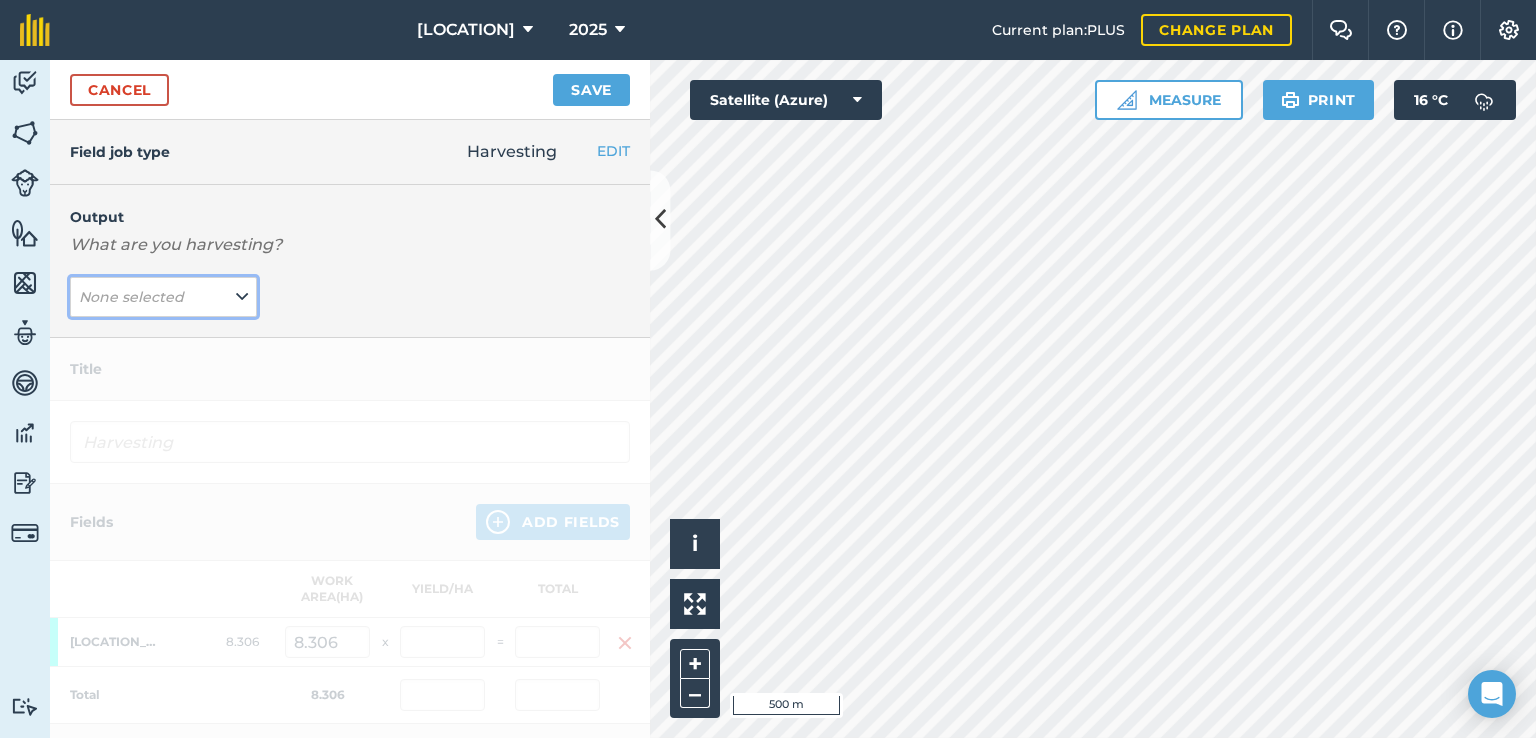 click on "None selected" at bounding box center [163, 297] 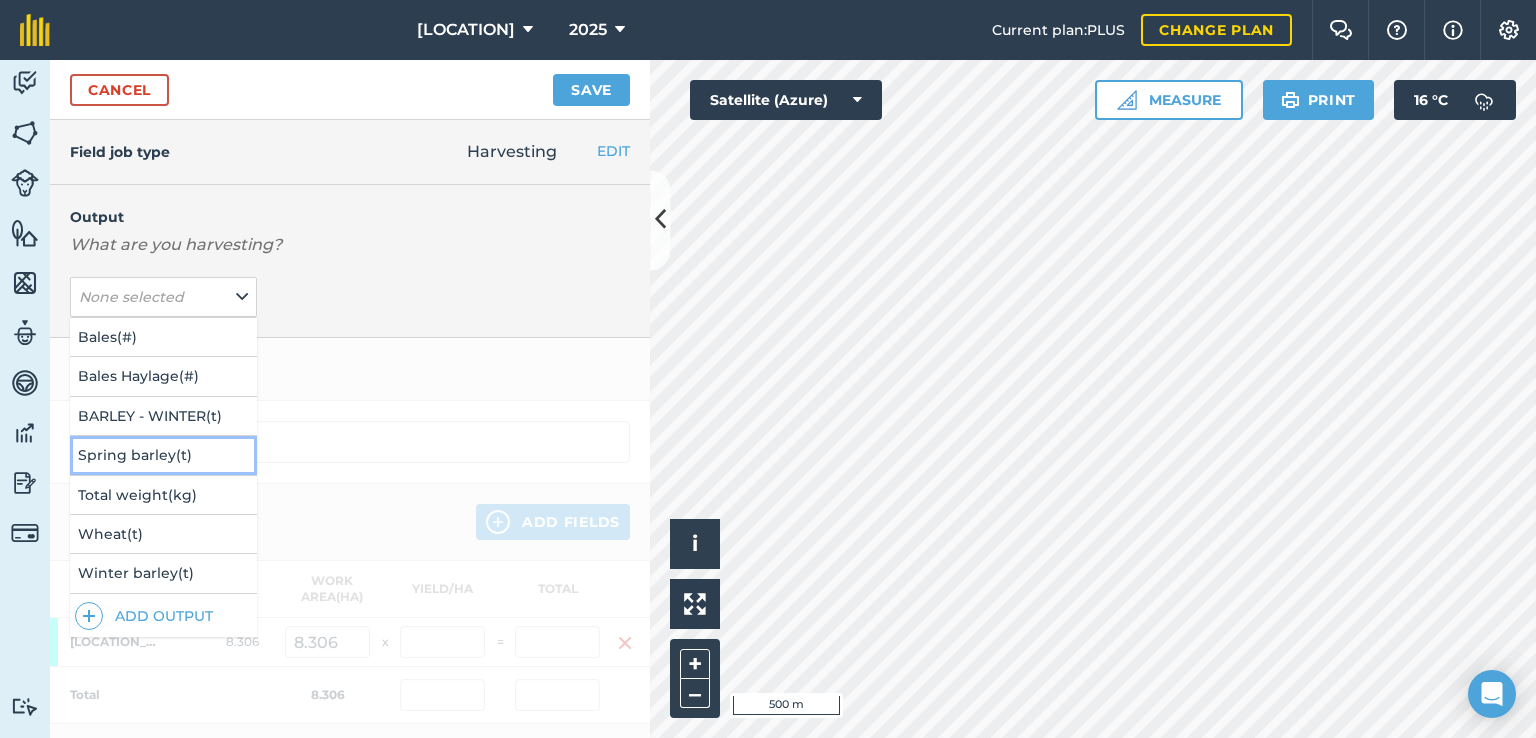 click on "[PRODUCT] (t)" at bounding box center (163, 455) 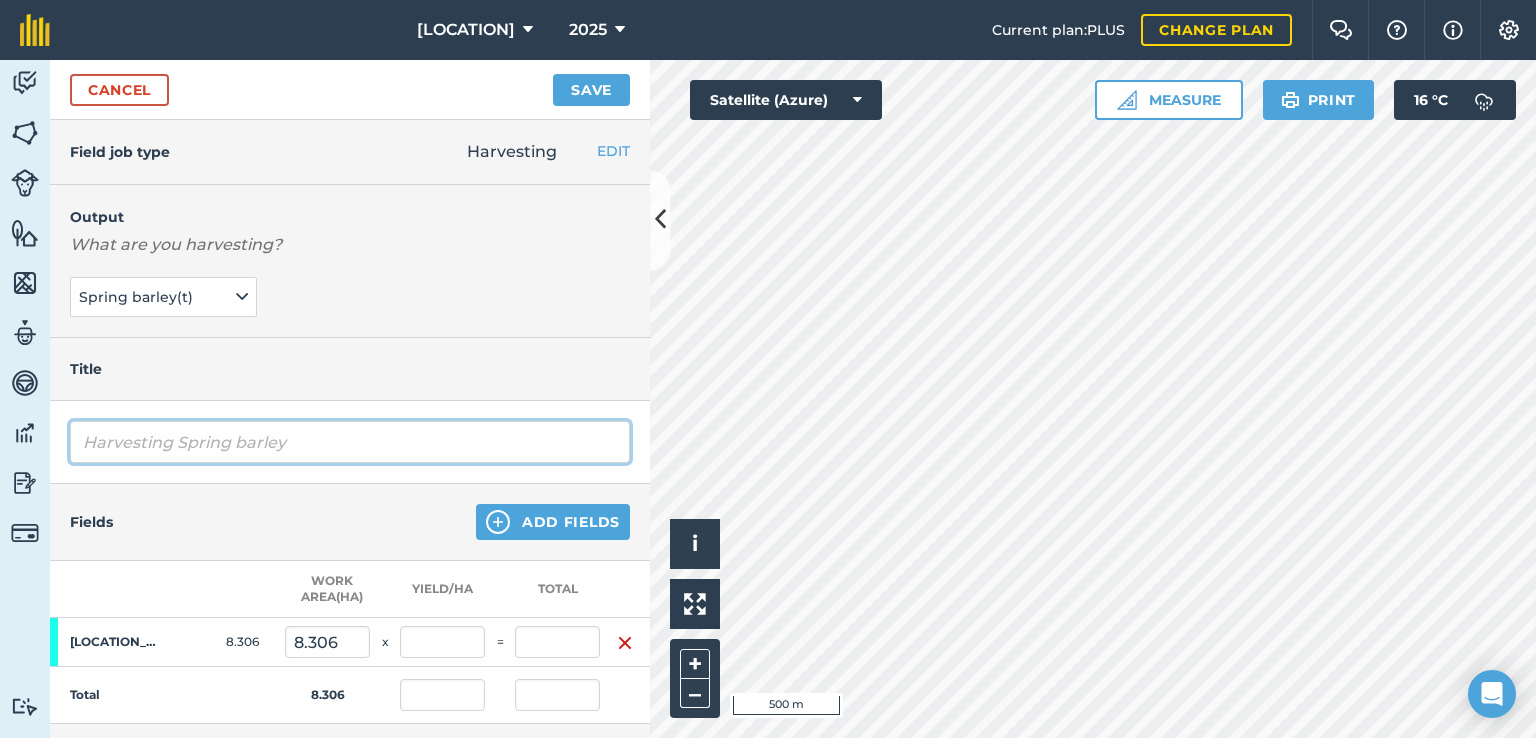 click on "Harvesting Spring barley" at bounding box center [350, 442] 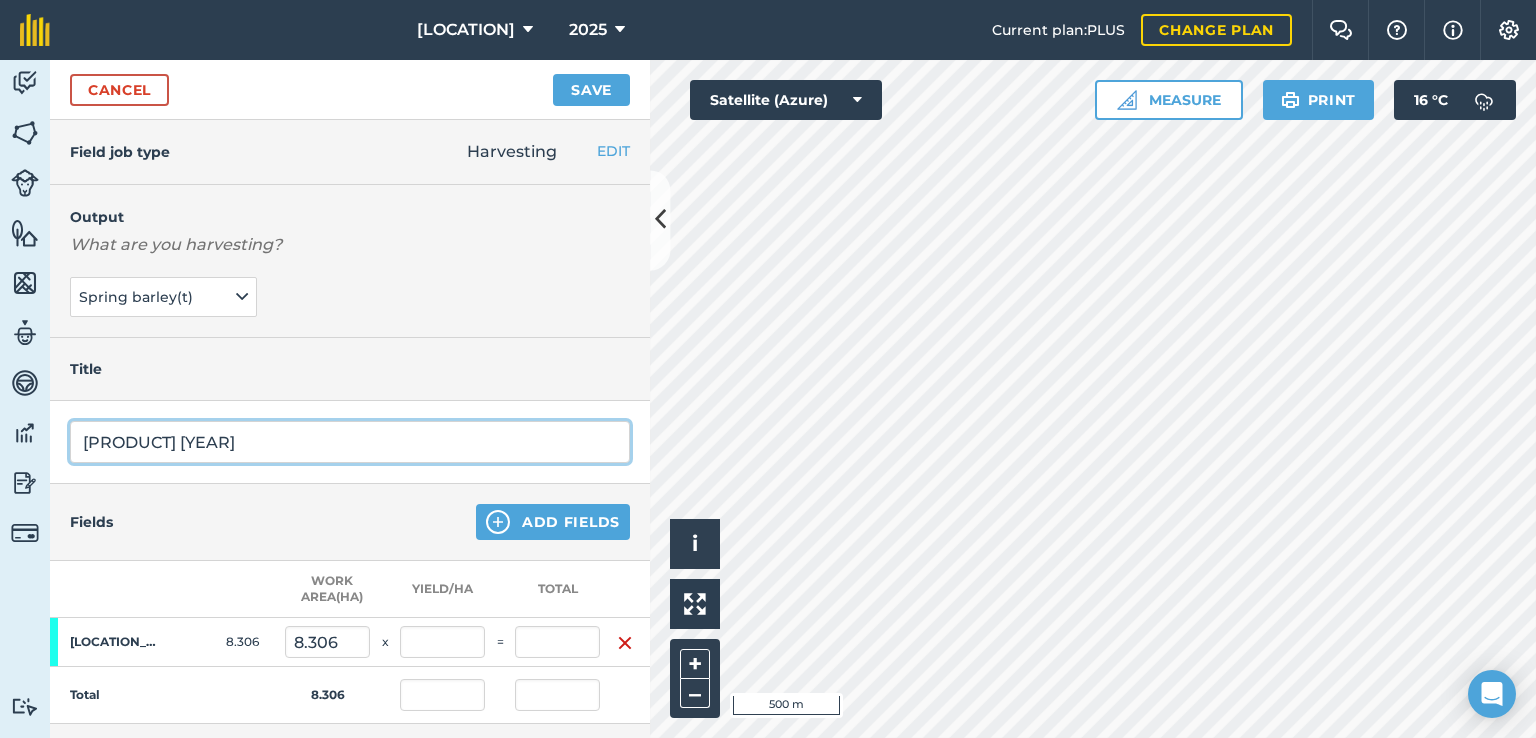scroll, scrollTop: 200, scrollLeft: 0, axis: vertical 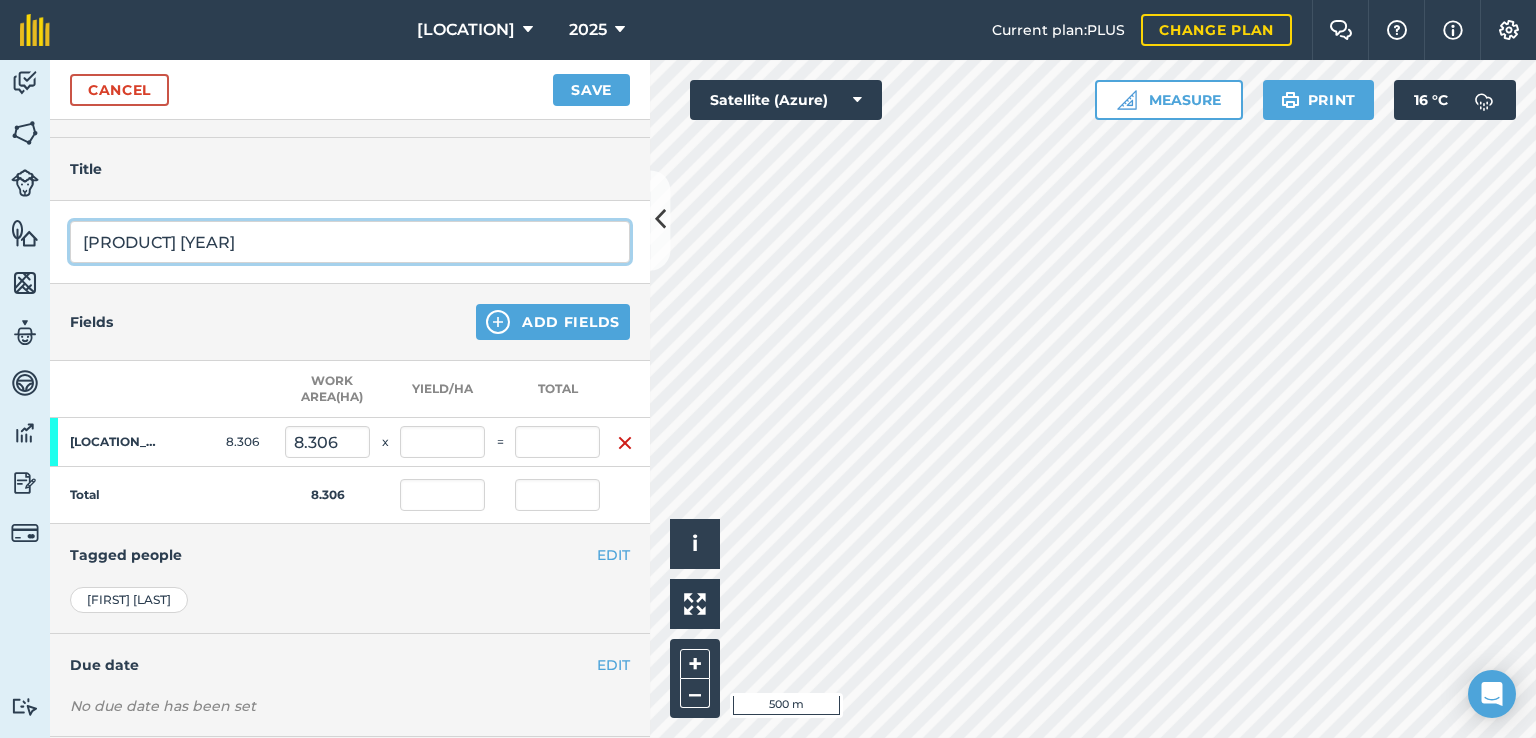 type on "[PRODUCT] [YEAR]" 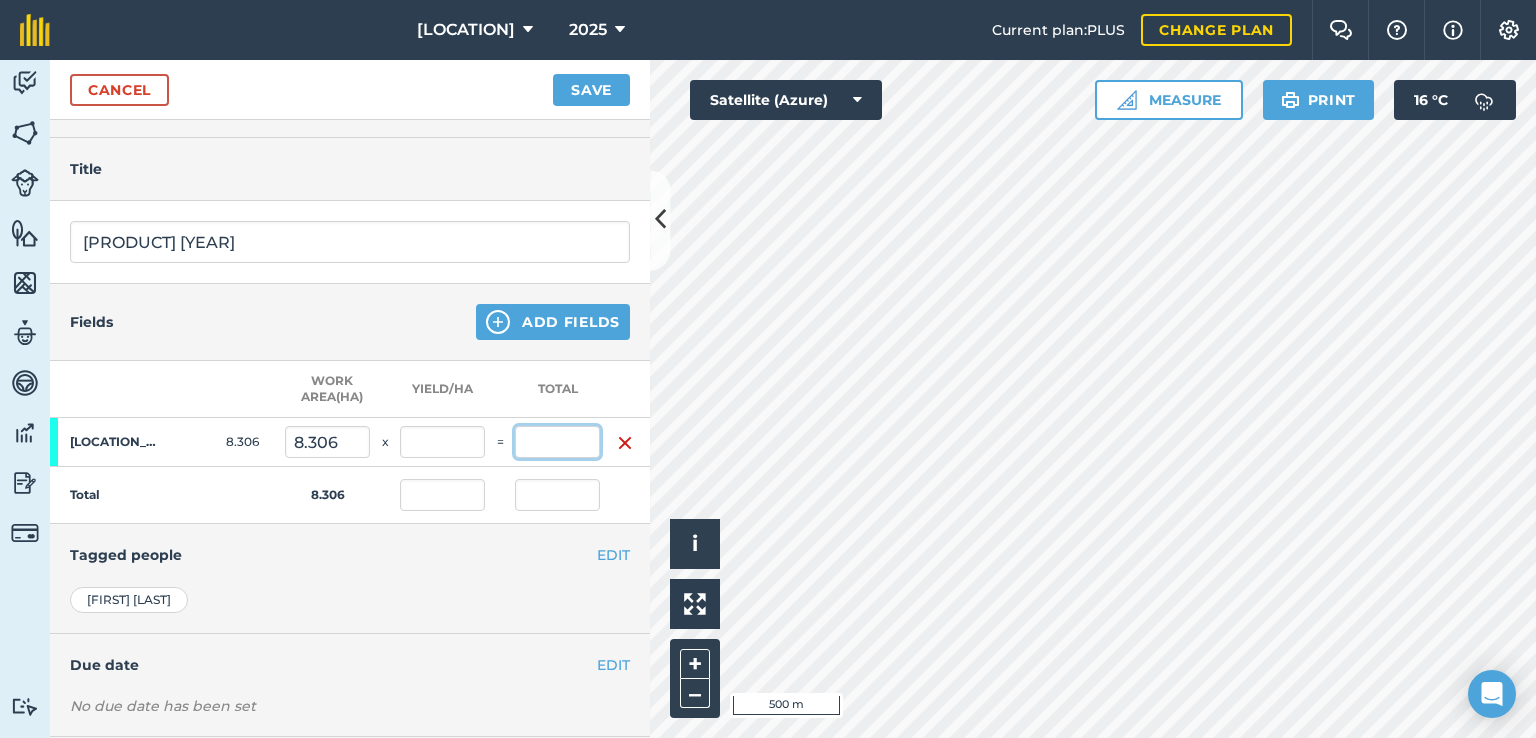click at bounding box center [557, 442] 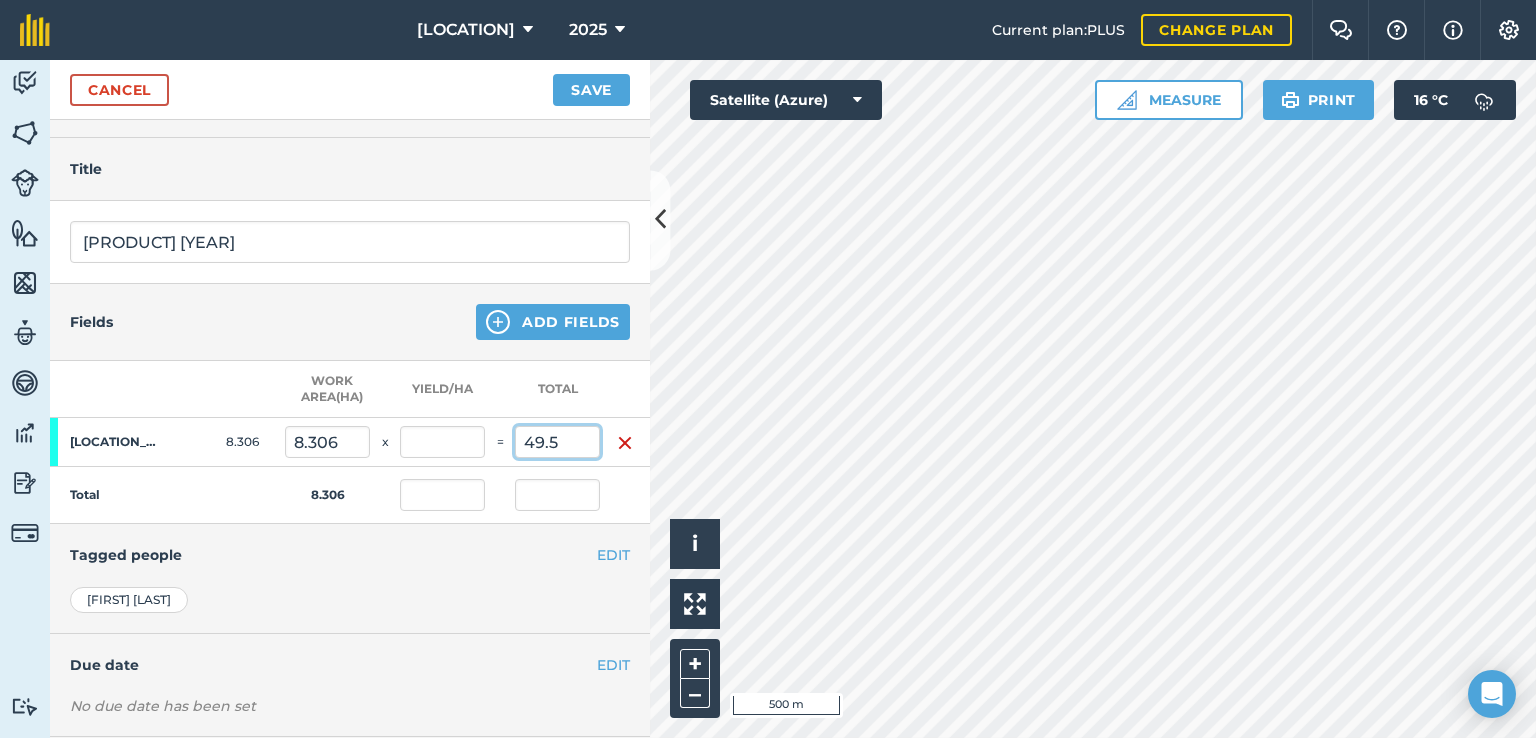 type on "49.5" 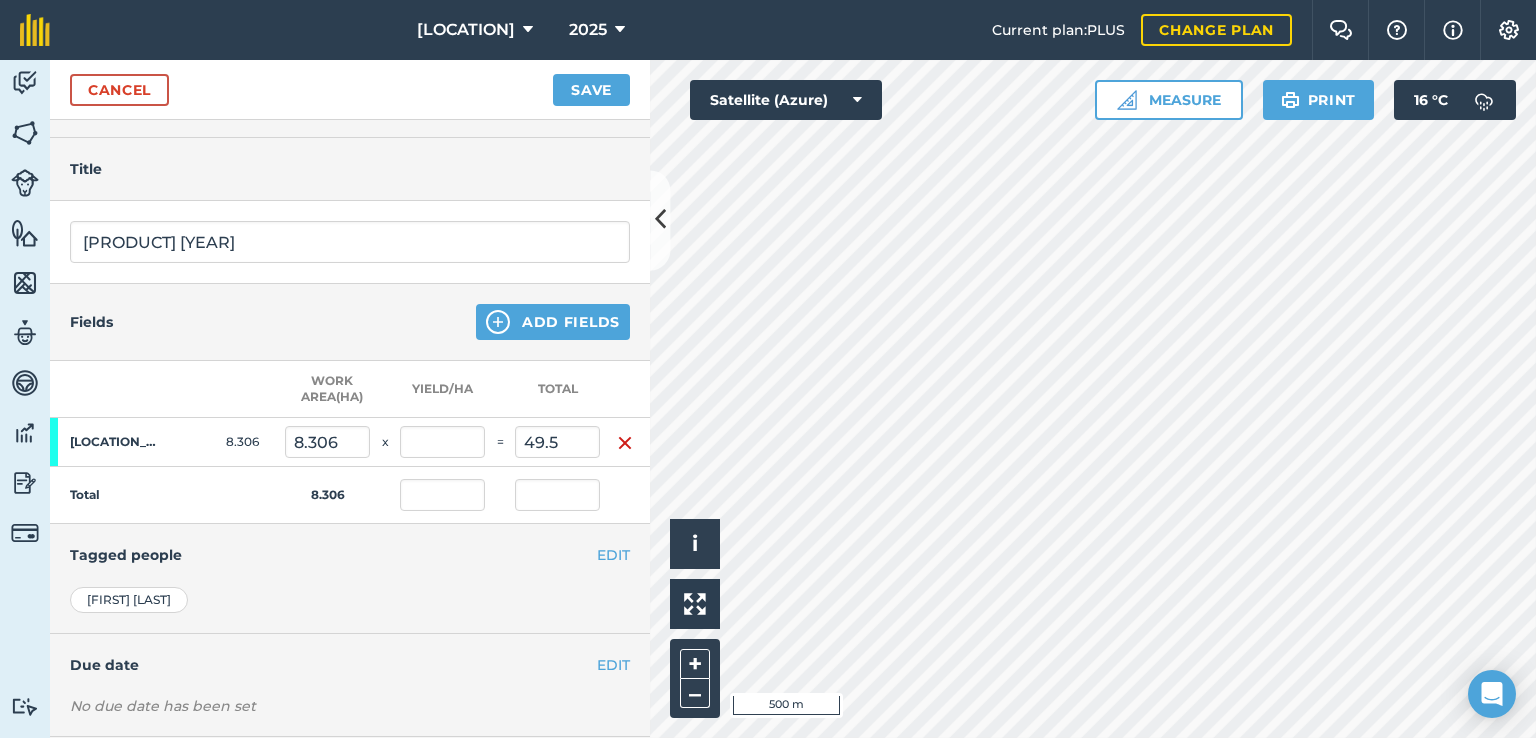 type on "5.96" 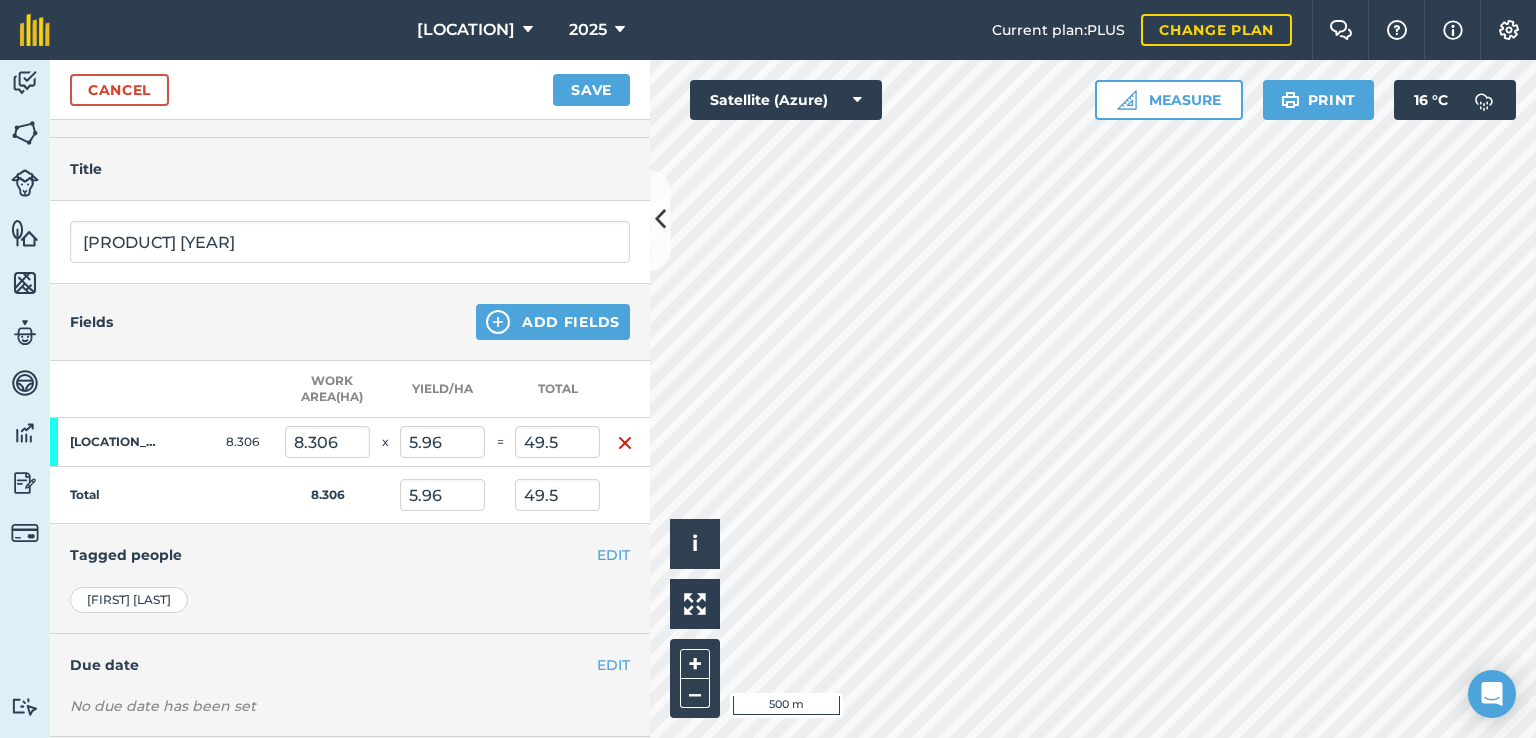 click on "Fields   Add Fields" at bounding box center (350, 322) 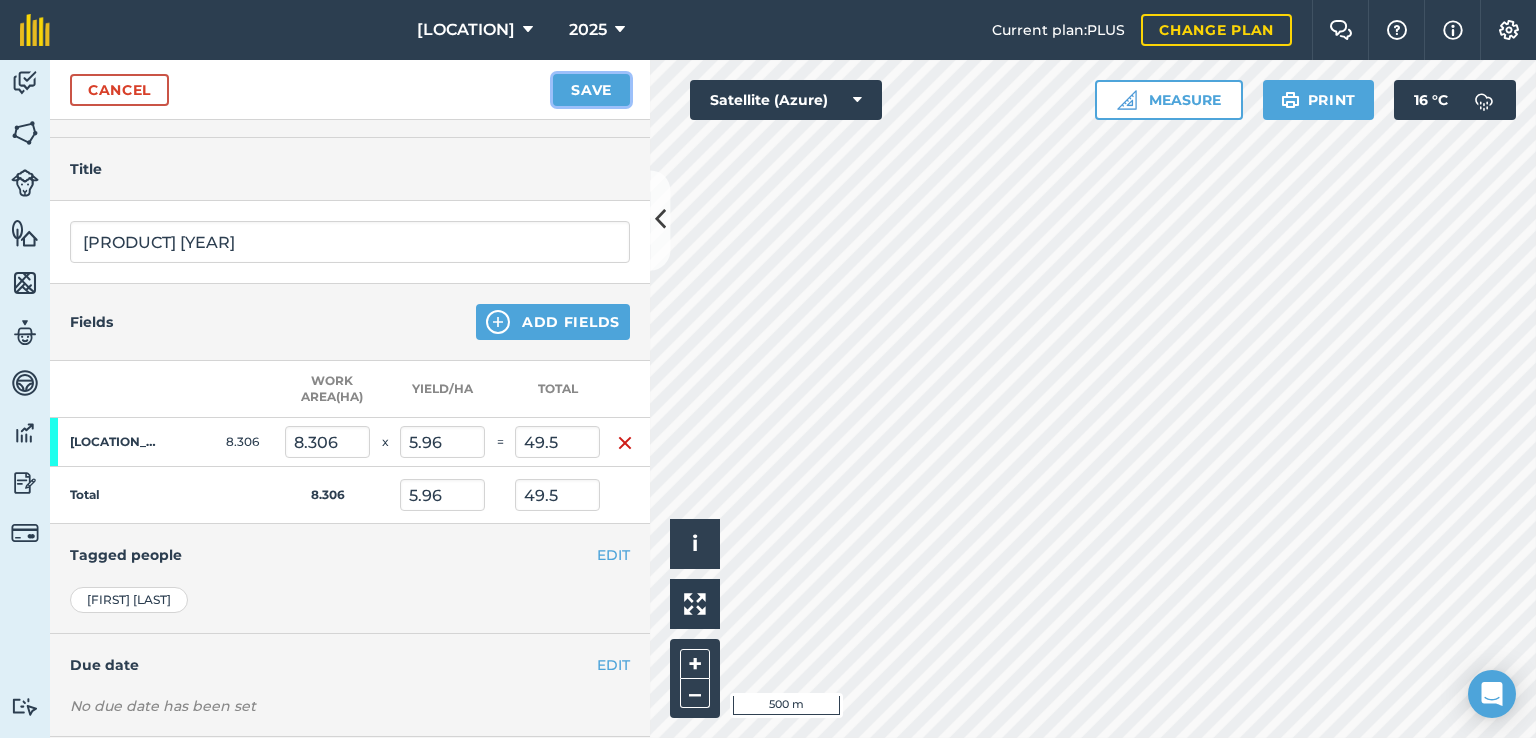 click on "Save" at bounding box center [591, 90] 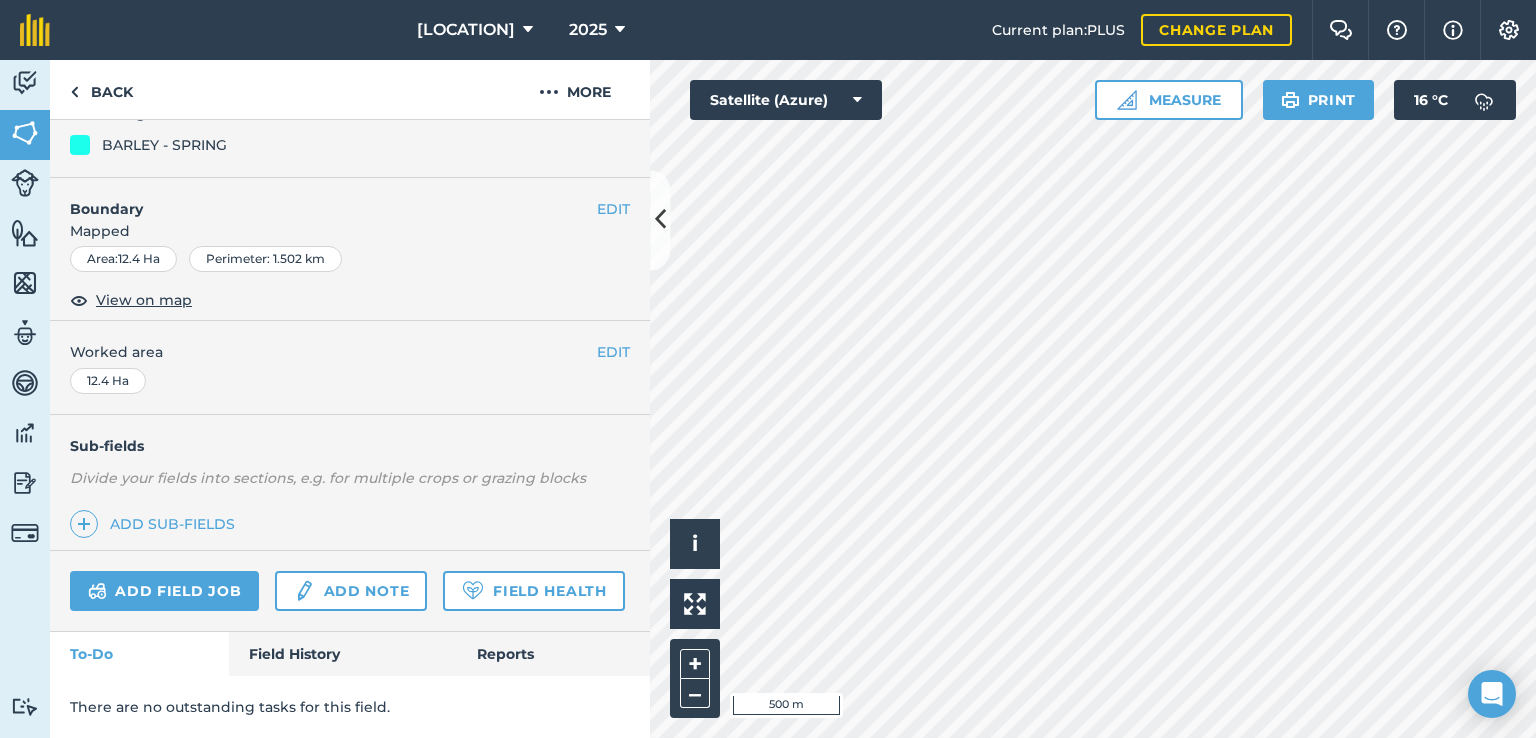 scroll, scrollTop: 256, scrollLeft: 0, axis: vertical 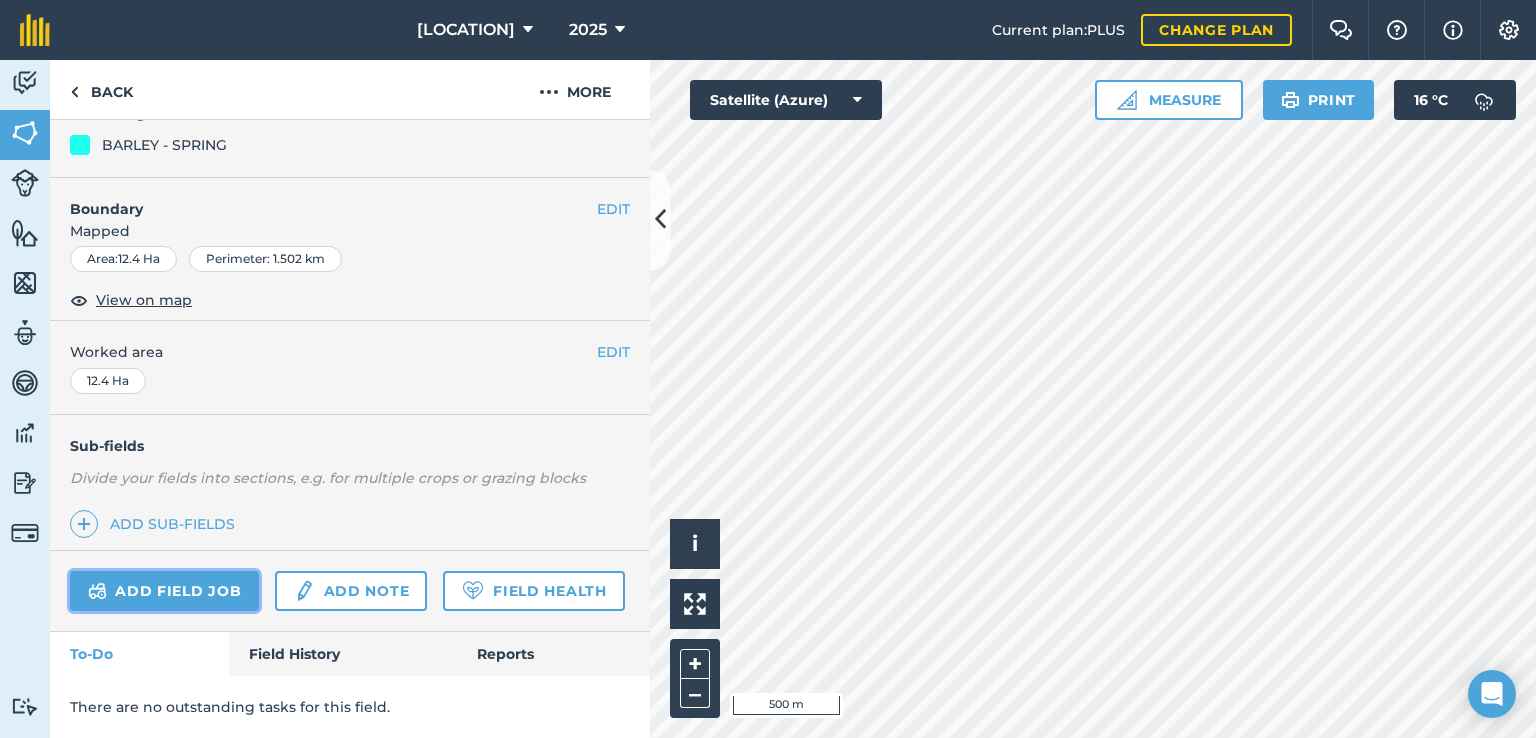 click on "Add field job" at bounding box center [164, 591] 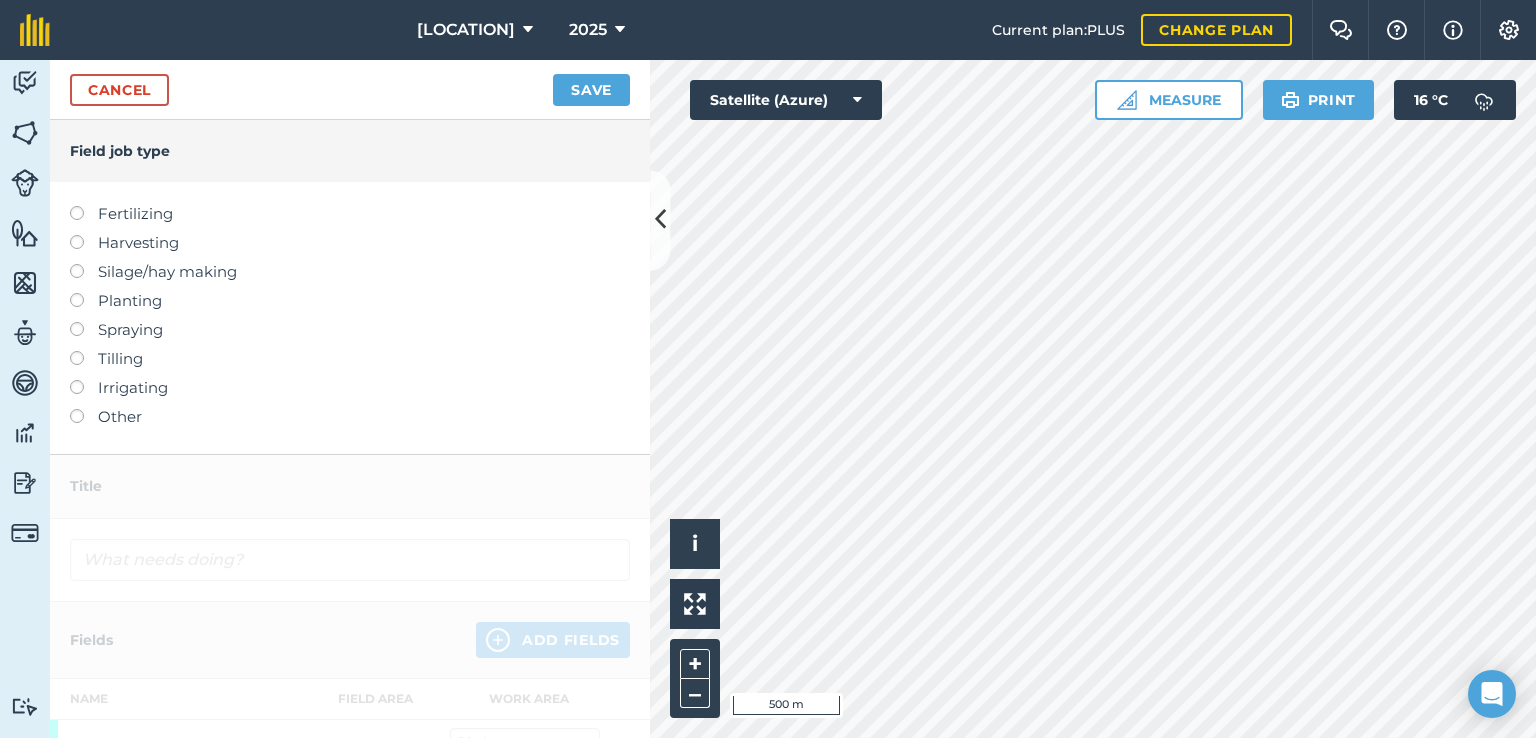 click on "Harvesting" at bounding box center (350, 243) 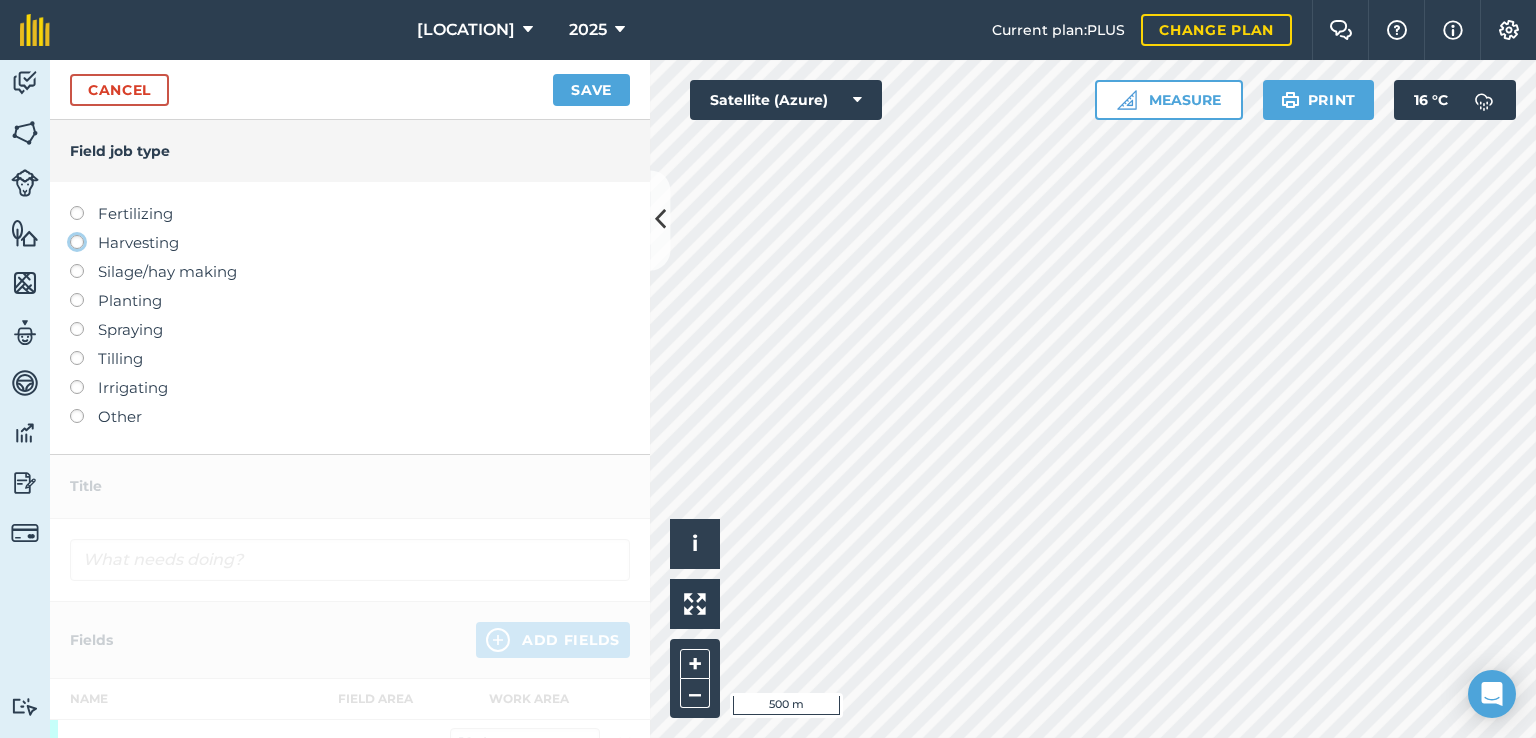 click on "Harvesting" at bounding box center (-9943, 241) 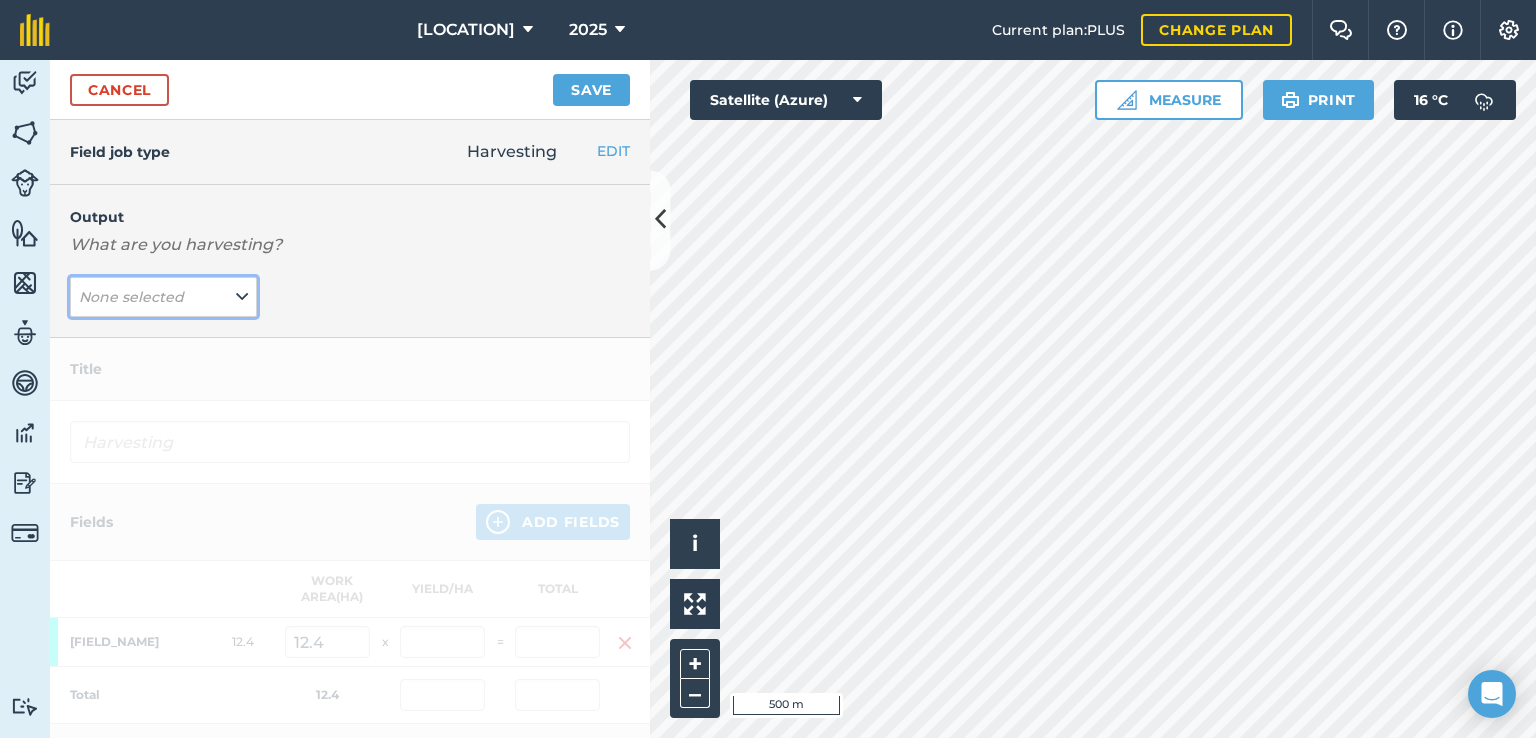 click on "None selected" at bounding box center (163, 297) 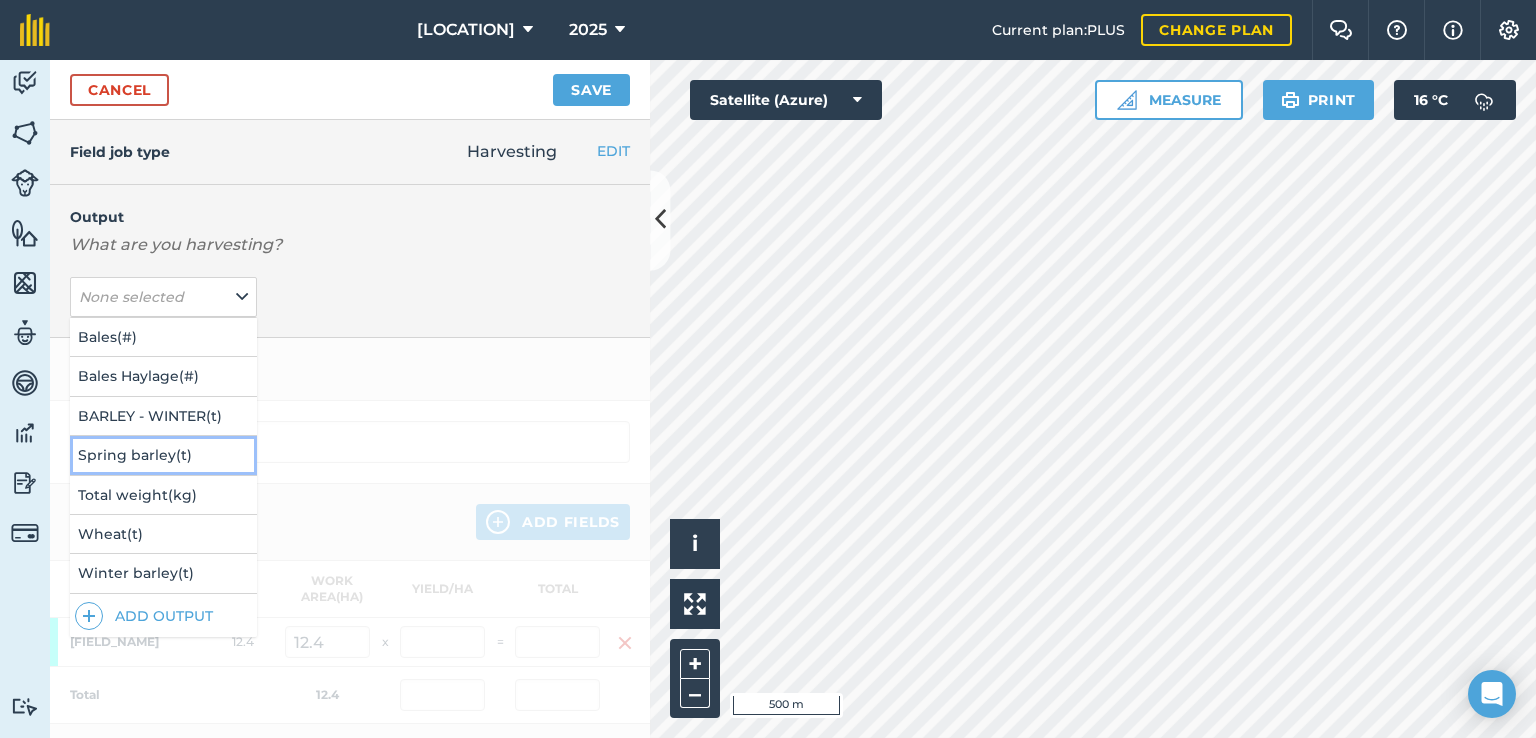 click on "[PRODUCT] (t)" at bounding box center (163, 455) 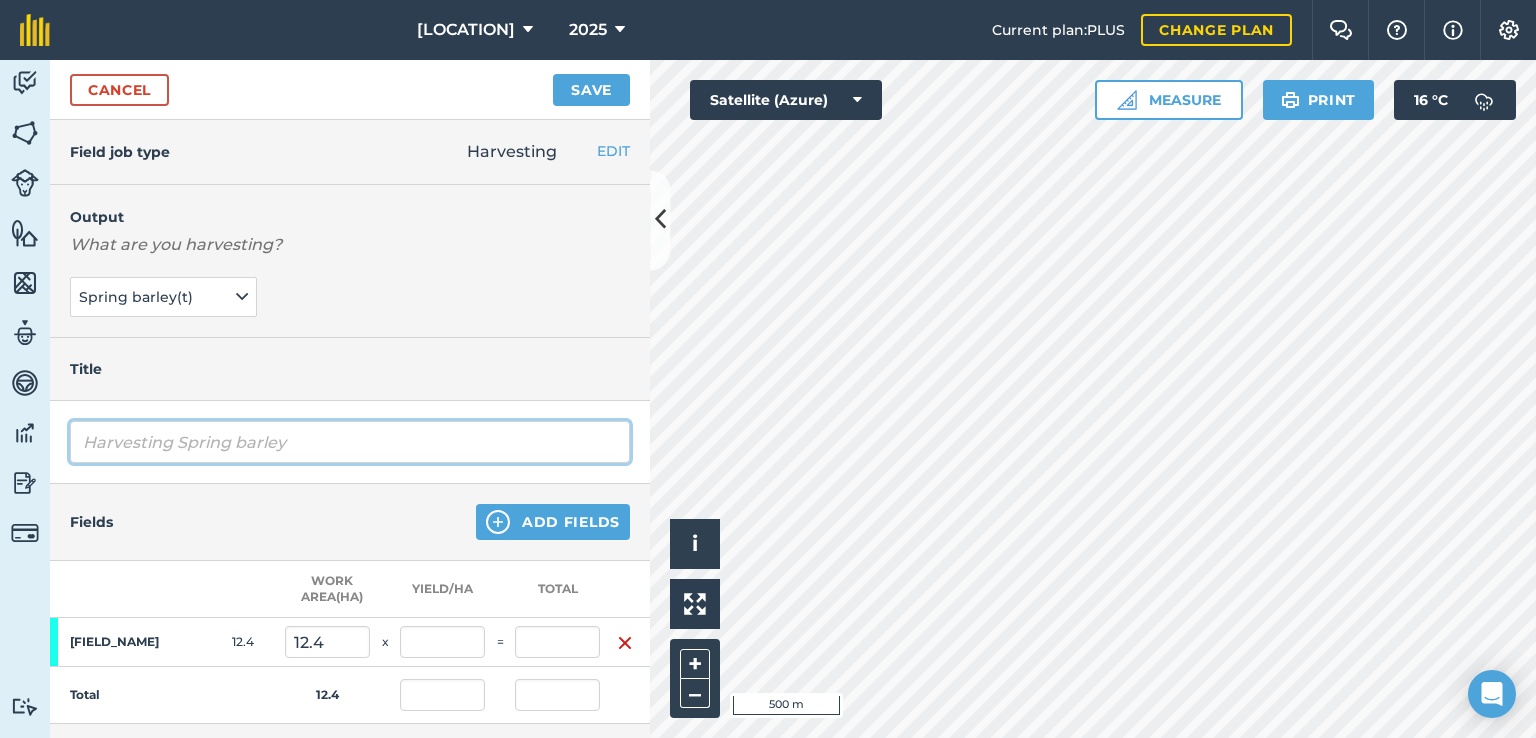 click on "Harvesting Spring barley" at bounding box center [350, 442] 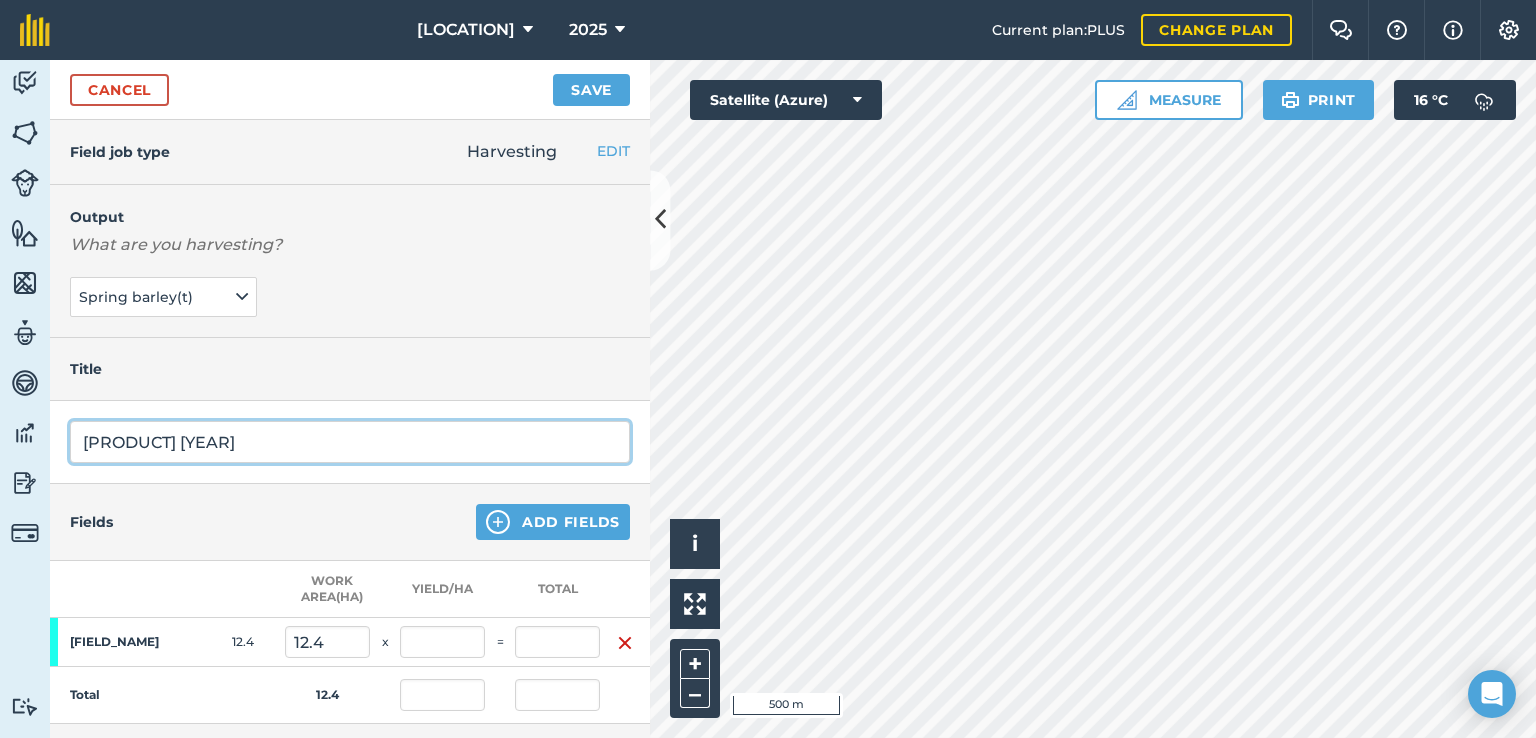type on "[PRODUCT] [YEAR]" 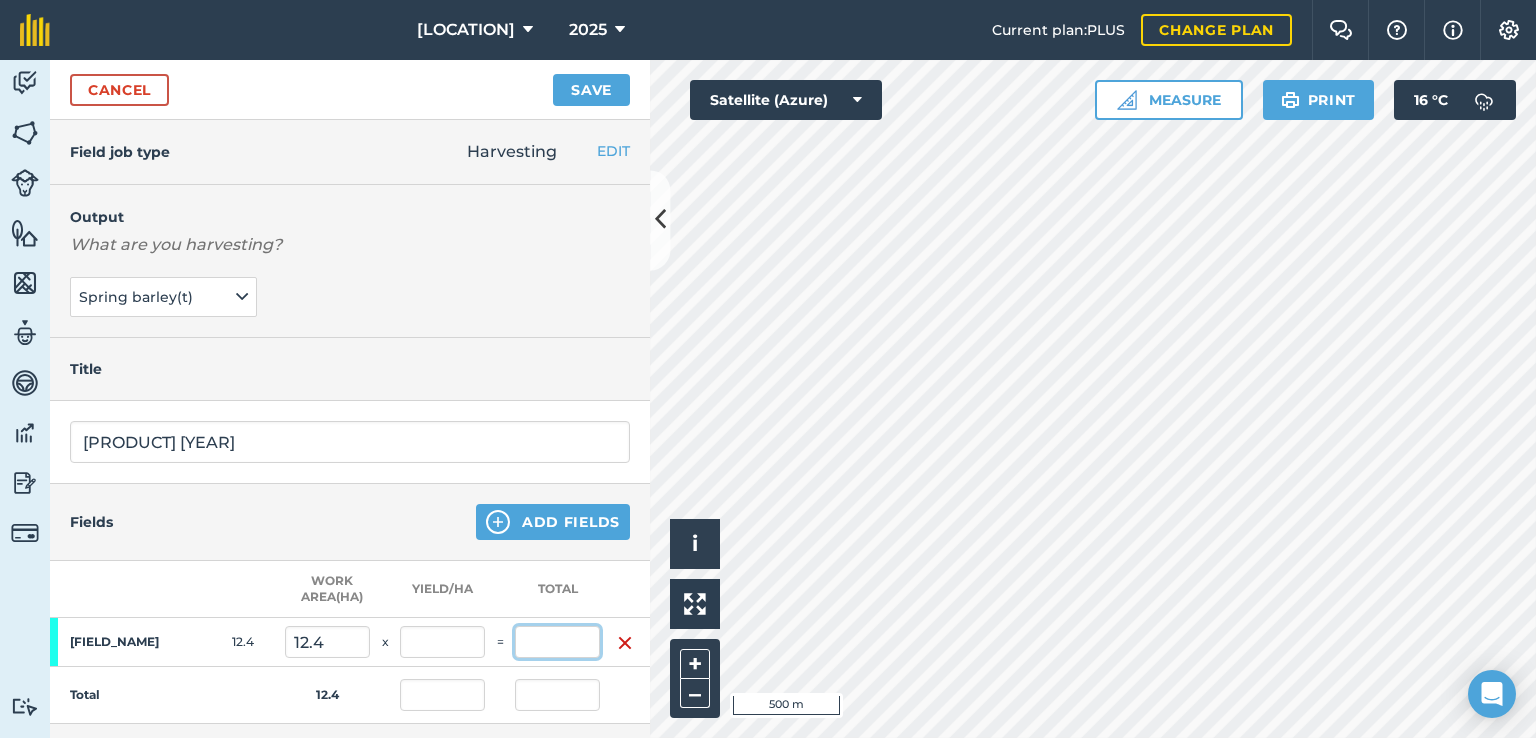 click at bounding box center (557, 642) 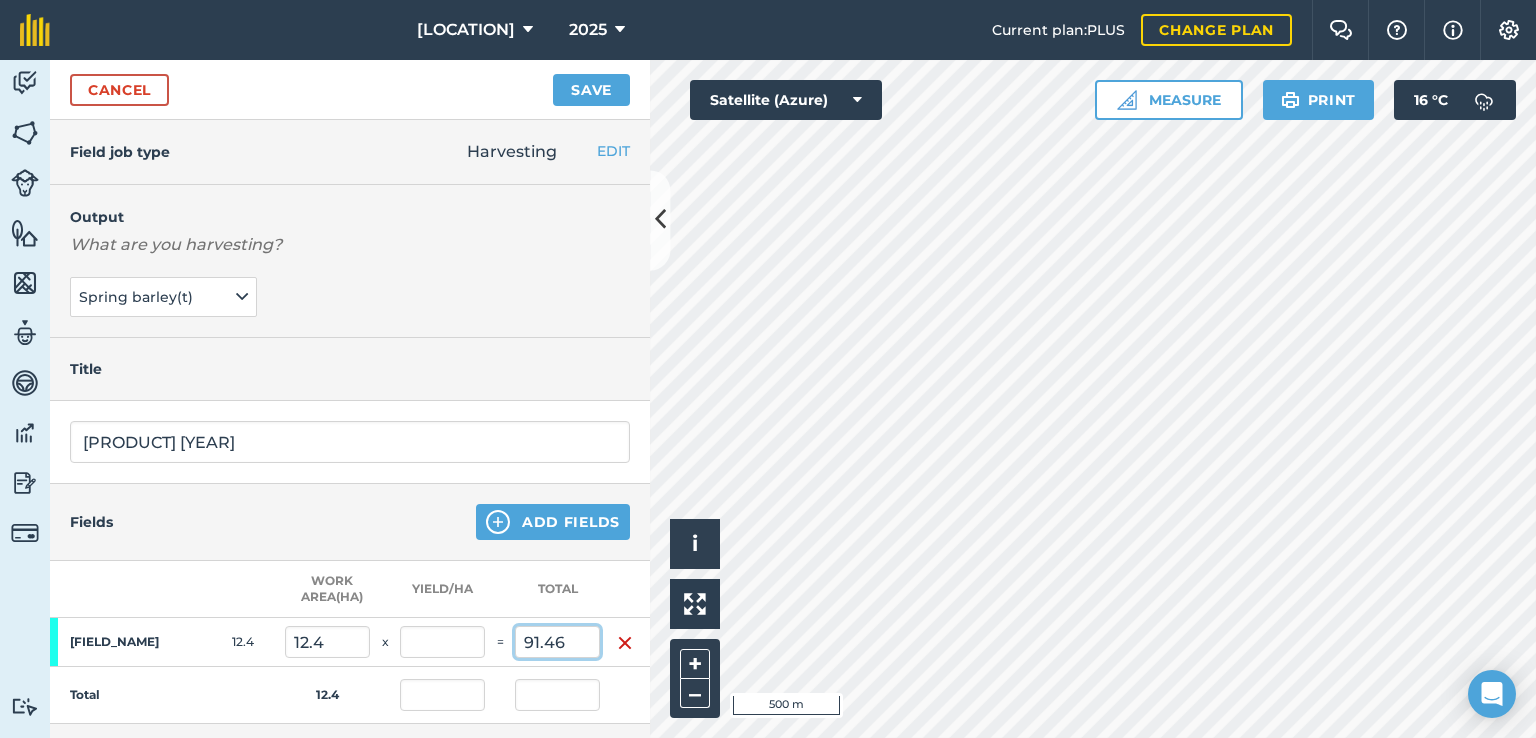 type on "91.46" 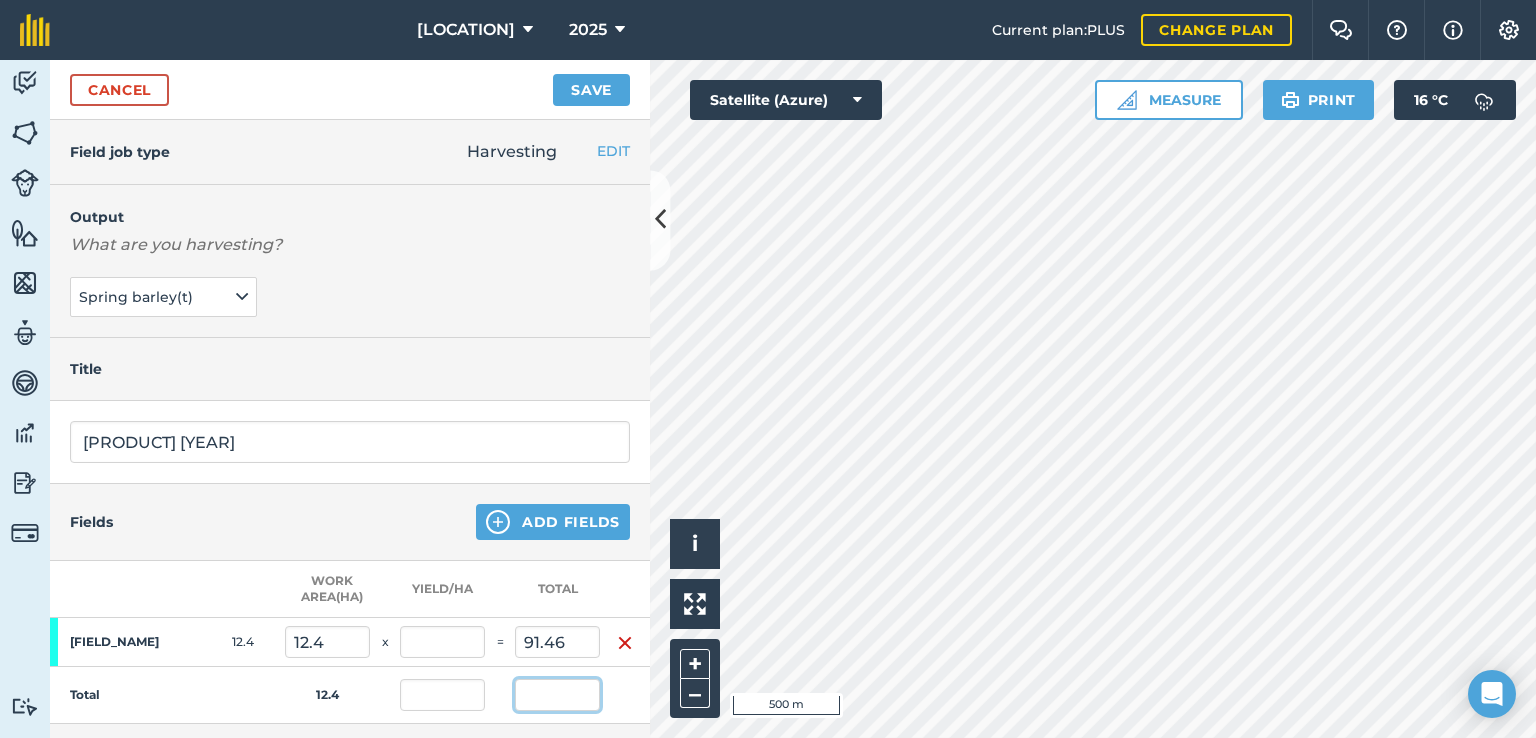 type on "7.376" 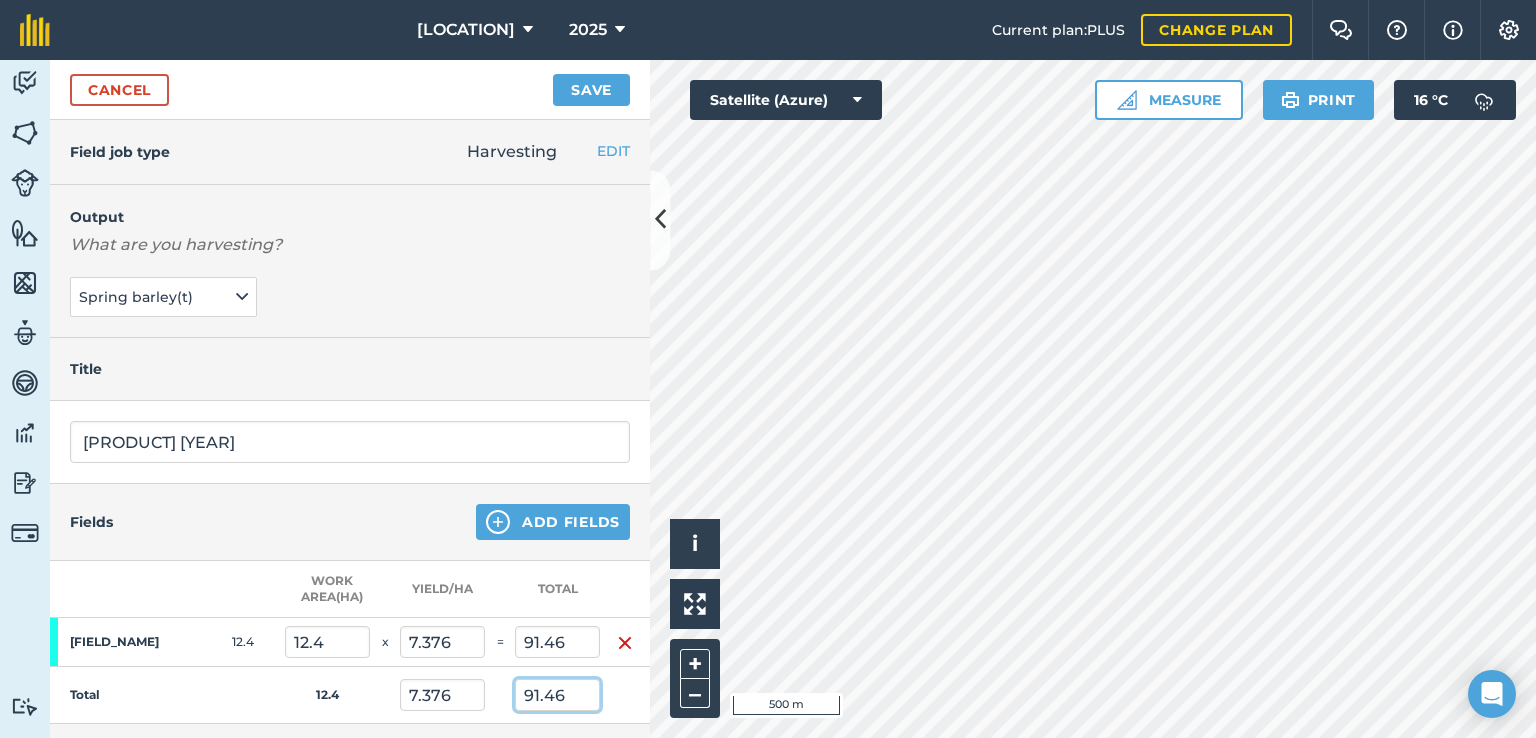 click on "91.46" at bounding box center (557, 695) 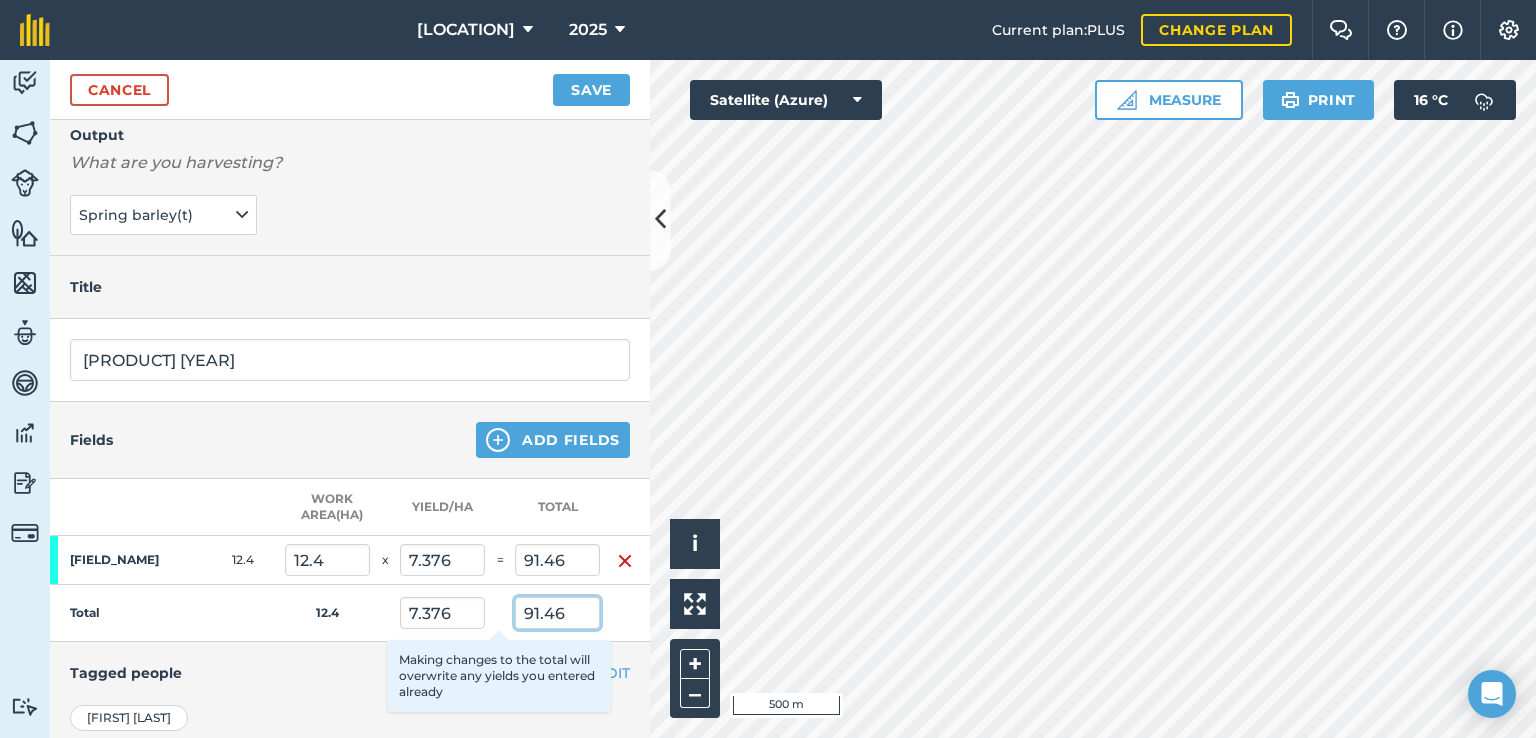 scroll, scrollTop: 317, scrollLeft: 0, axis: vertical 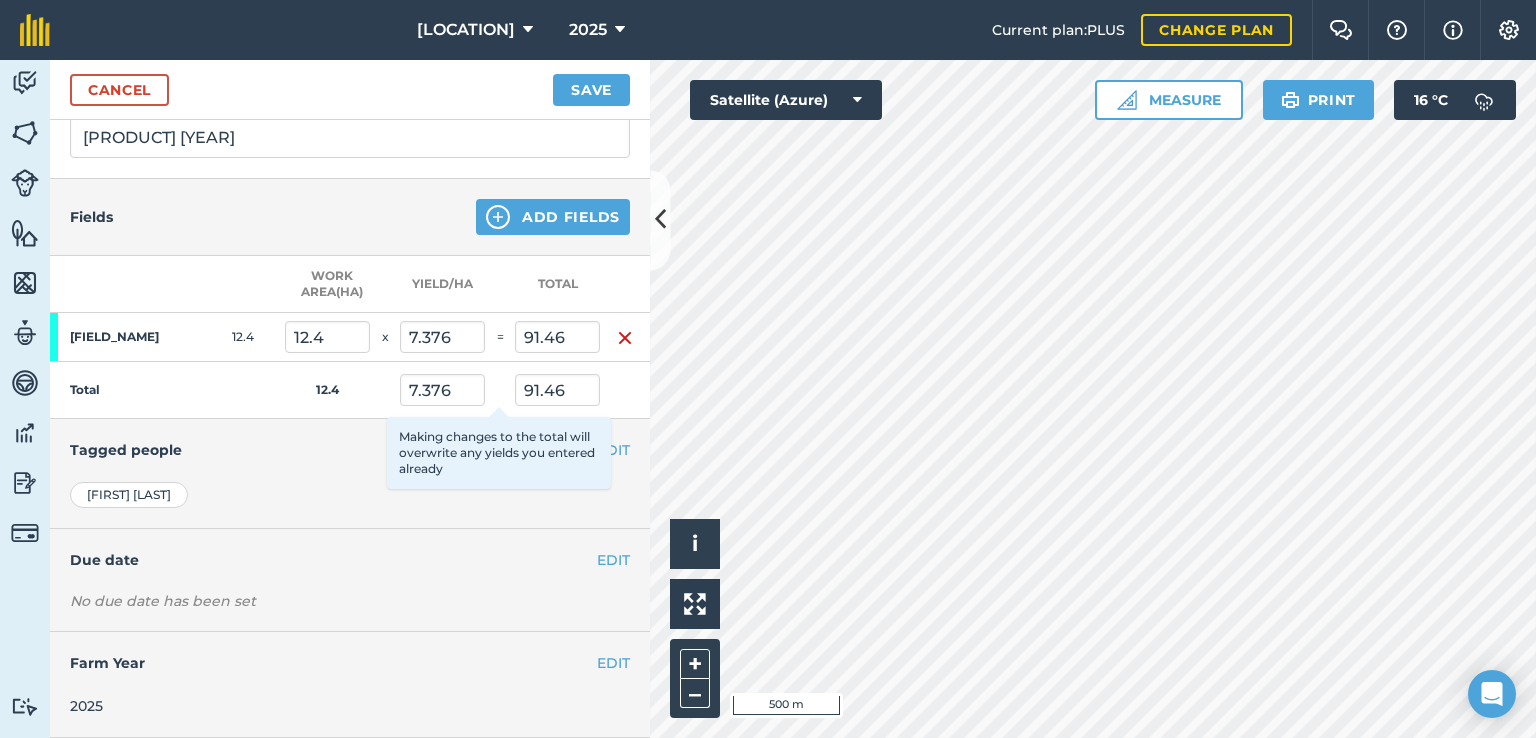 click on "EDIT Tagged people" at bounding box center [350, 450] 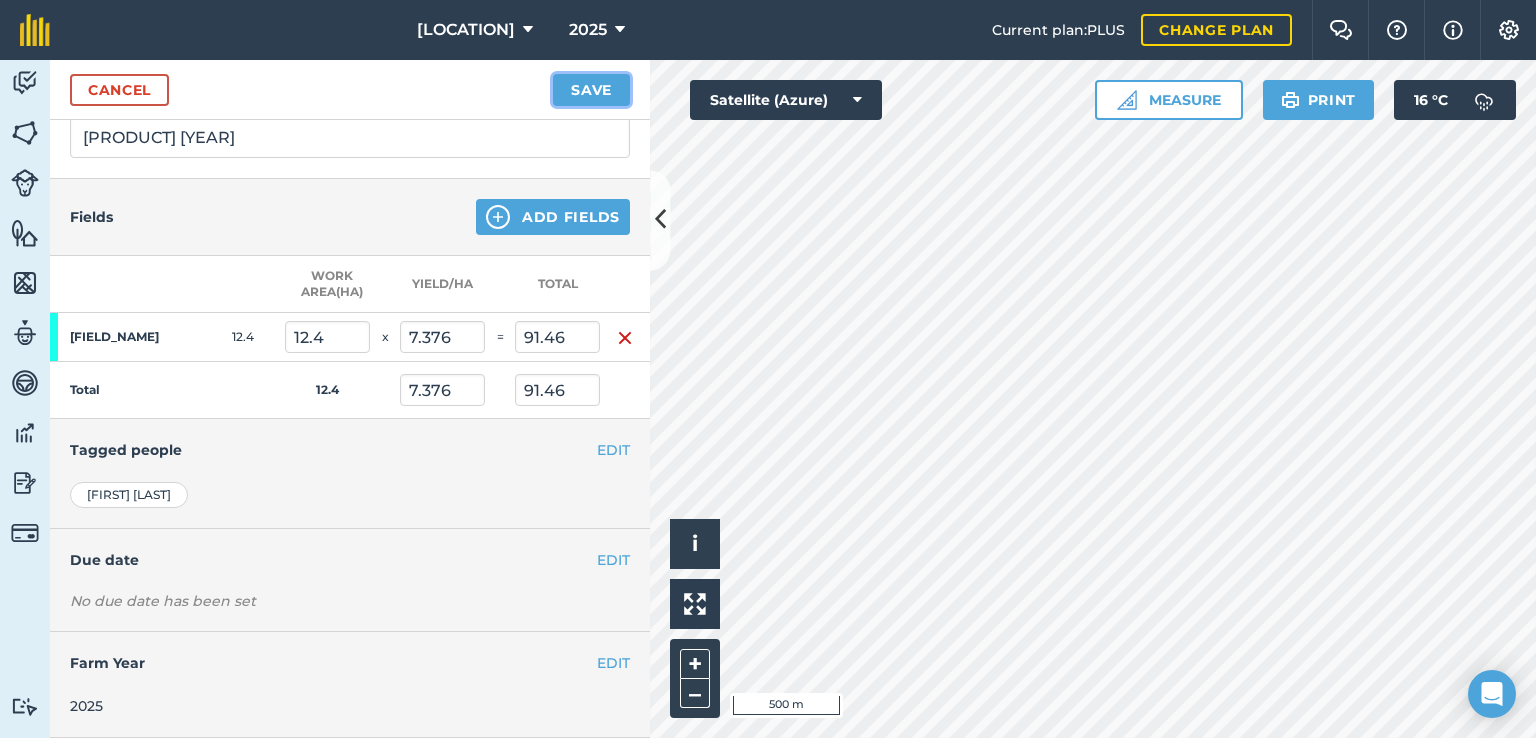 click on "Save" at bounding box center (591, 90) 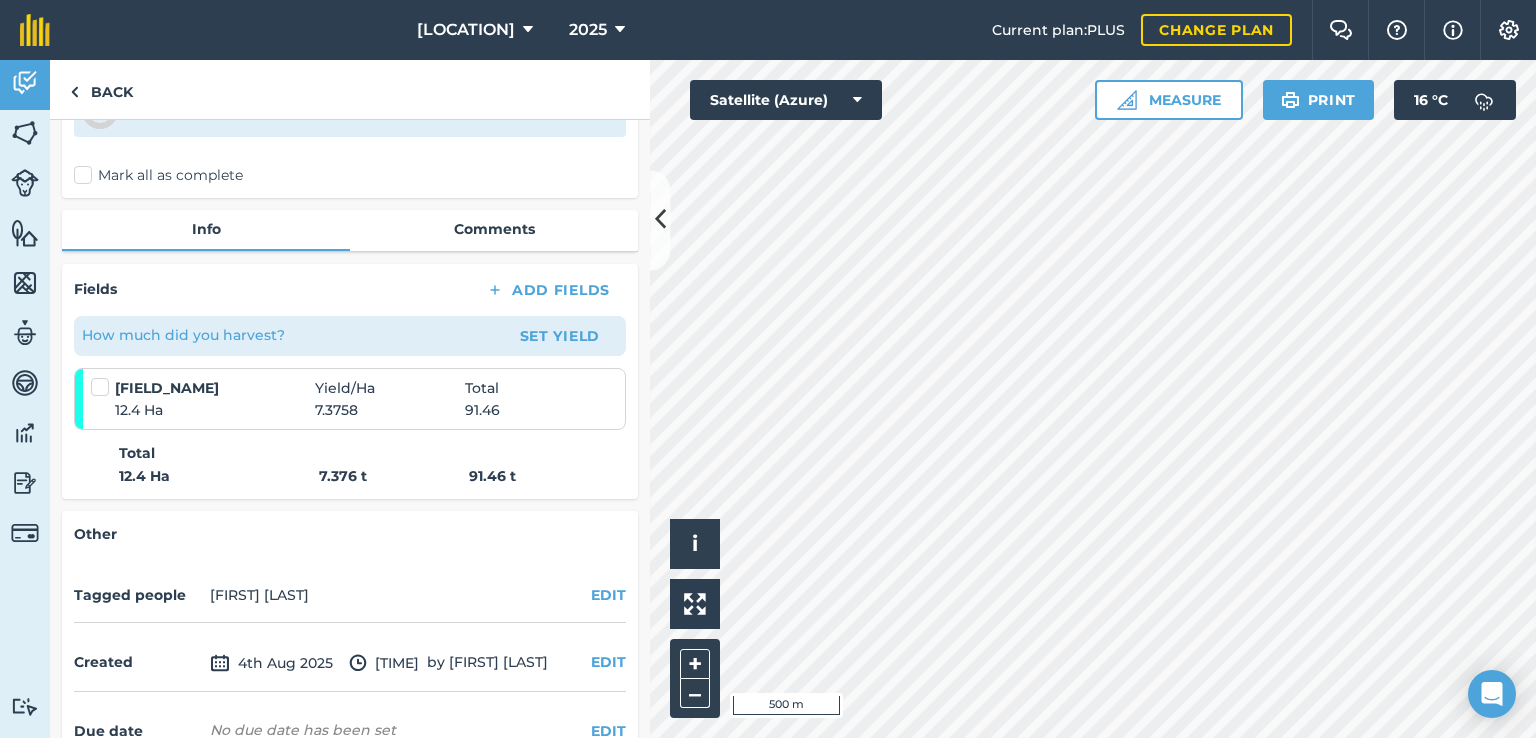 scroll, scrollTop: 200, scrollLeft: 0, axis: vertical 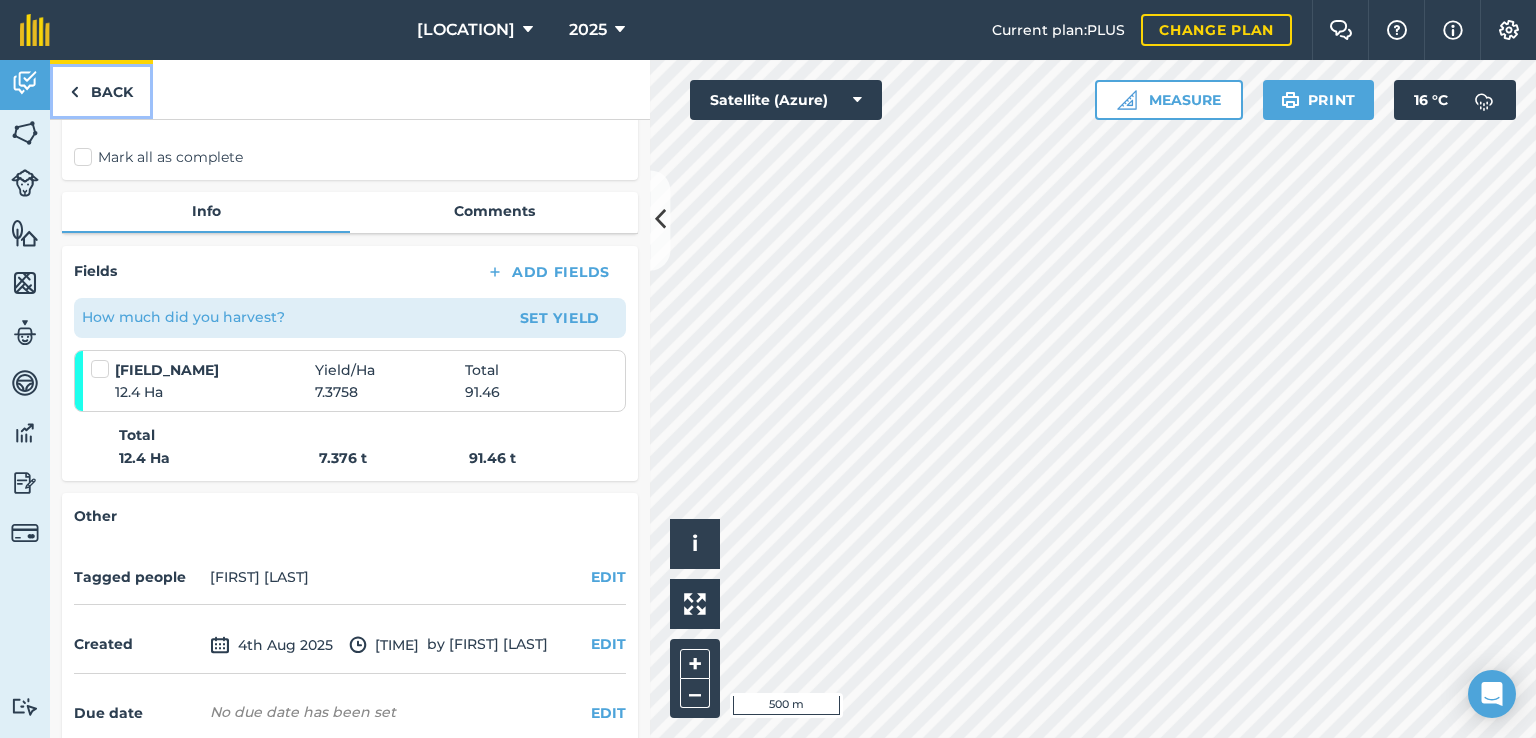 click on "Back" at bounding box center [101, 89] 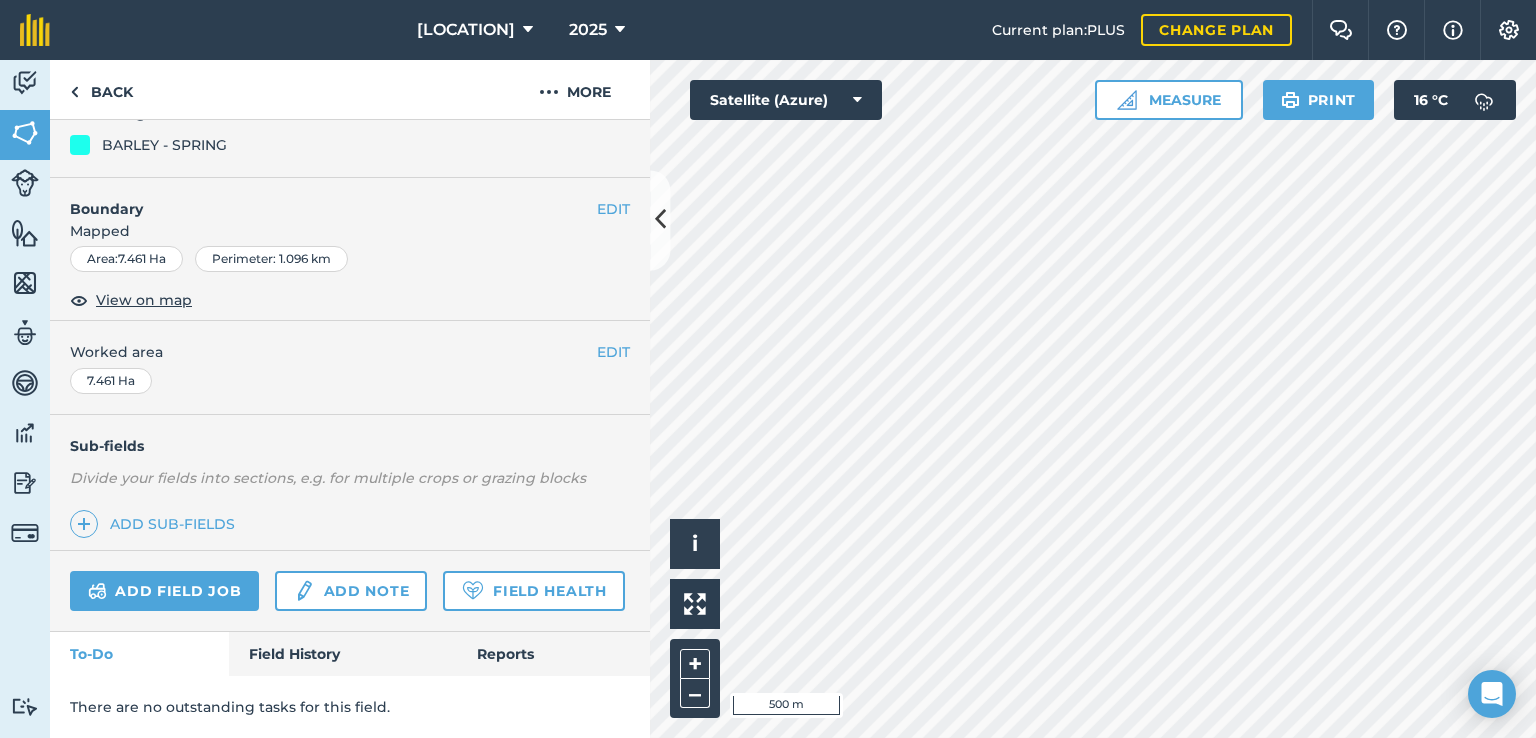 scroll, scrollTop: 256, scrollLeft: 0, axis: vertical 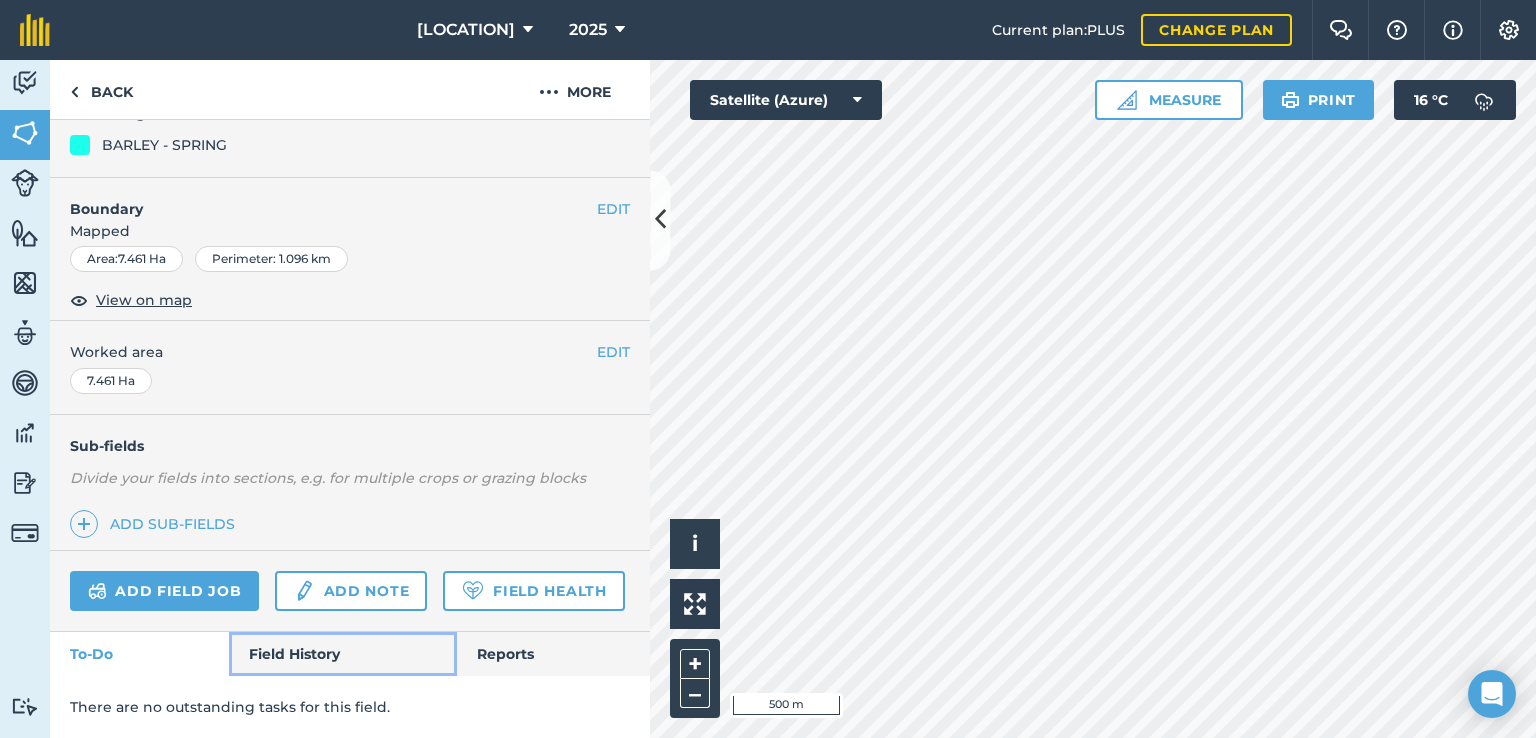 click on "Field History" at bounding box center (342, 654) 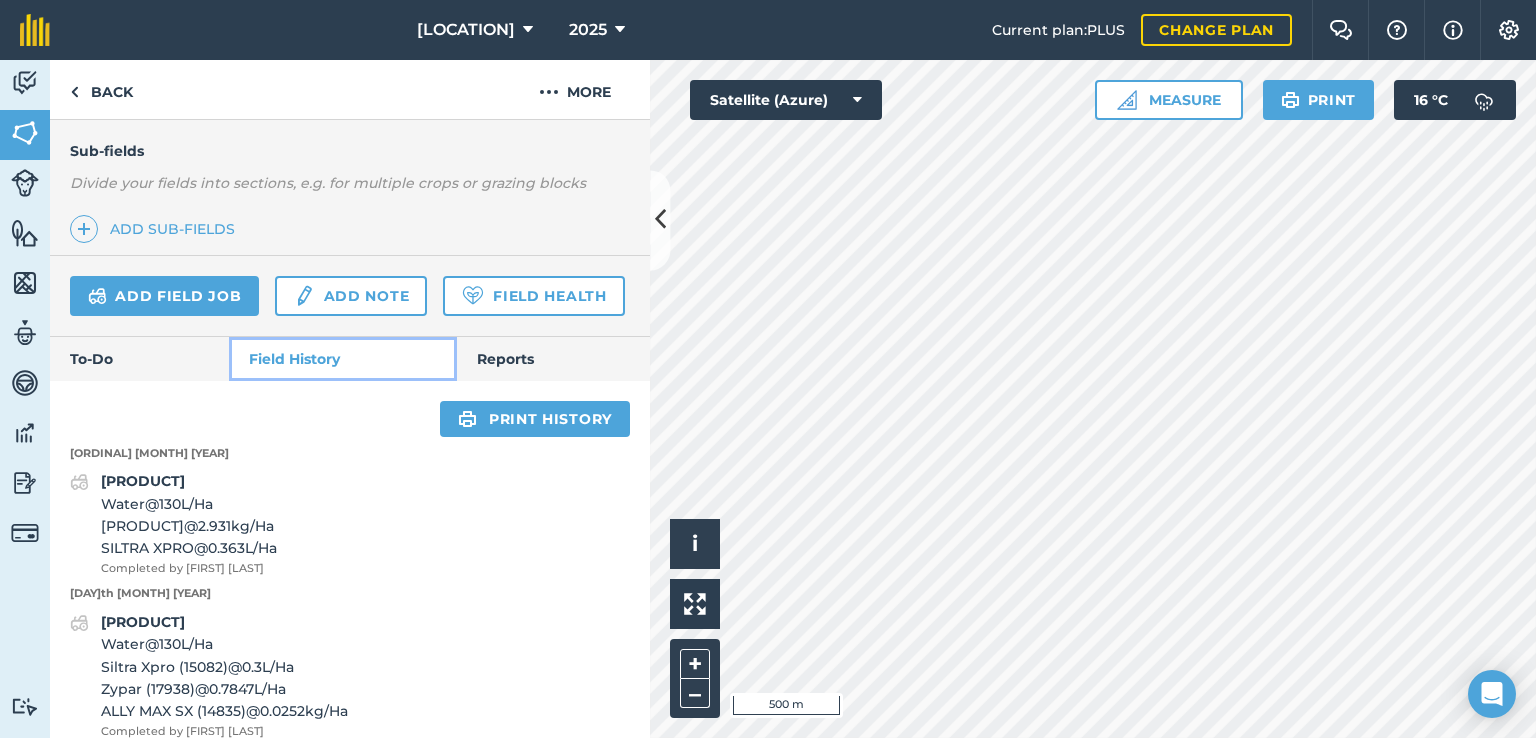 scroll, scrollTop: 556, scrollLeft: 0, axis: vertical 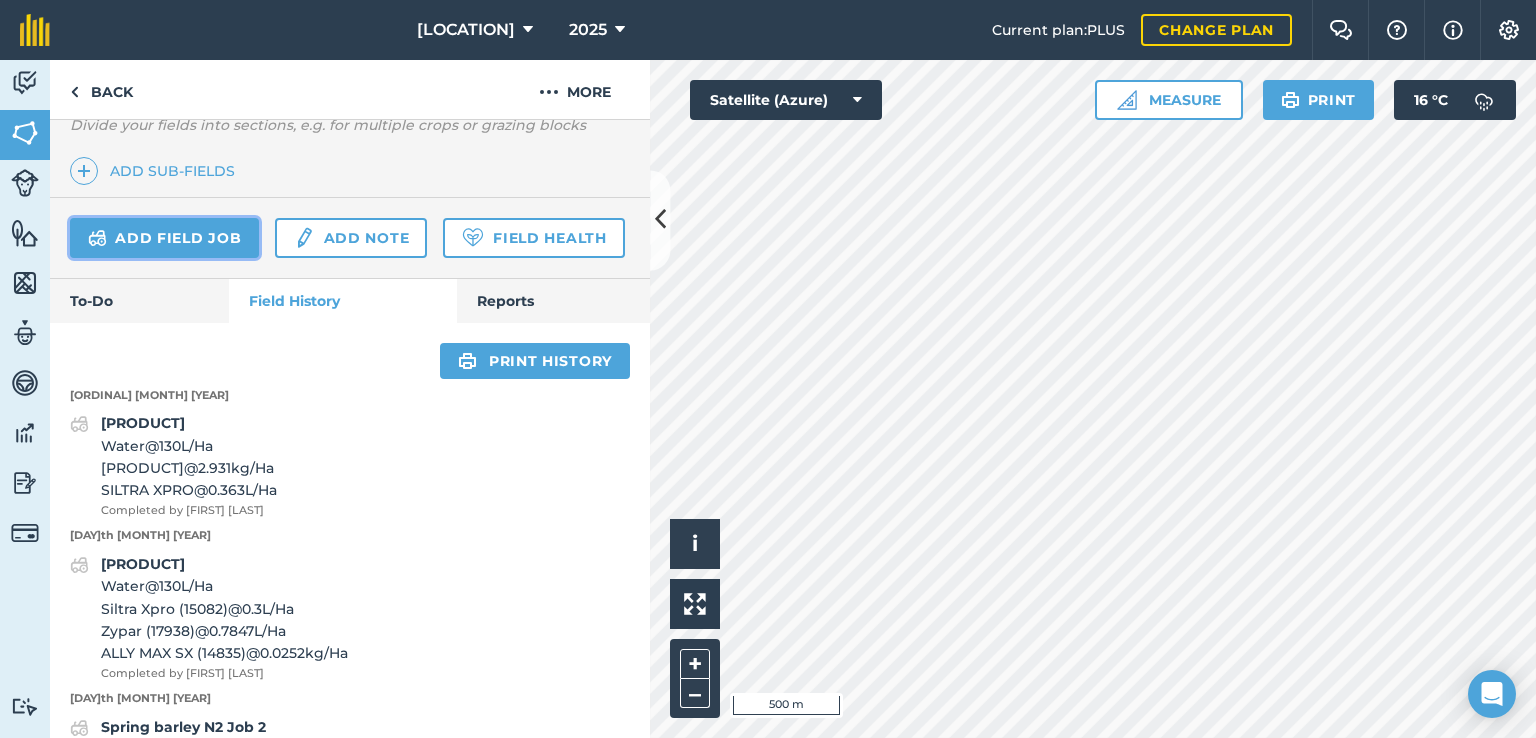 click on "Add field job" at bounding box center [164, 238] 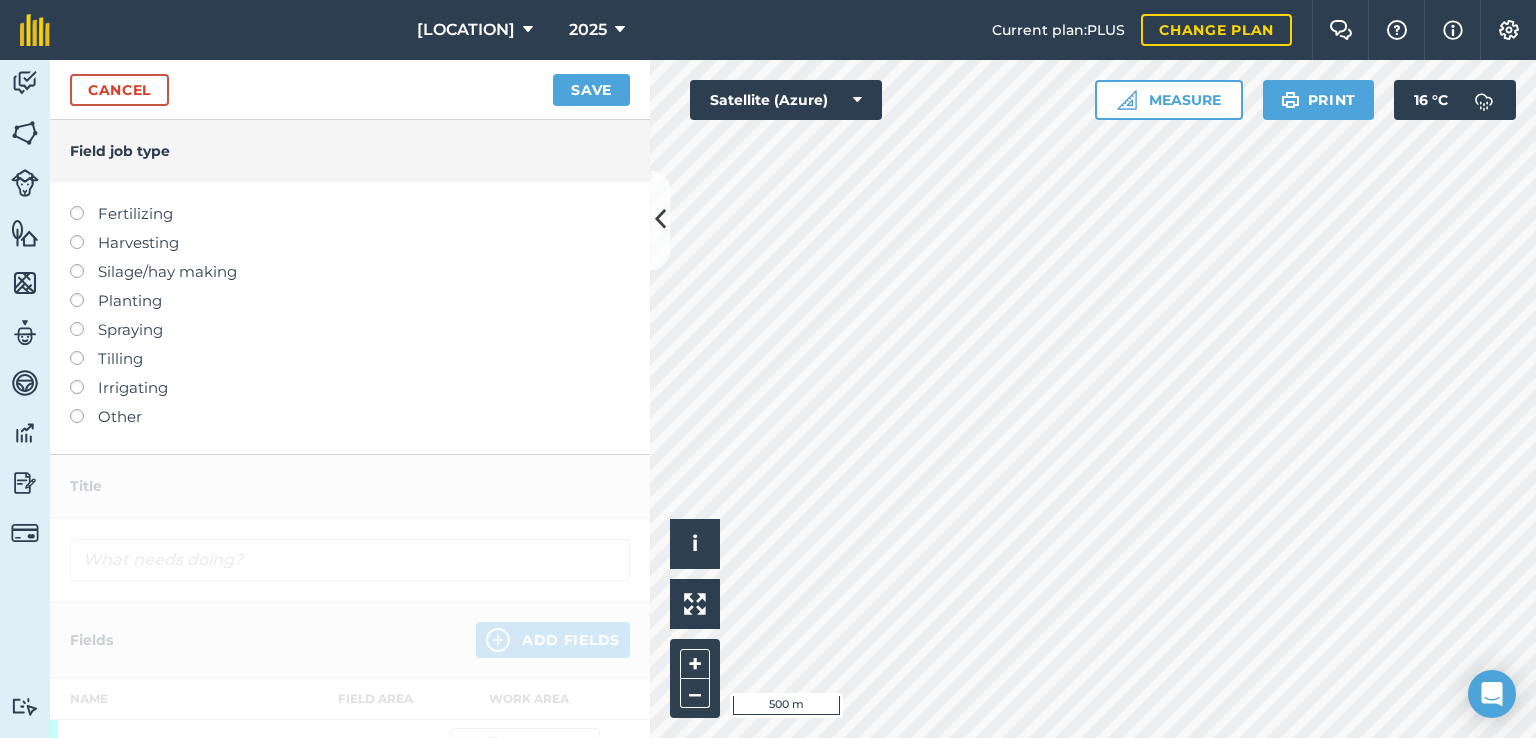 click on "Harvesting" at bounding box center (350, 243) 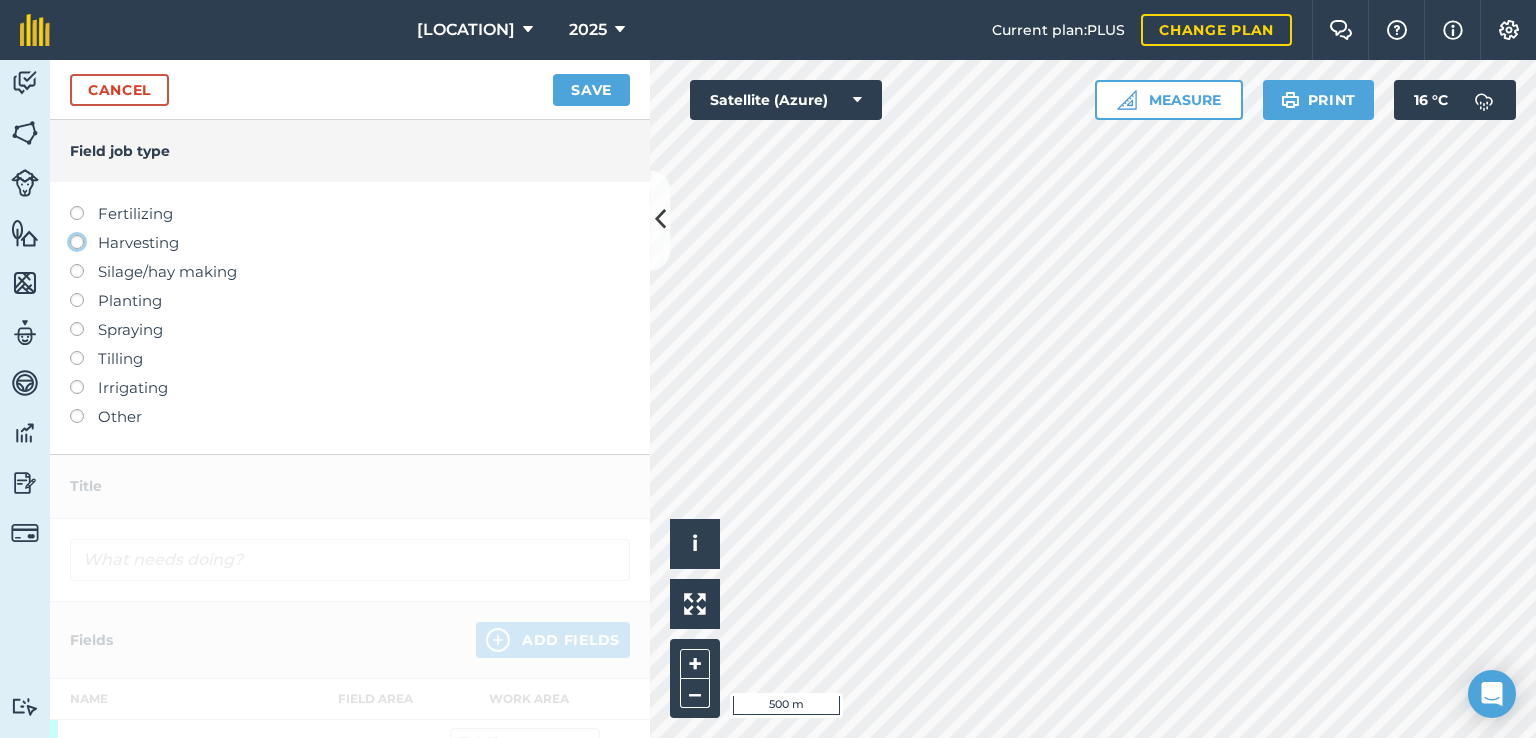 click on "Harvesting" at bounding box center [-9943, 241] 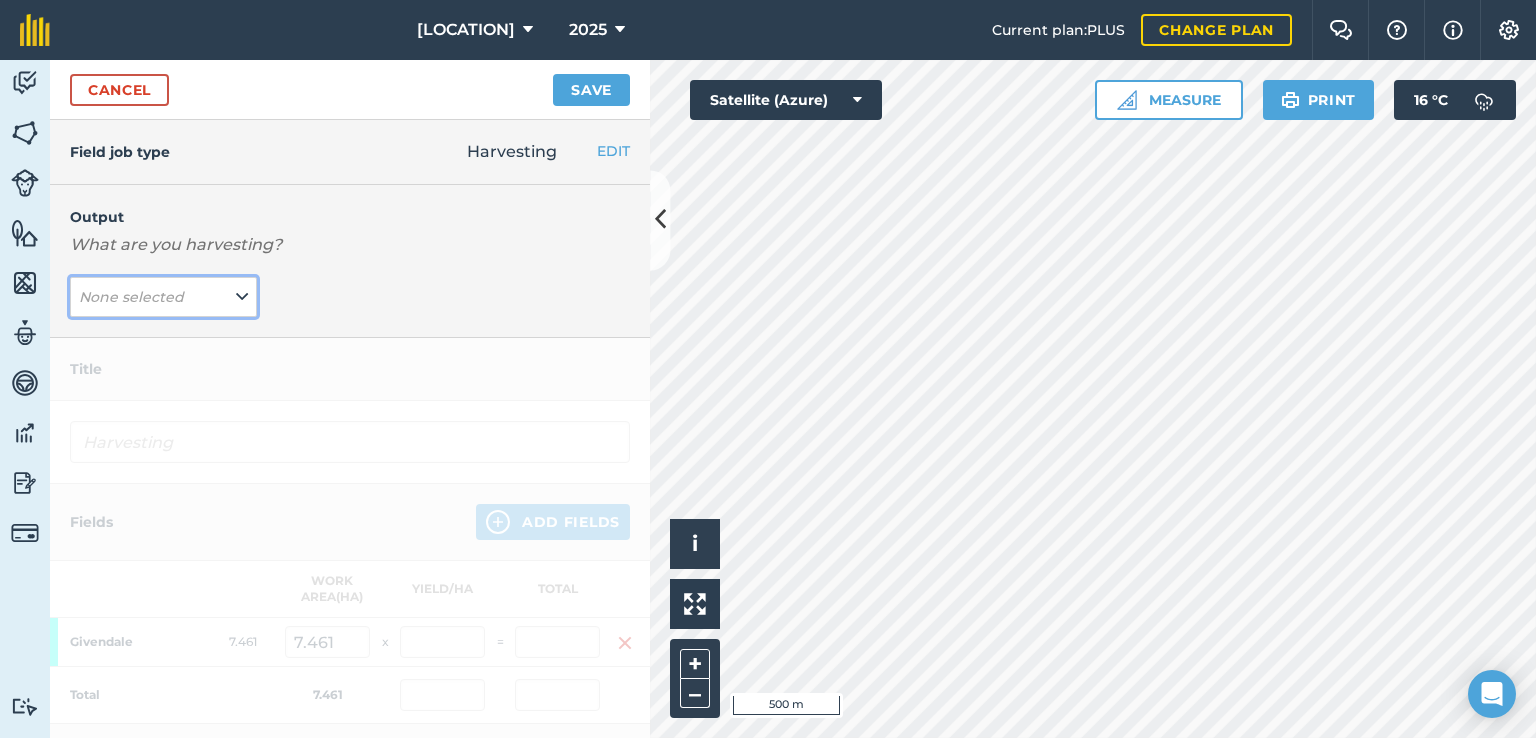 click on "None selected" at bounding box center (163, 297) 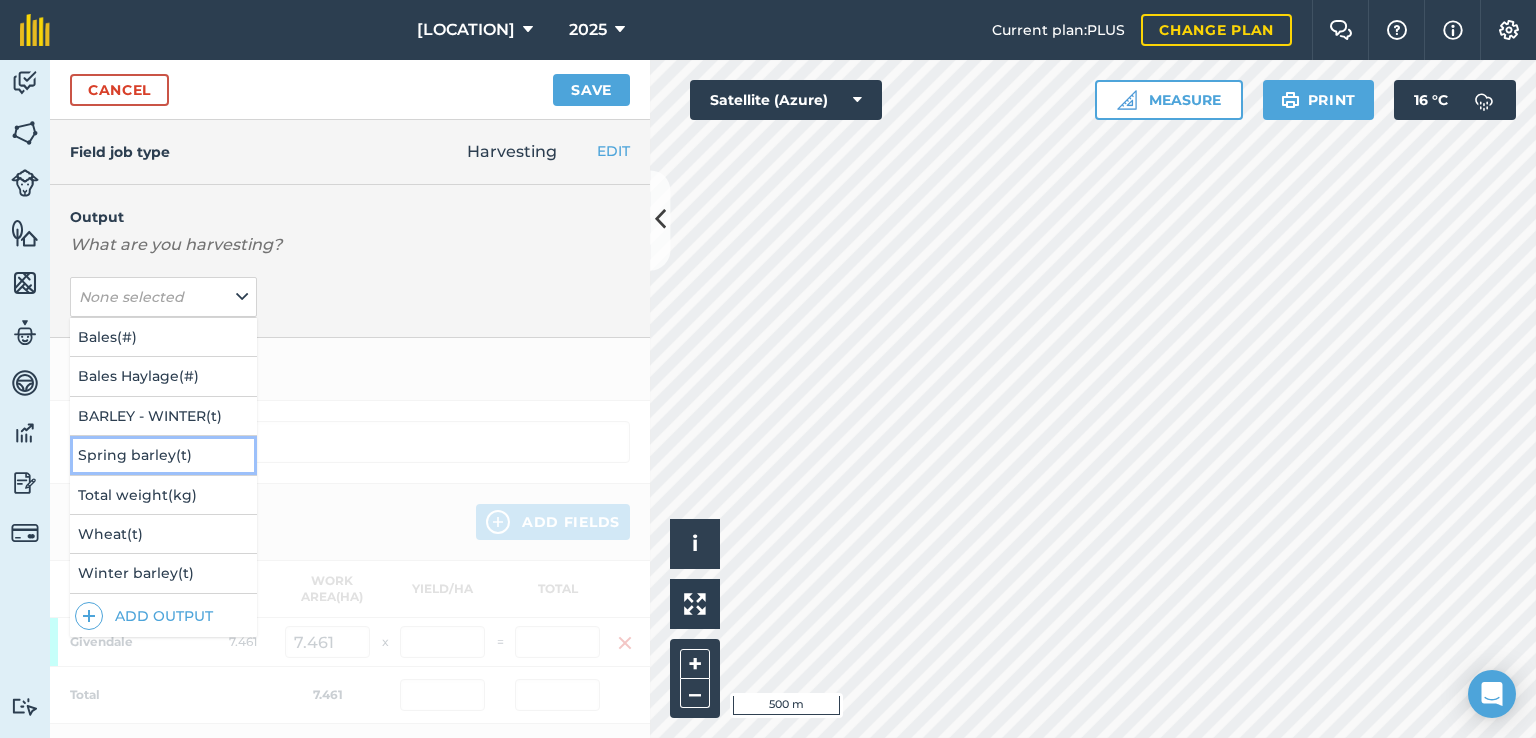 click on "[PRODUCT] (t)" at bounding box center [163, 455] 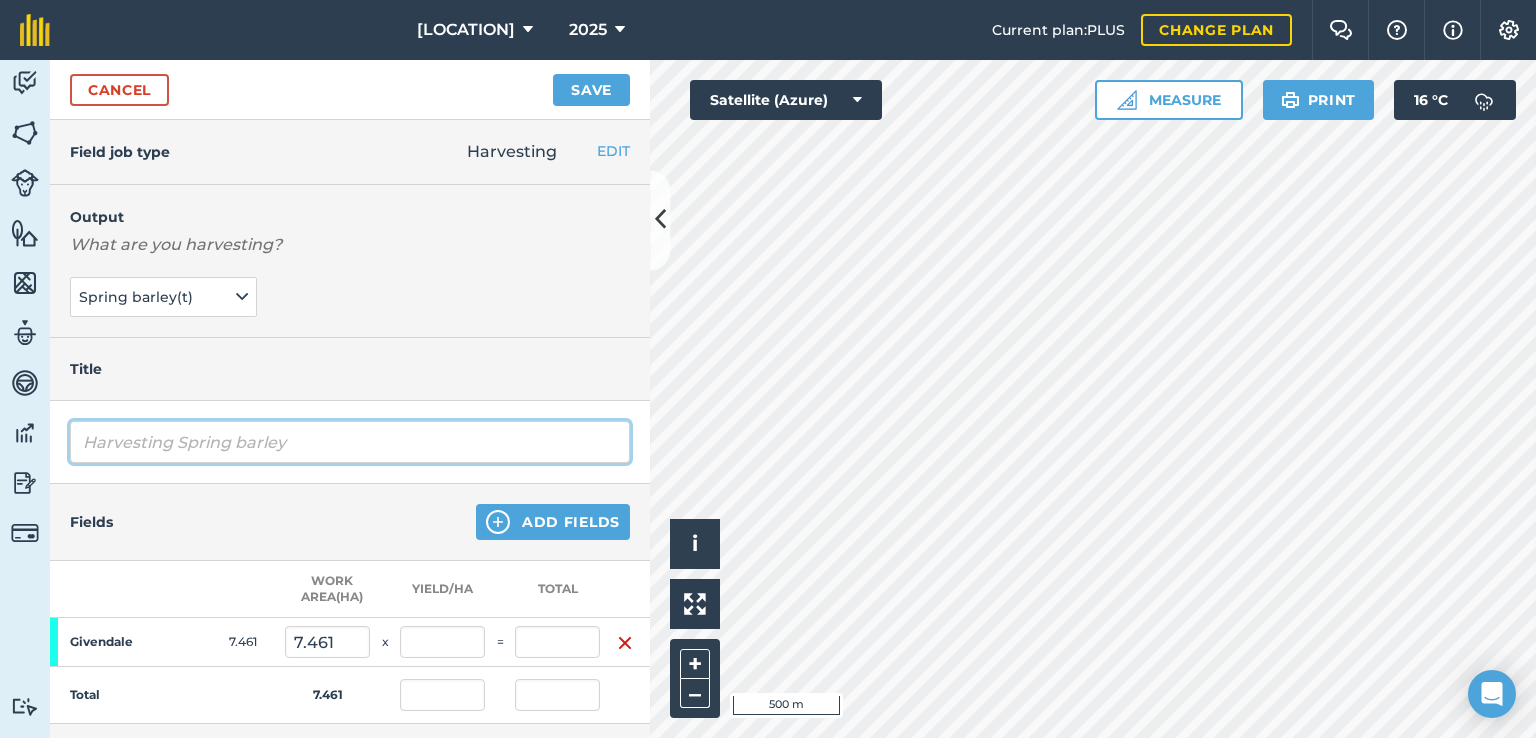 click on "Harvesting Spring barley" at bounding box center [350, 442] 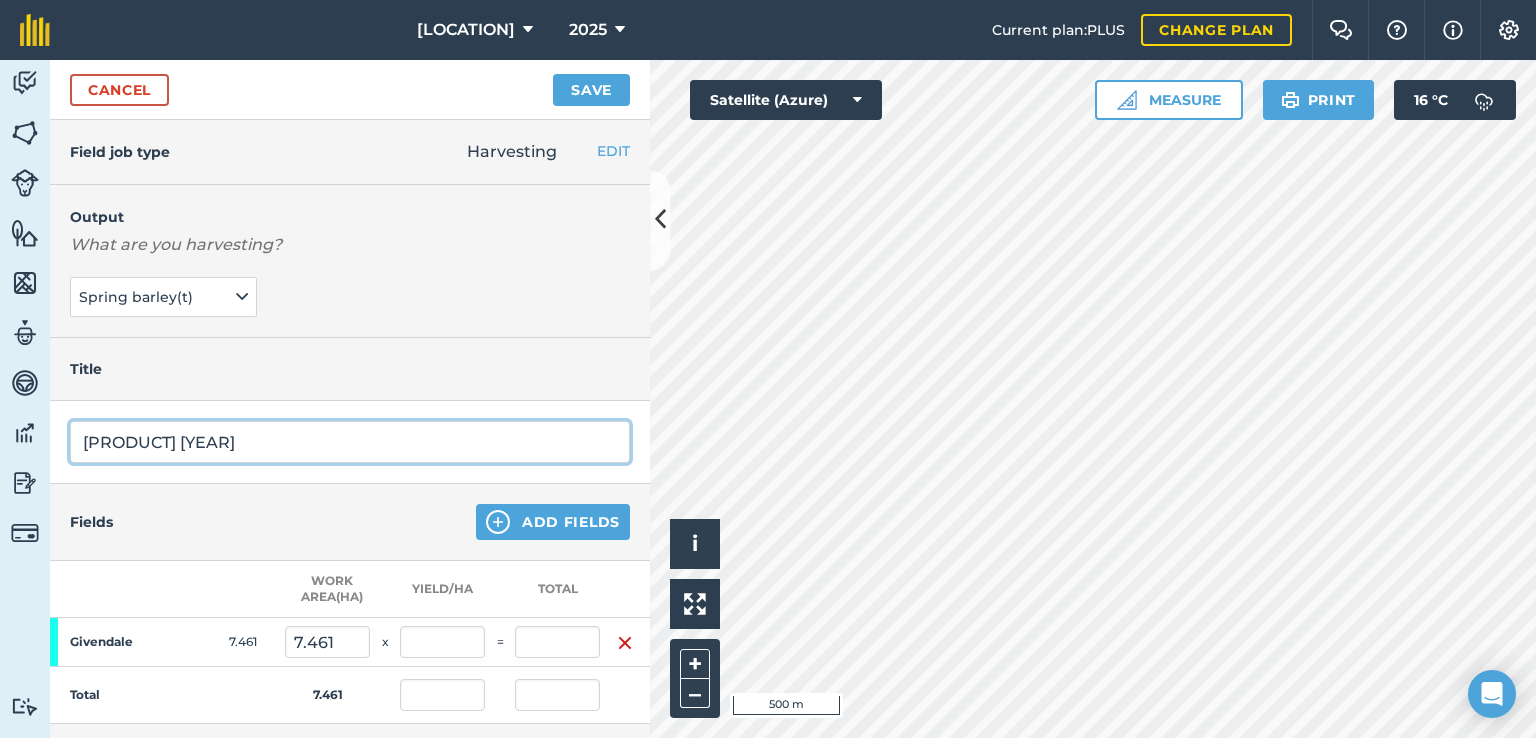 scroll, scrollTop: 300, scrollLeft: 0, axis: vertical 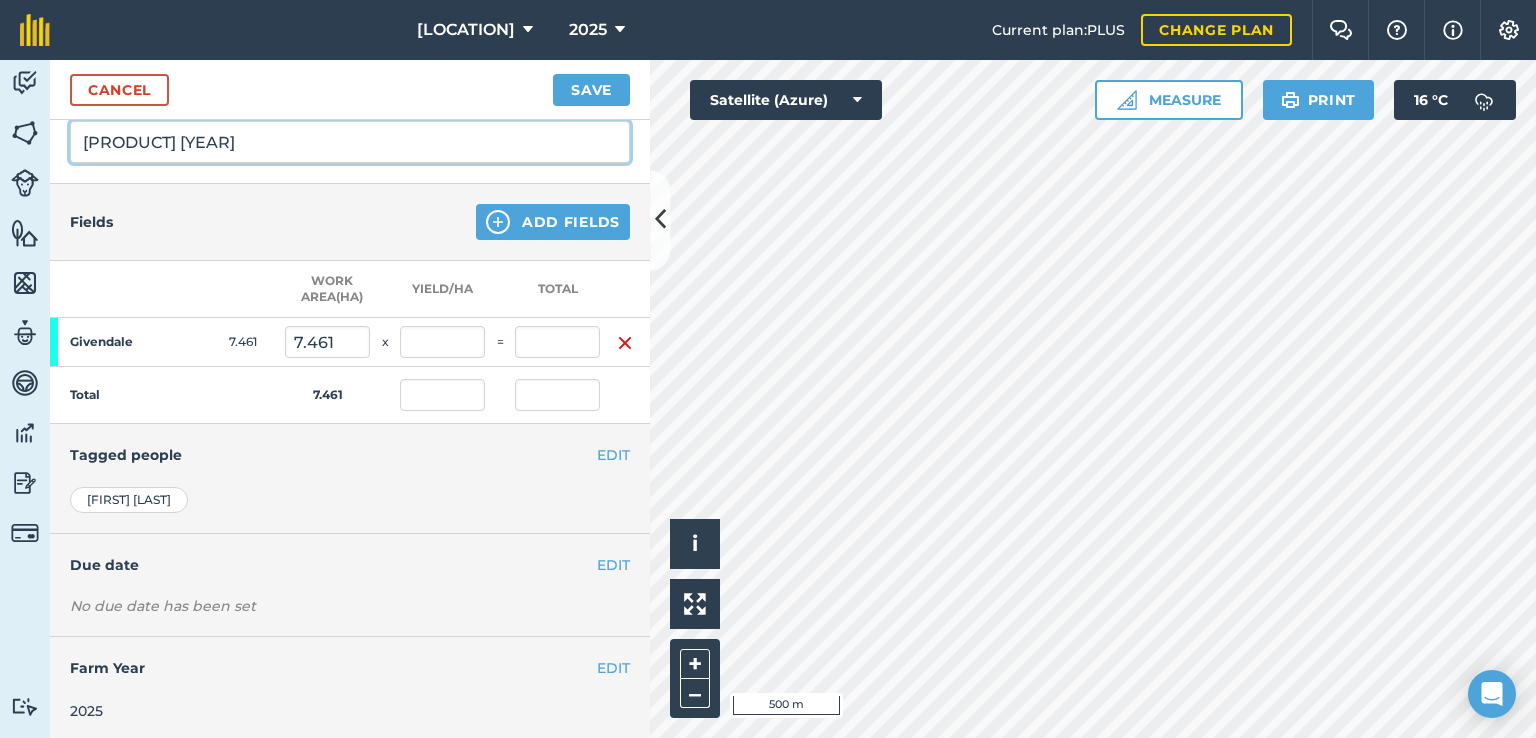 type on "[PRODUCT] [YEAR]" 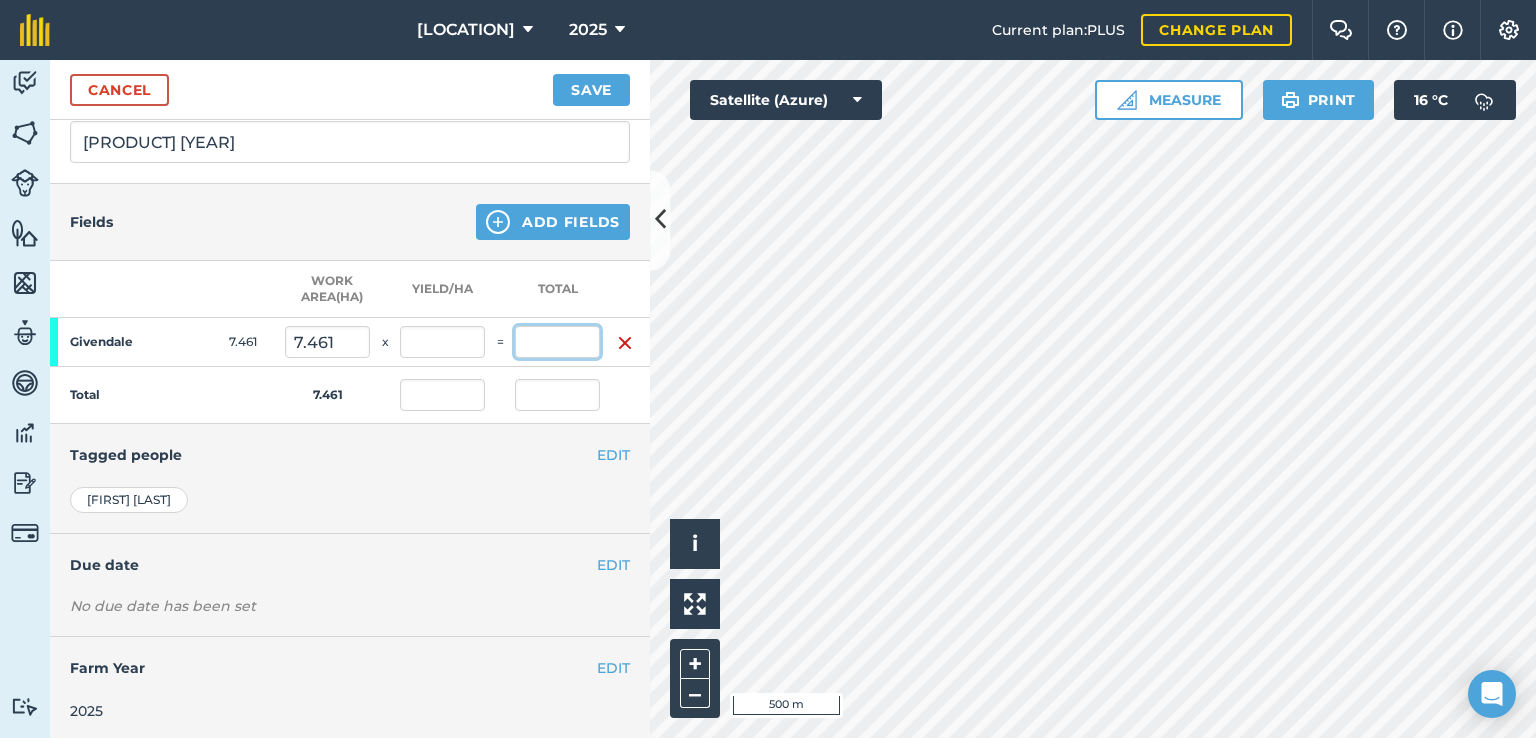 click at bounding box center (557, 342) 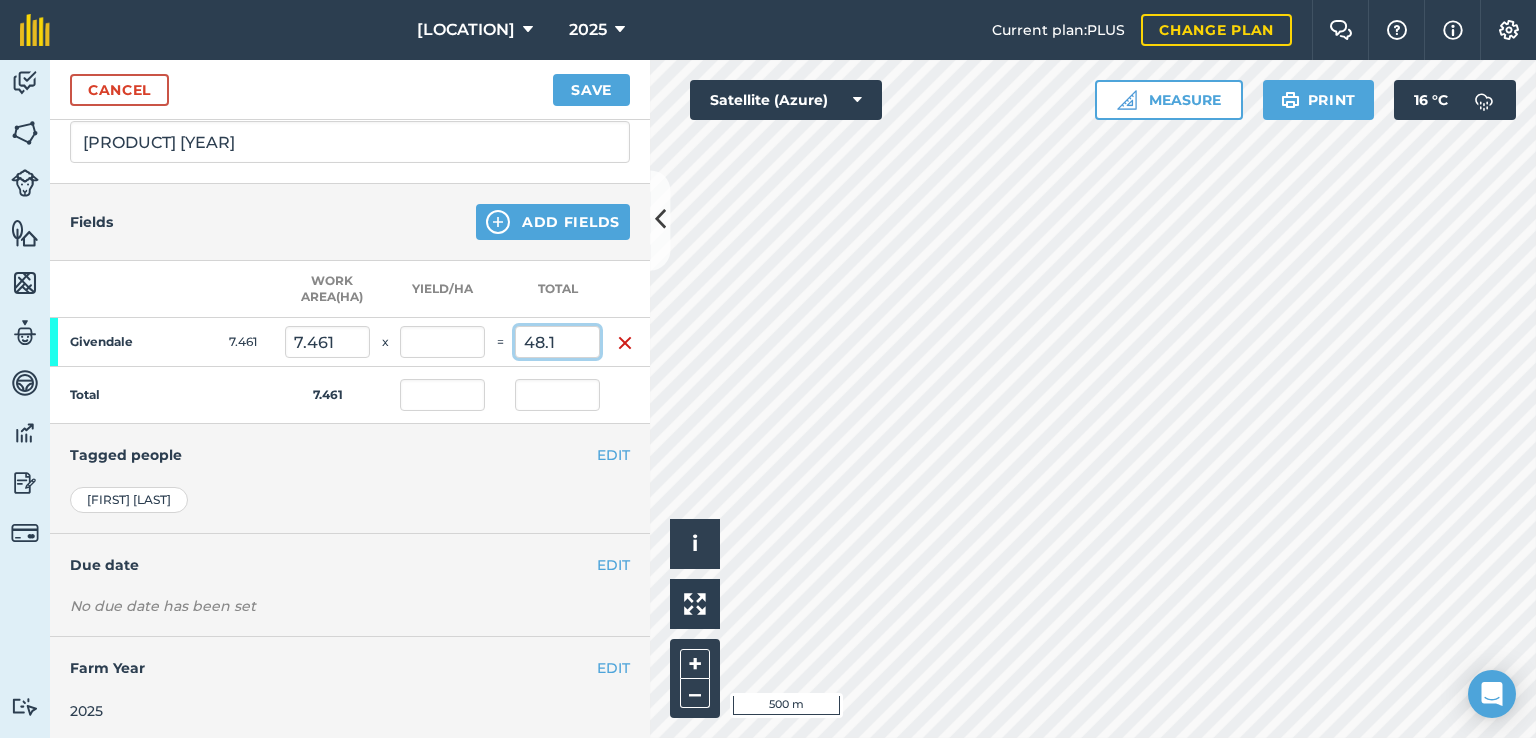 type on "48.1" 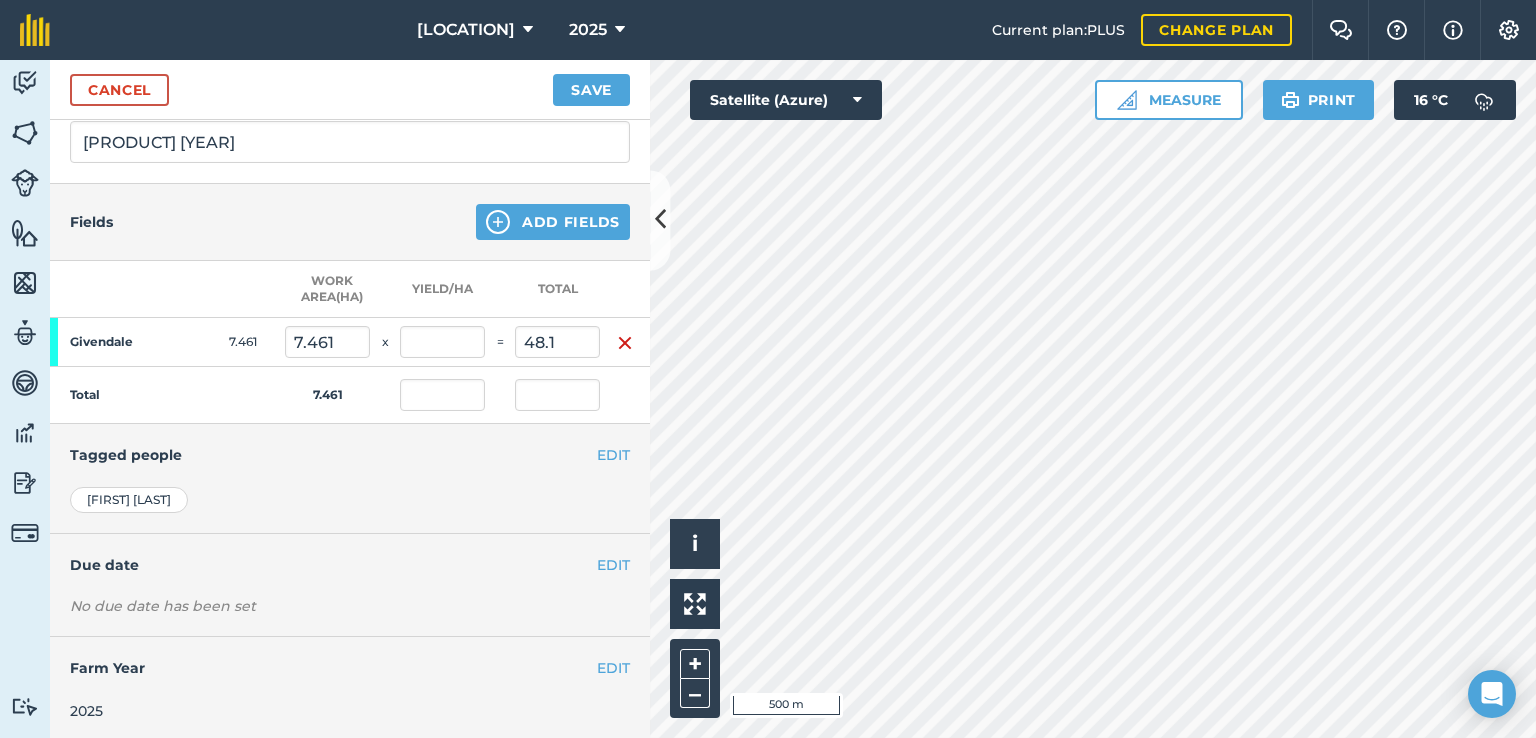 type on "6.447" 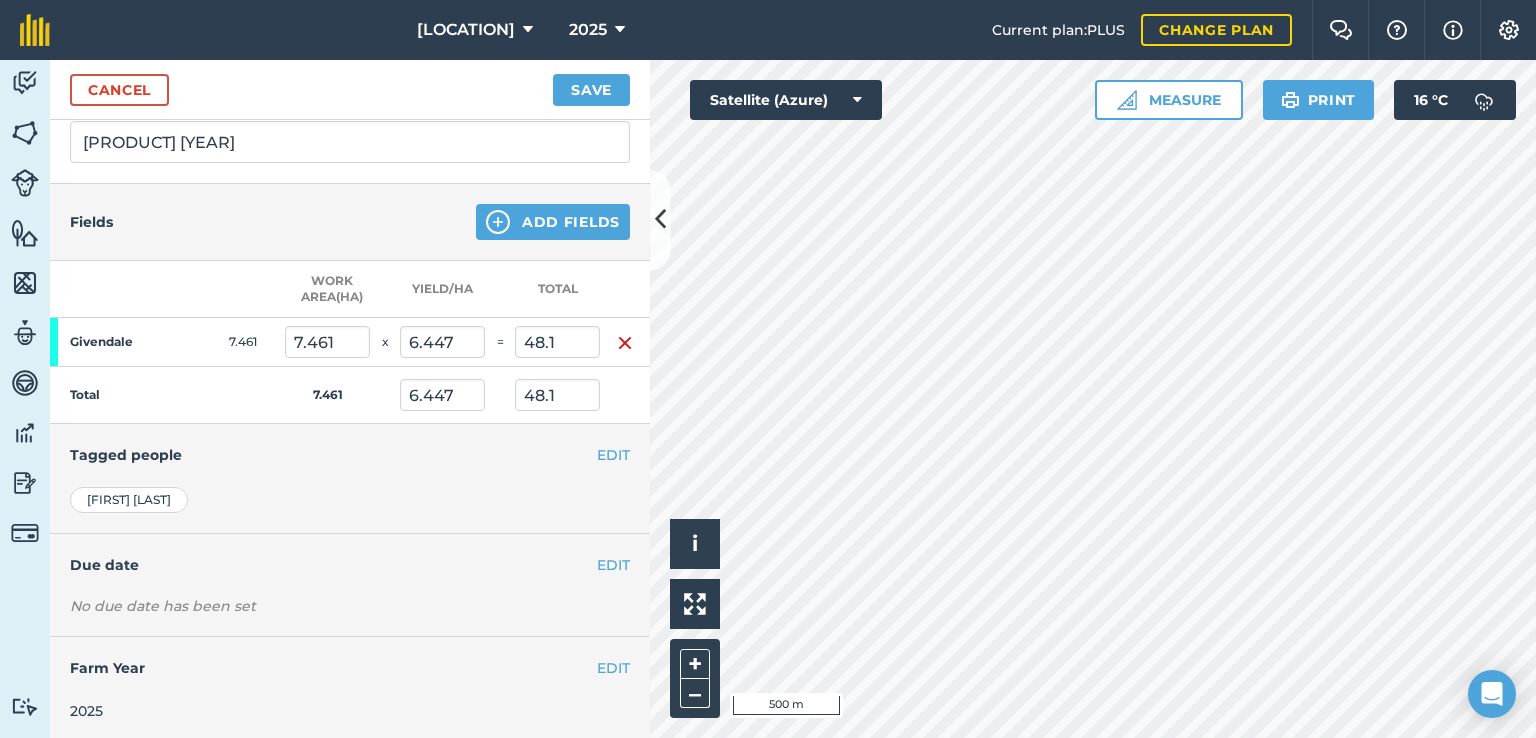 click on "[FIRST] [LAST]" at bounding box center (350, 500) 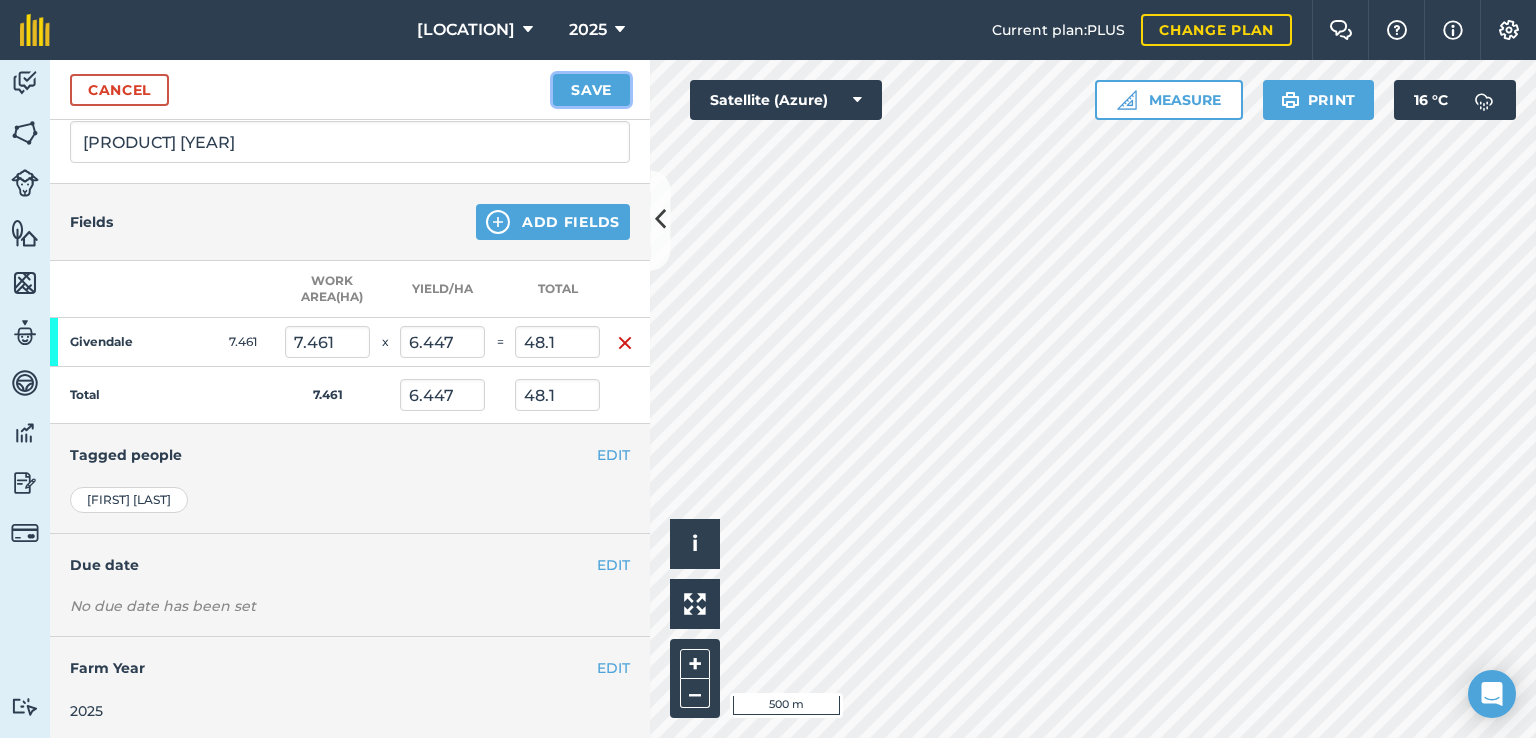 click on "Save" at bounding box center [591, 90] 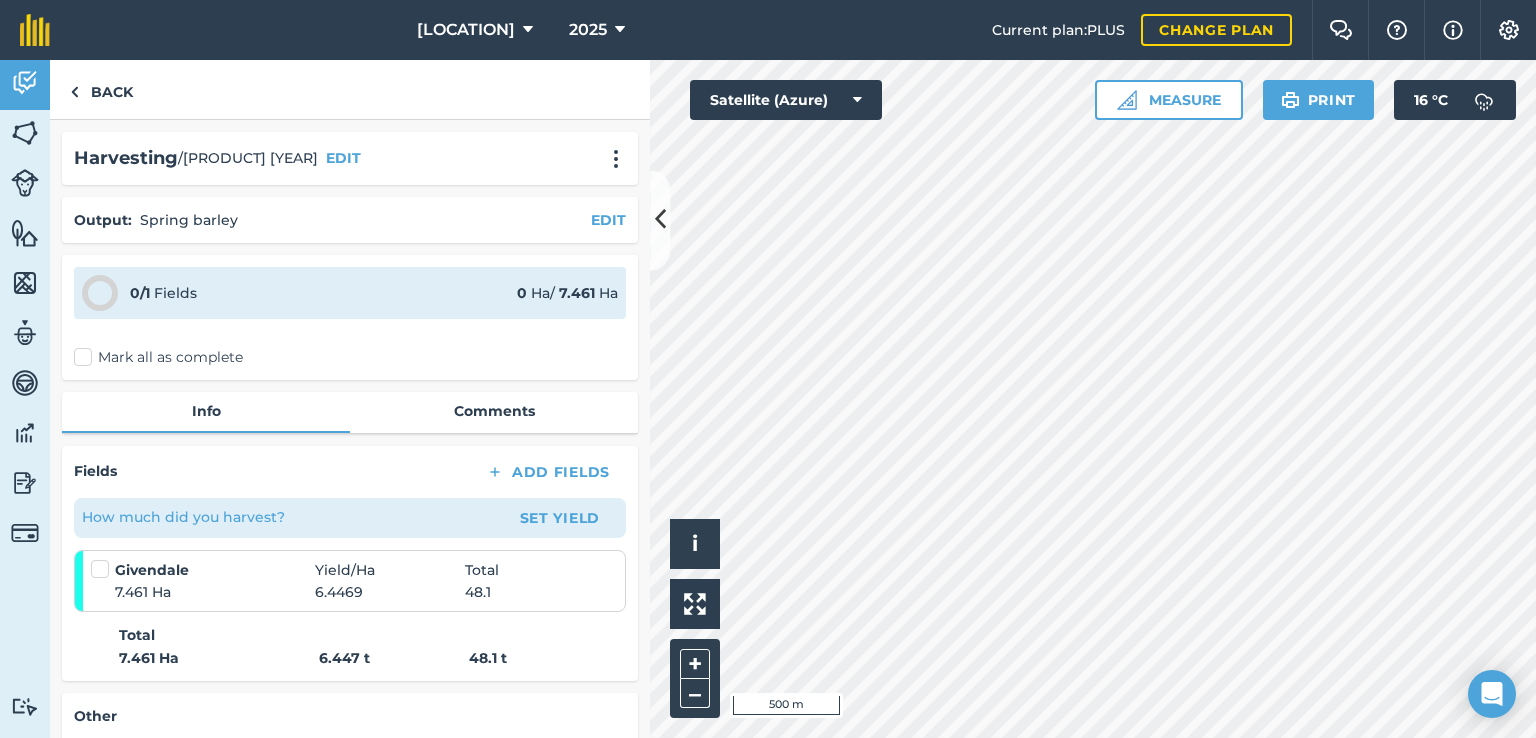 click on "Activity Fields Livestock Features Maps Team Vehicles Data Reporting Billing Tutorials Tutorials   Back Harvesting /  Harvesting Spring barley 2025 EDIT Output : Spring barley EDIT 0 / 1   Fields 0   Ha  /   7.461   Ha Mark all as complete Info Comments Fields Add Fields How much did you harvest? Set Yield Givendale  Yield / Ha Total 7.461   Ha 6.4469 48.1 Total 7.461   Ha 6.447   t 48.1   t Other Tagged people [FIRST] [LAST] EDIT Created   [ORDINAL] [MONTH] [YEAR]   [TIME] by [FIRST] [LAST] EDIT Due date No due date has been set EDIT Farm Year 2025 EDIT Hello i © 2025 TomTom, Microsoft 500 m + – Satellite (Azure) Measure Print 16   ° C" at bounding box center [768, 399] 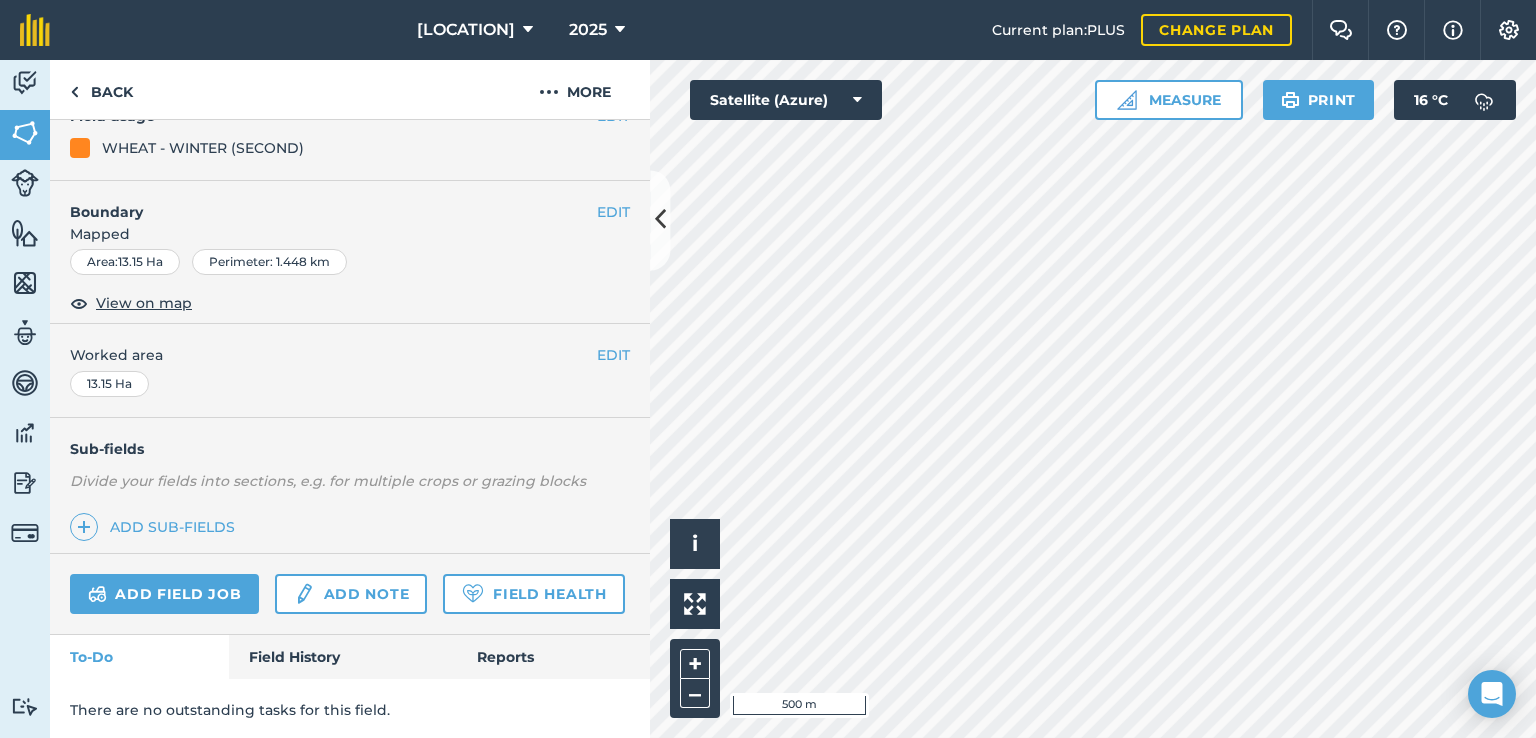 scroll, scrollTop: 256, scrollLeft: 0, axis: vertical 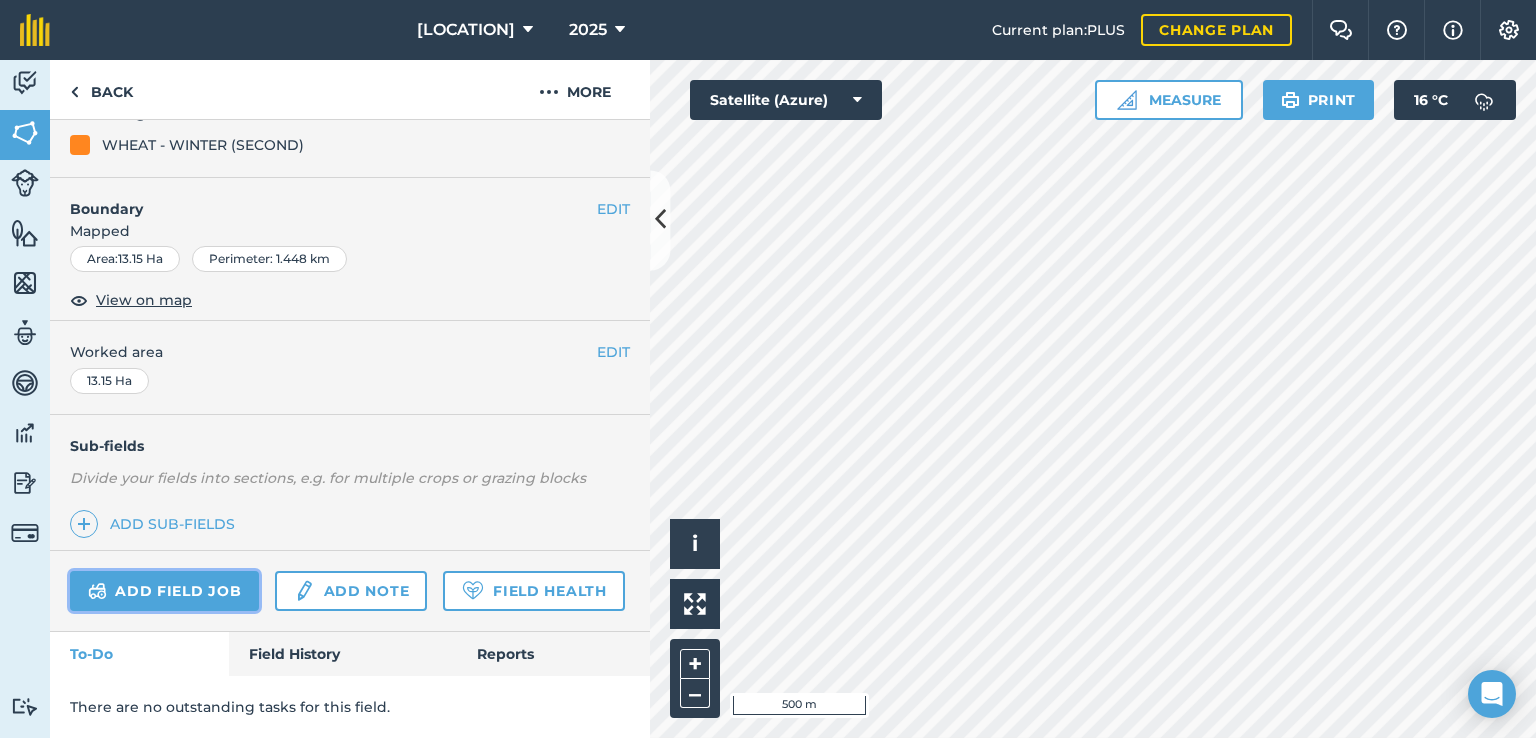 click on "Add field job" at bounding box center (164, 591) 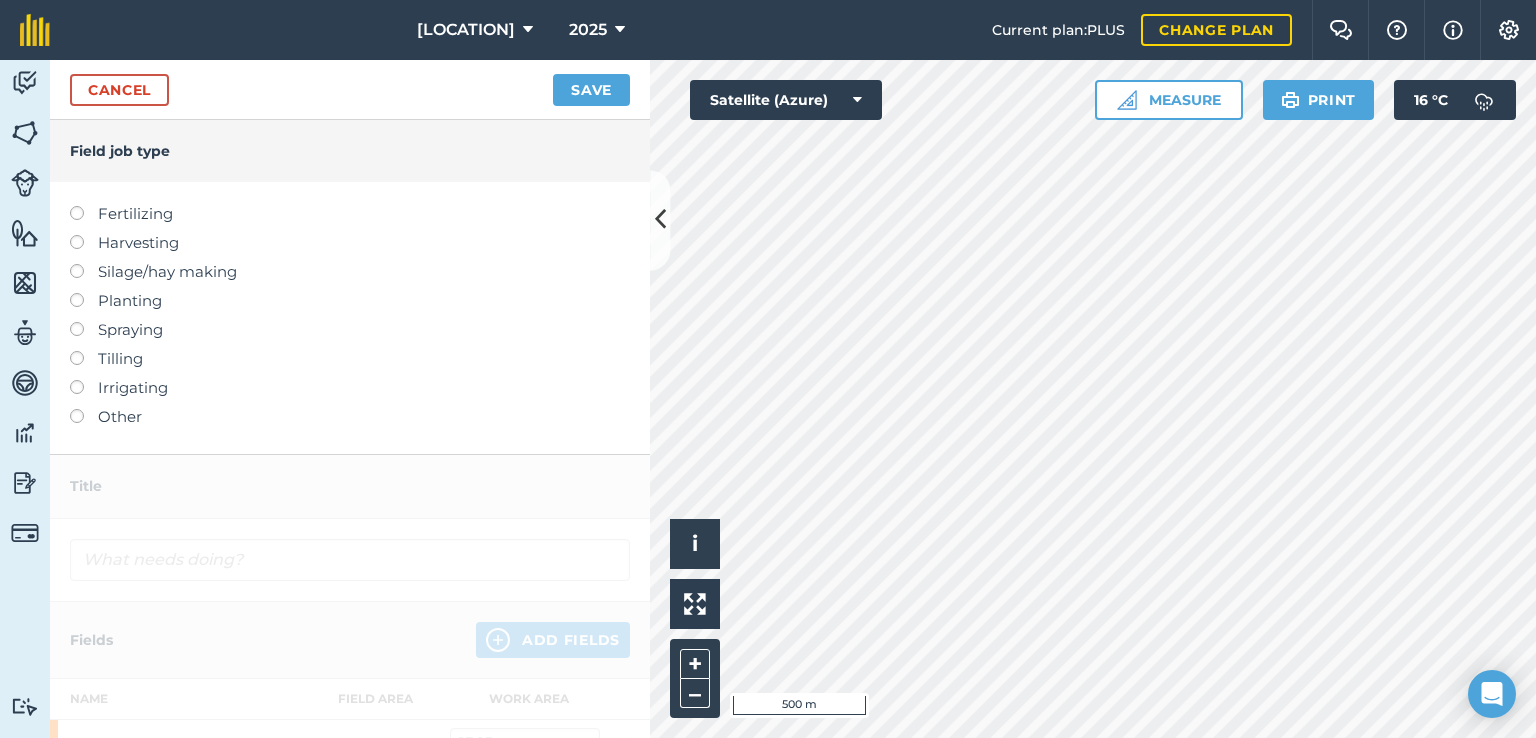 click on "Harvesting" at bounding box center [350, 243] 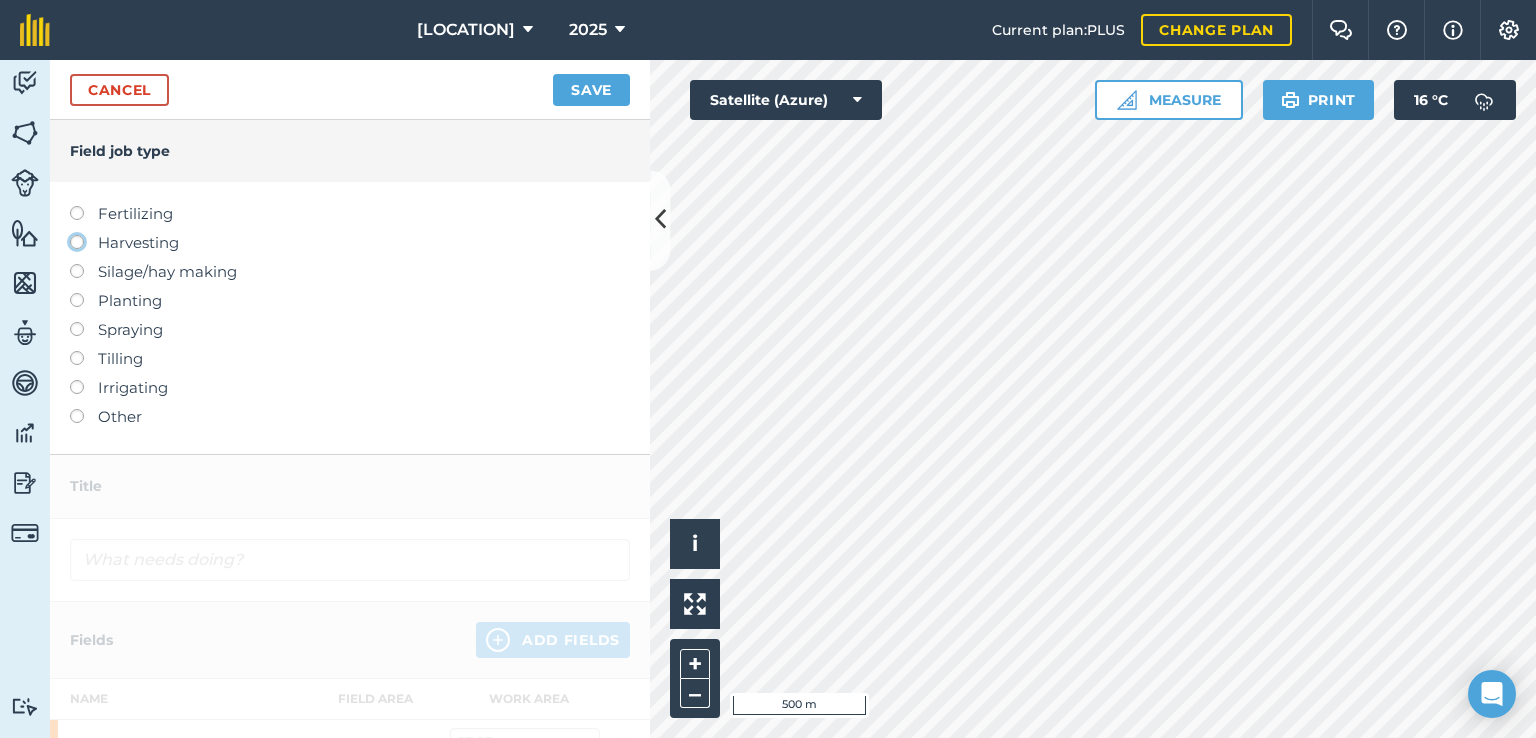click on "Harvesting" at bounding box center [-9943, 241] 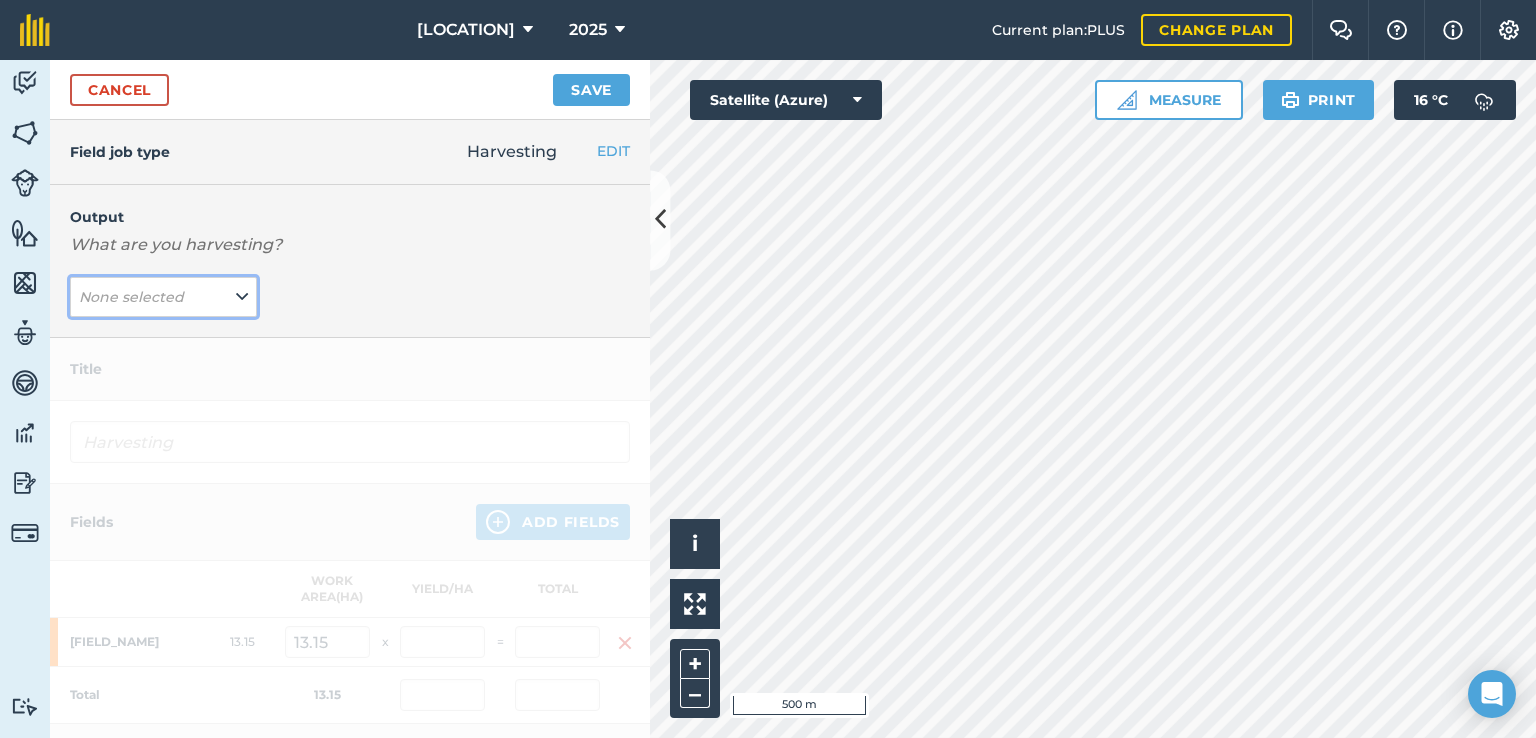 click on "None selected" at bounding box center [133, 297] 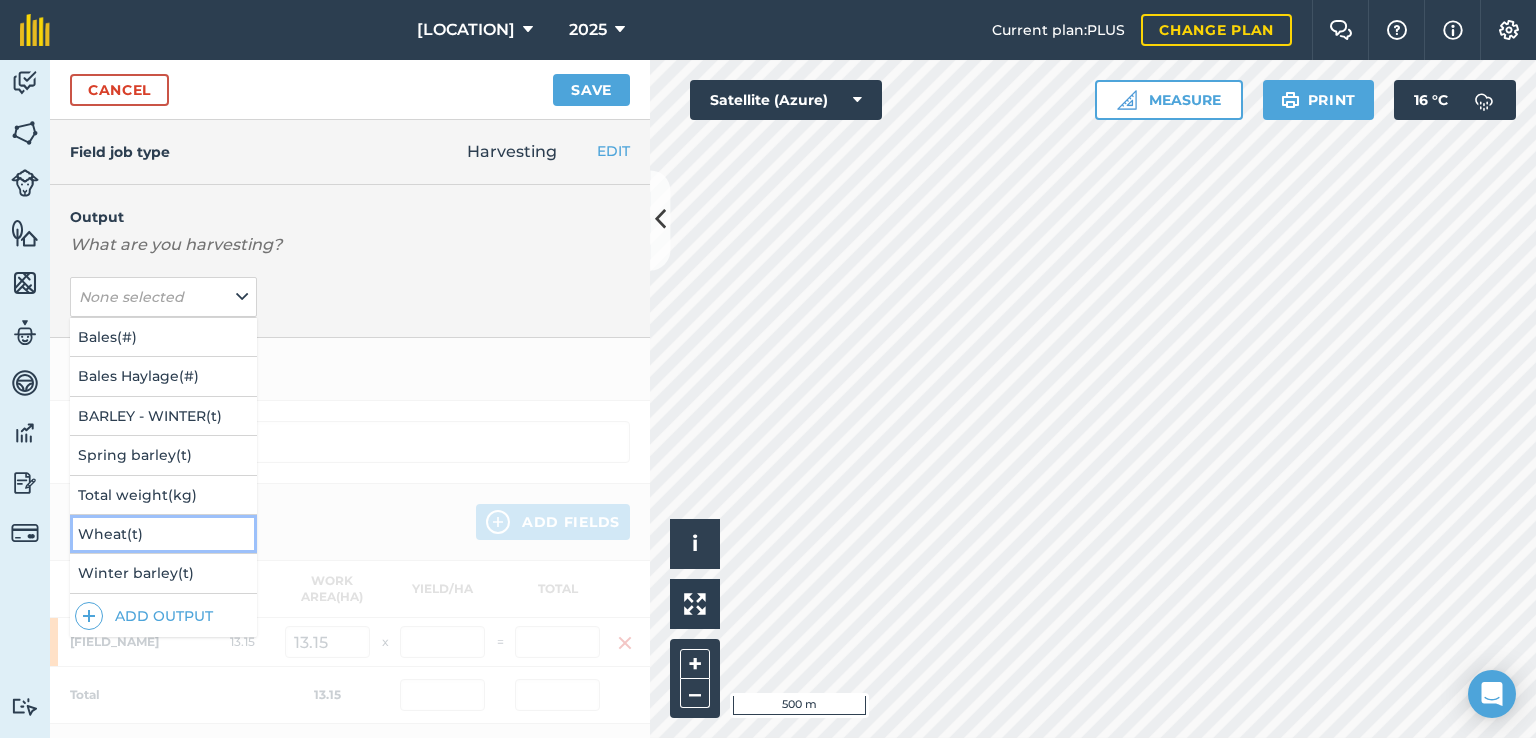 click on "Wheat  ( t )" at bounding box center [163, 534] 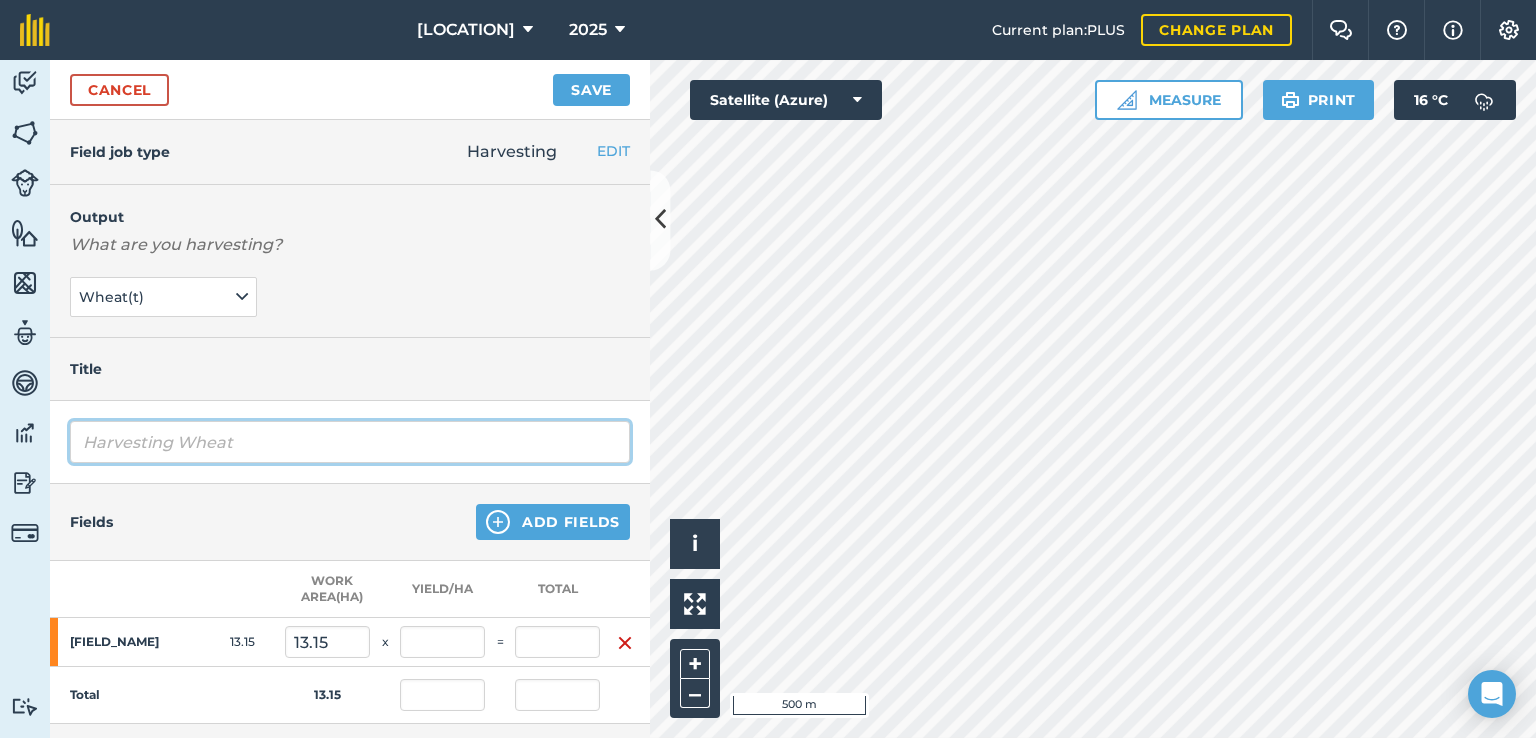 click on "Harvesting Wheat" at bounding box center (350, 442) 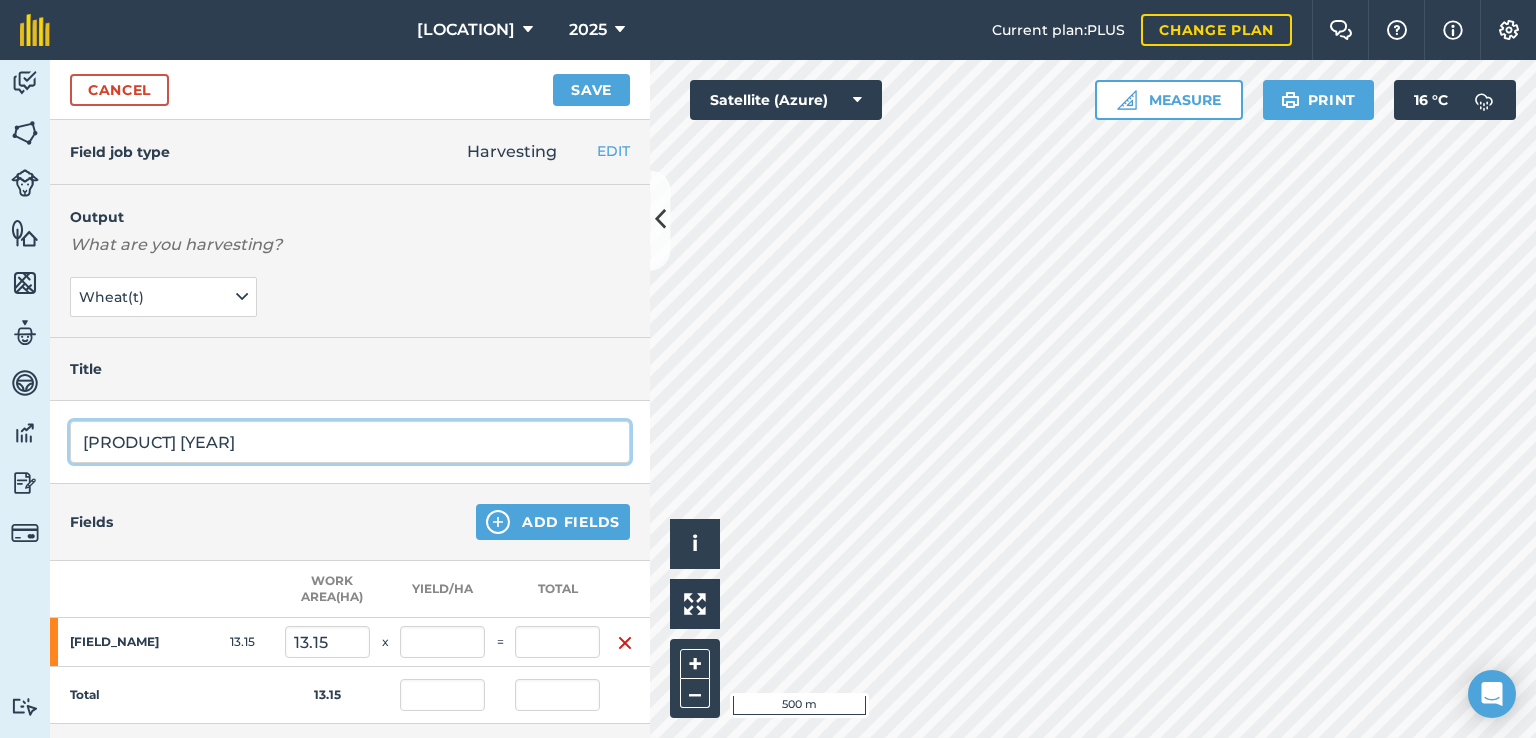 type on "[PRODUCT] [YEAR]" 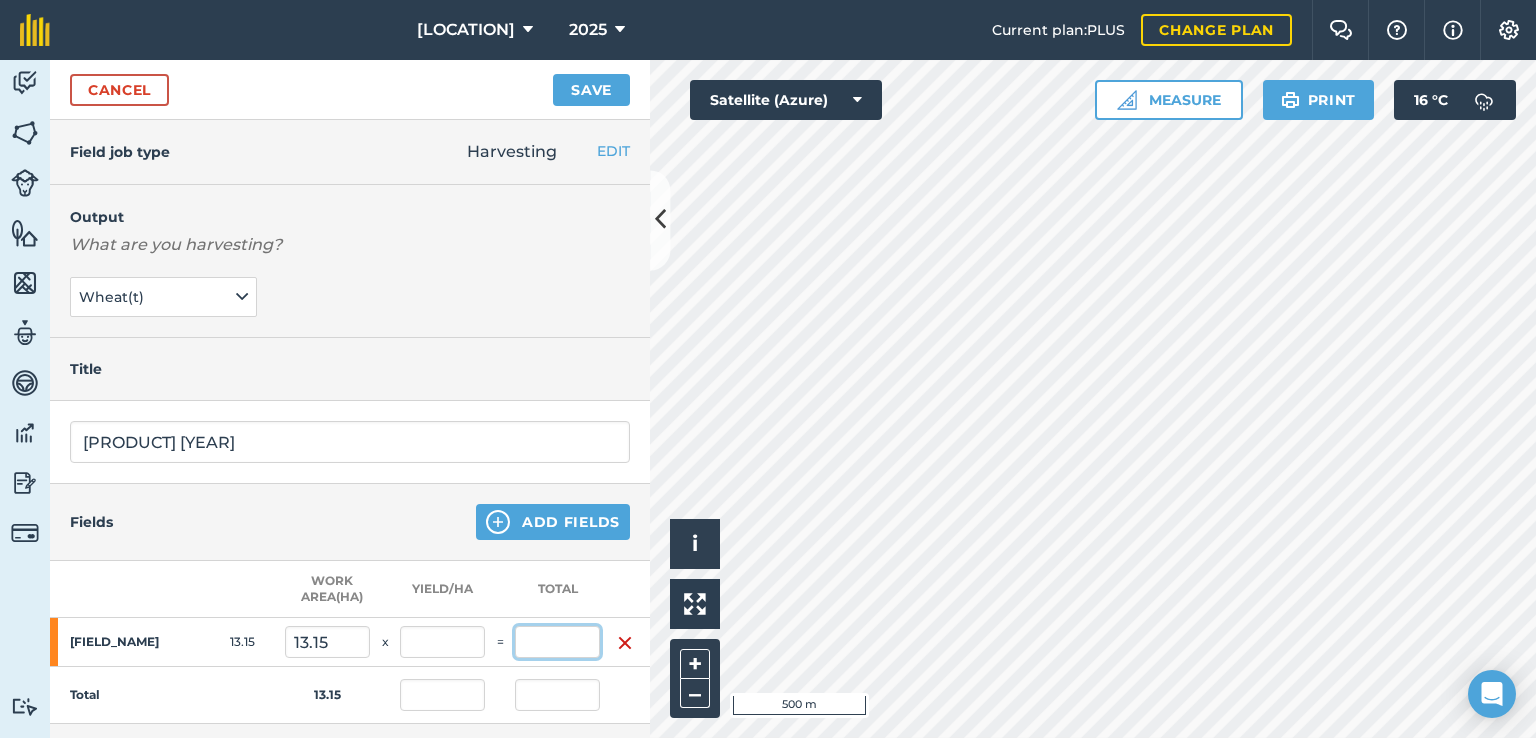 click at bounding box center [557, 642] 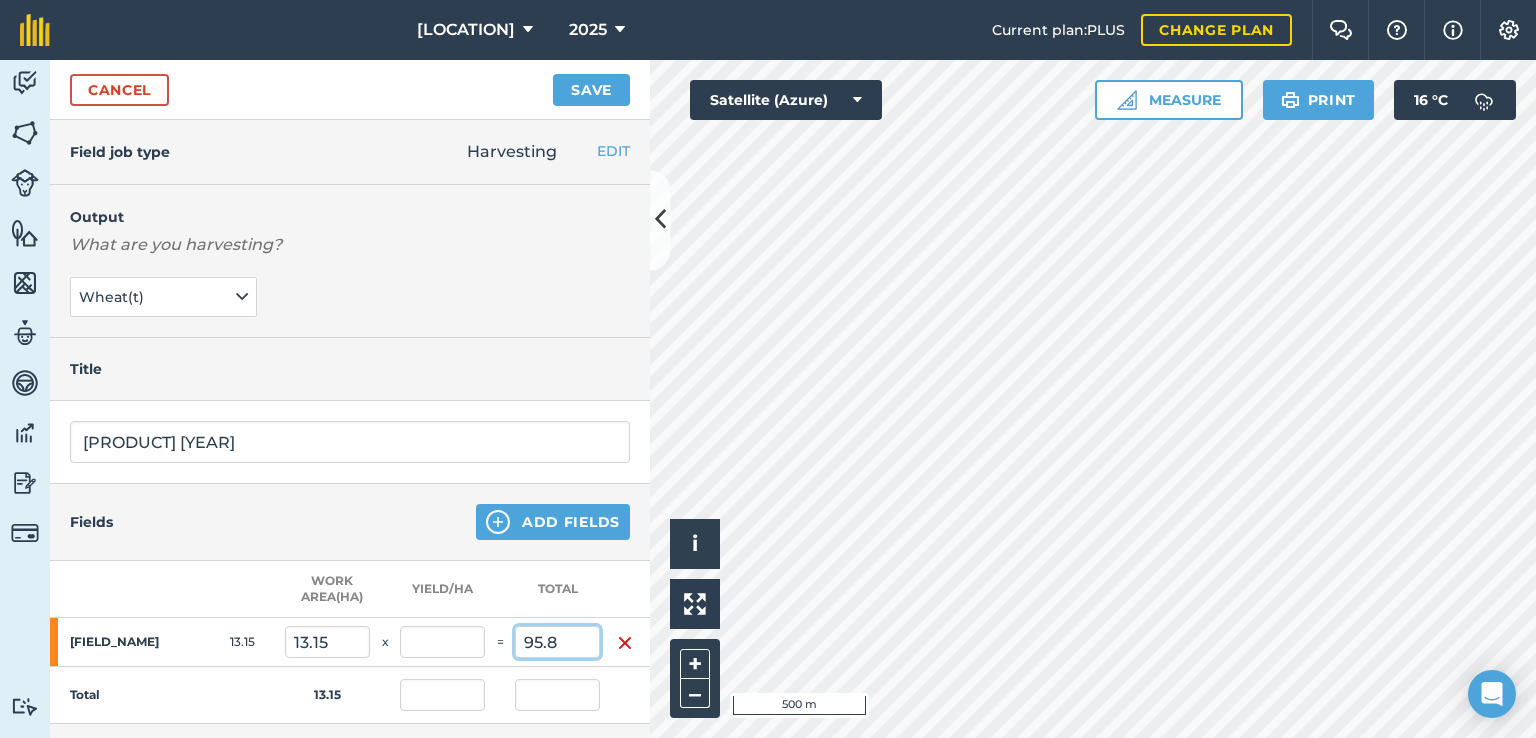 type on "95.8" 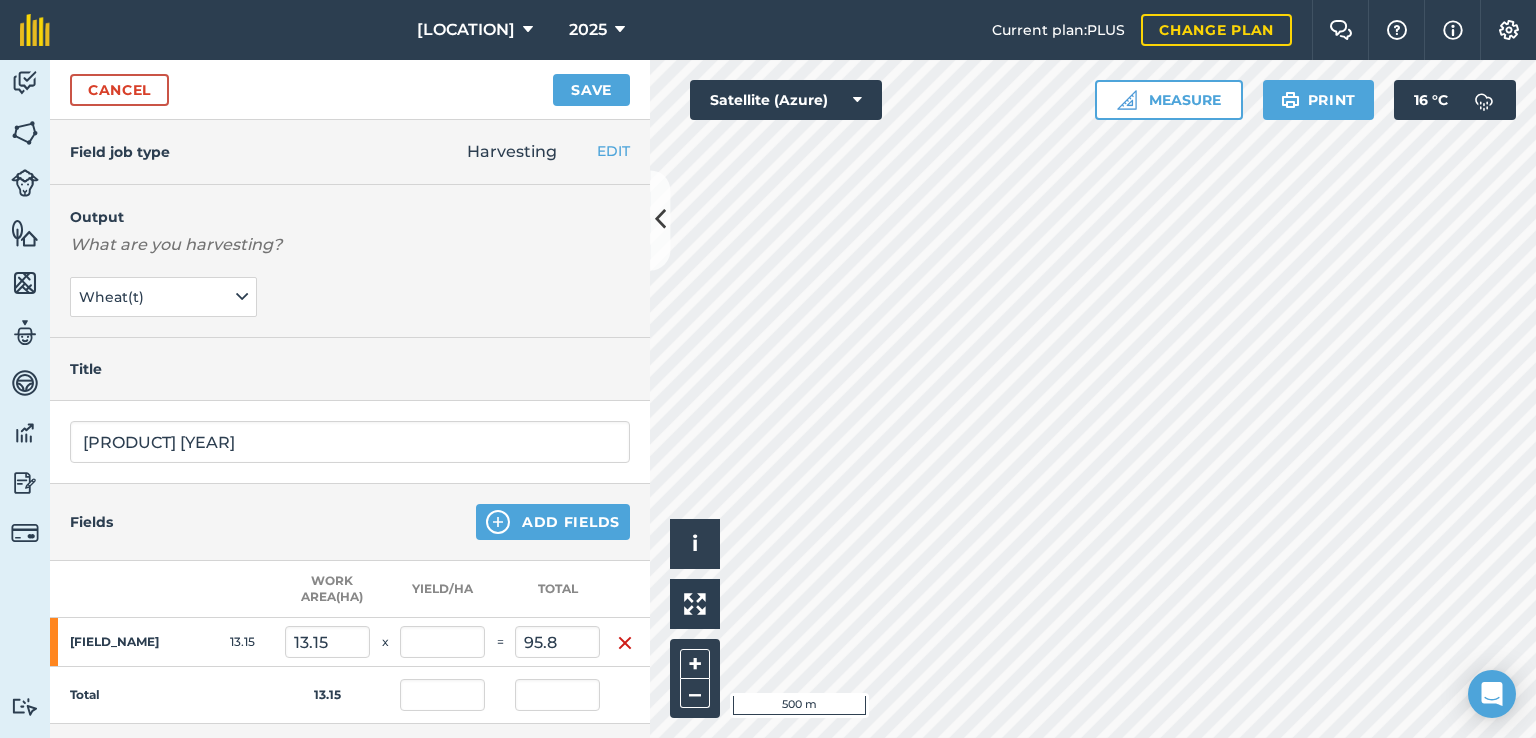 type on "7.285" 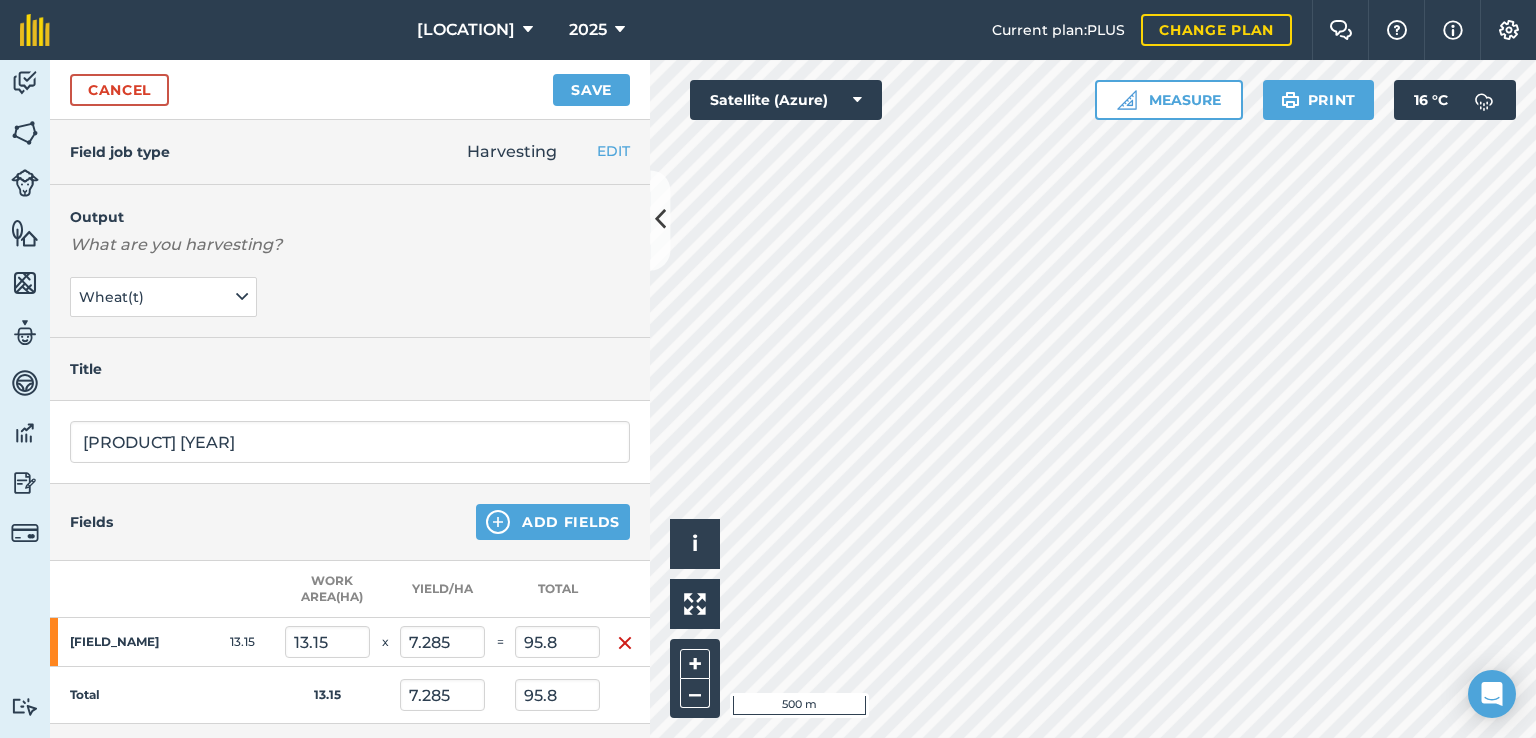 click on "Fields   Add Fields" at bounding box center [350, 522] 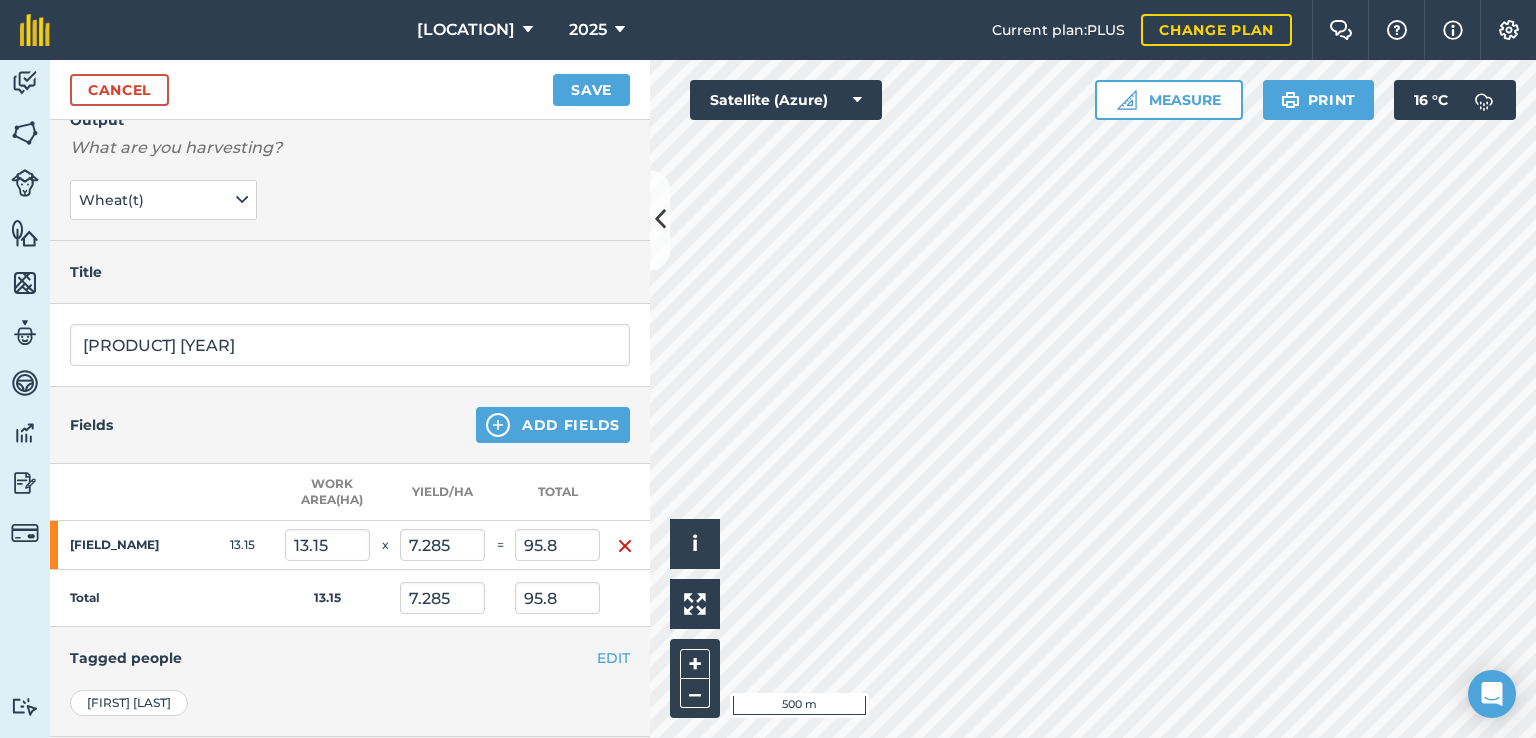 scroll, scrollTop: 200, scrollLeft: 0, axis: vertical 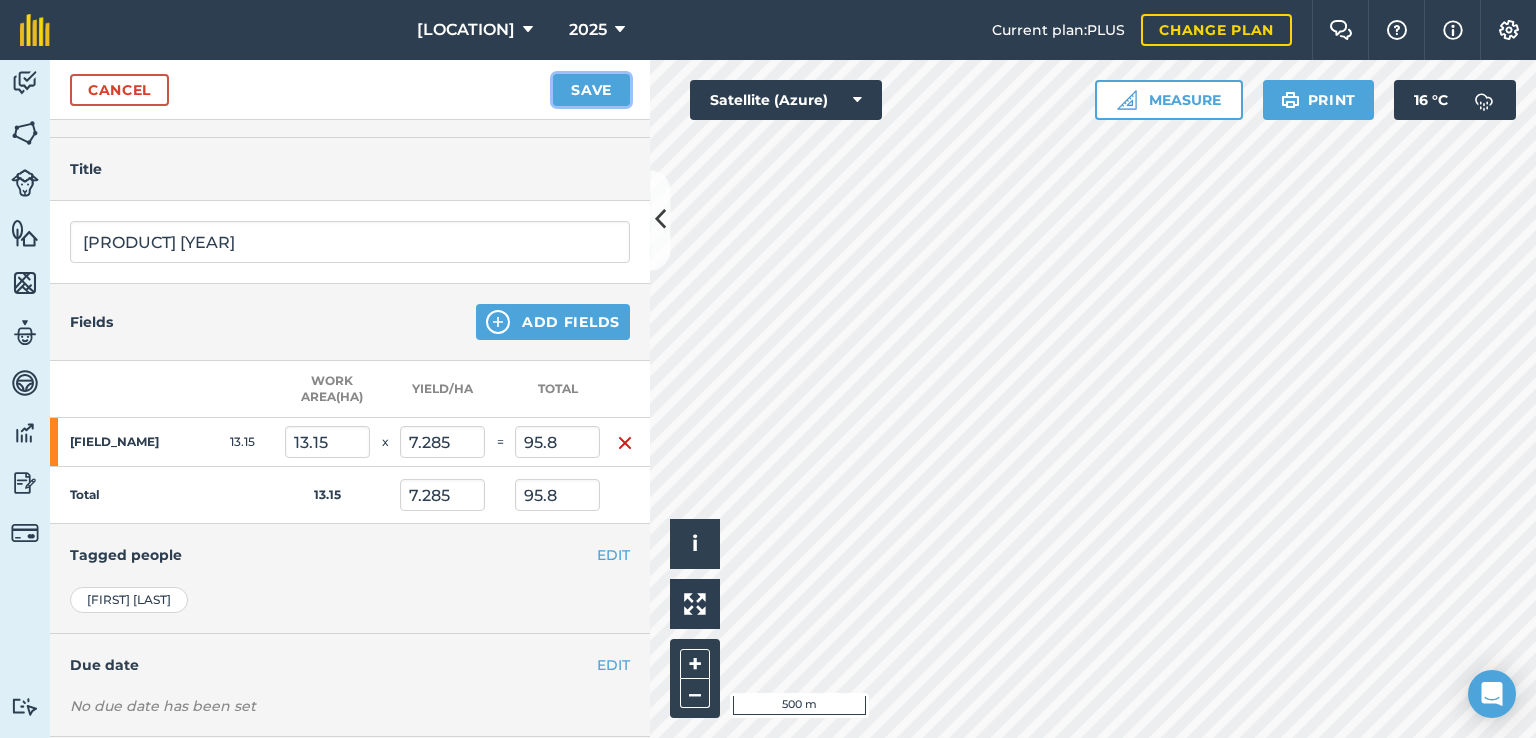 click on "Save" at bounding box center [591, 90] 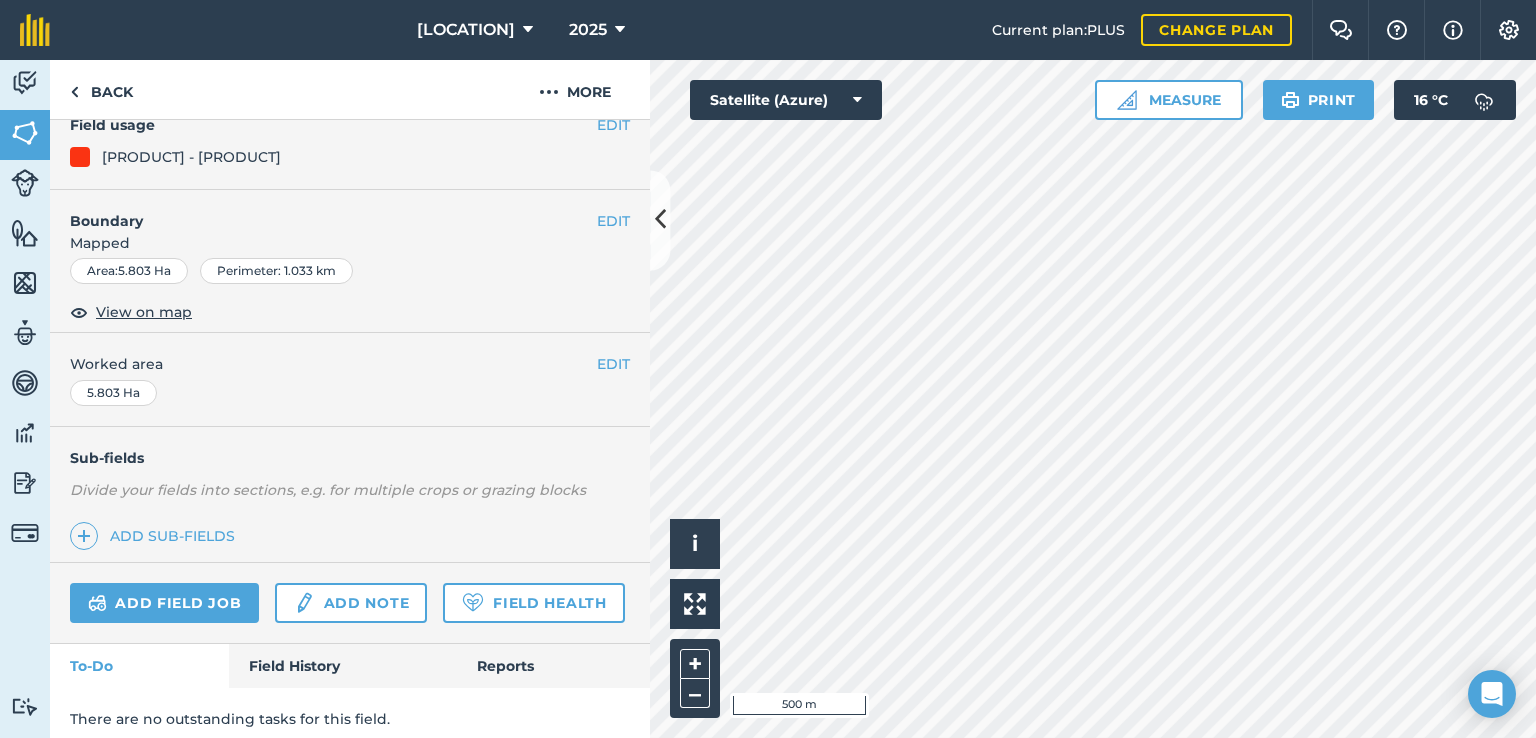 scroll, scrollTop: 200, scrollLeft: 0, axis: vertical 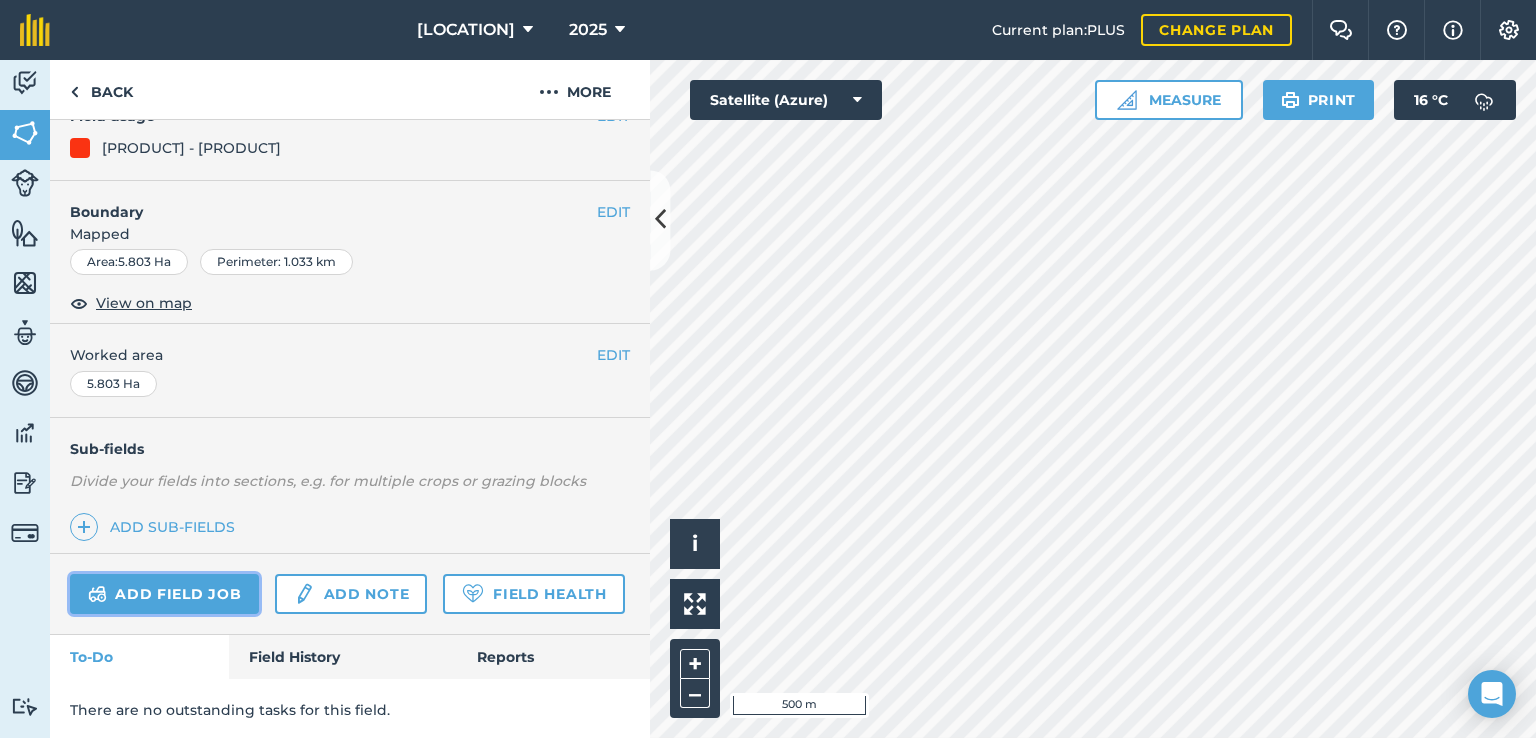 click on "Add field job" at bounding box center [164, 594] 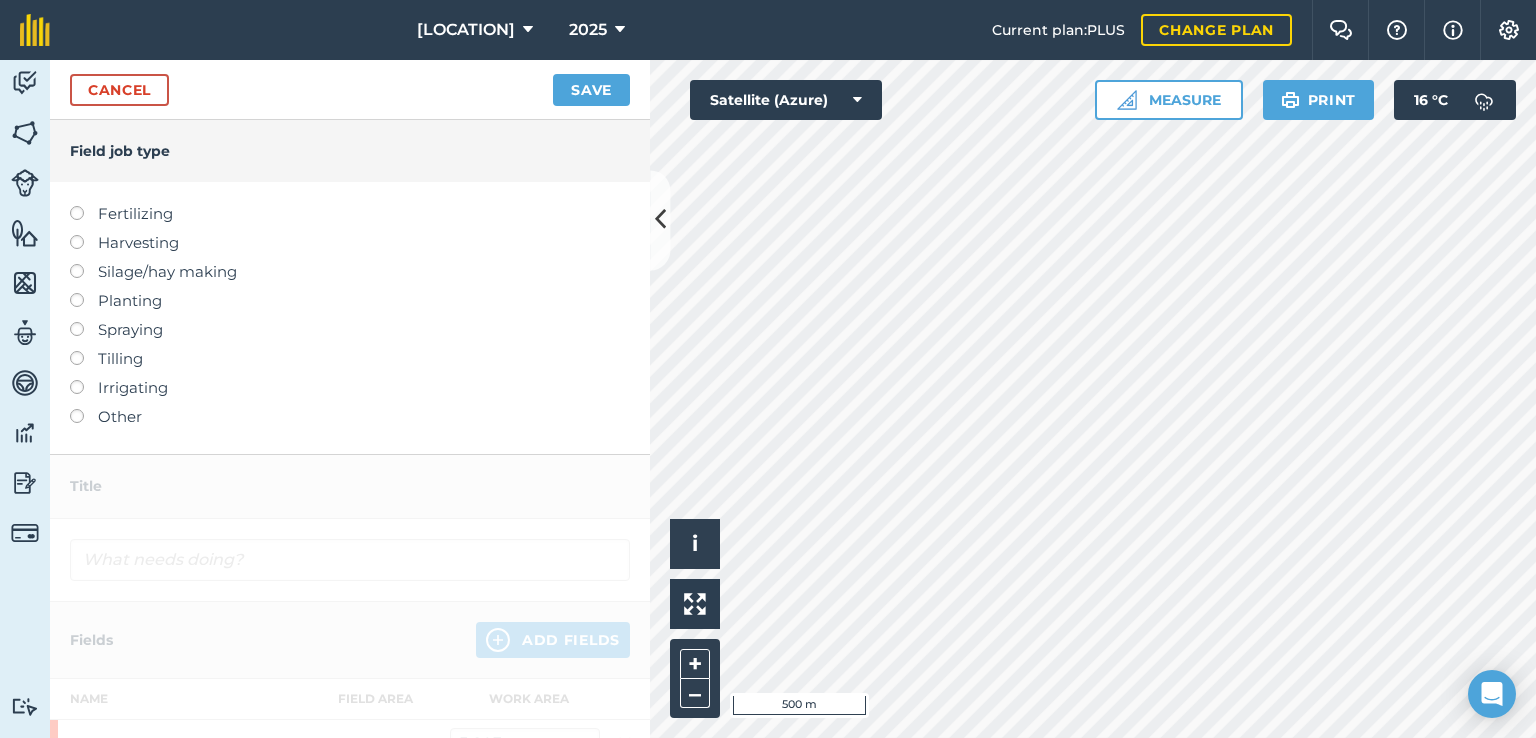 click on "Harvesting" at bounding box center (350, 243) 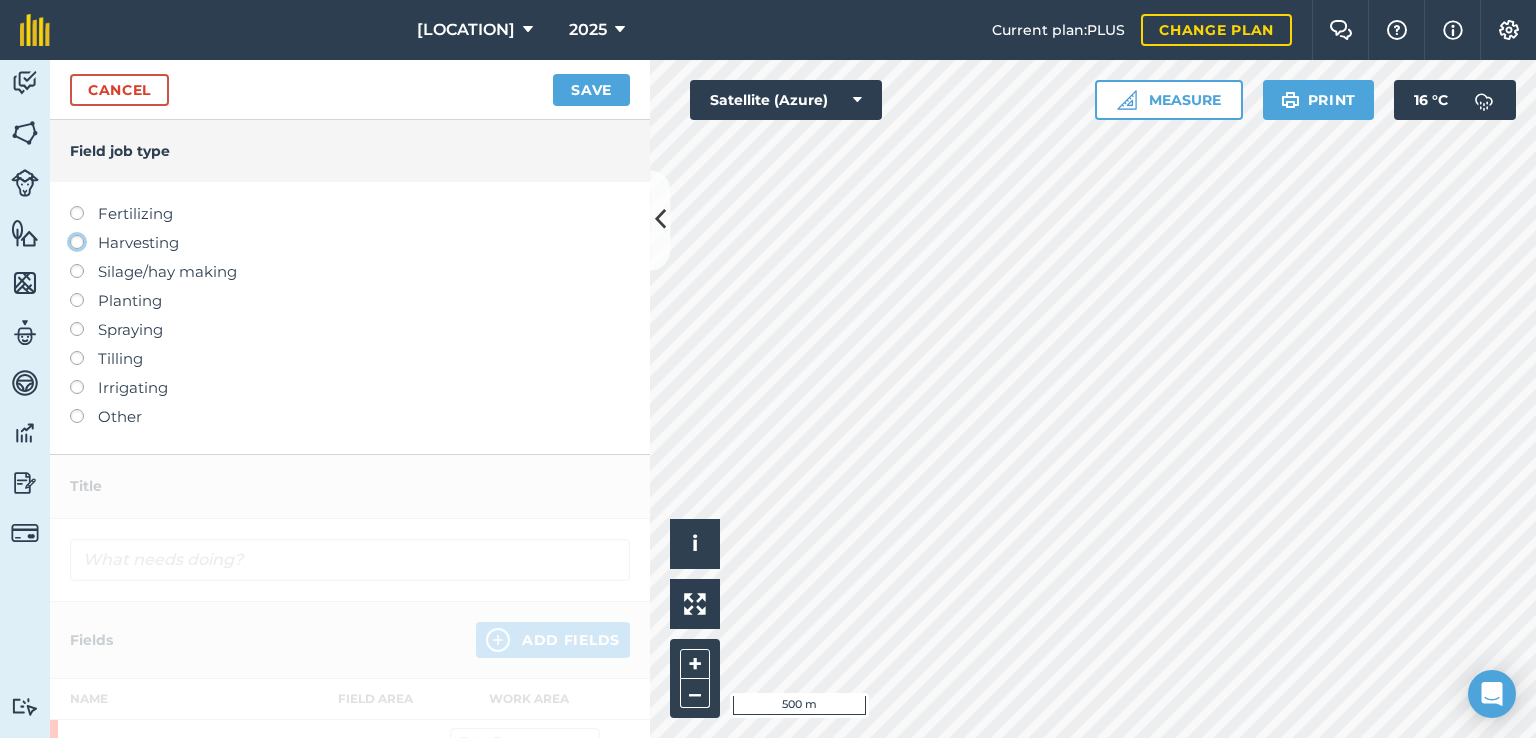 click on "Harvesting" at bounding box center [-9943, 241] 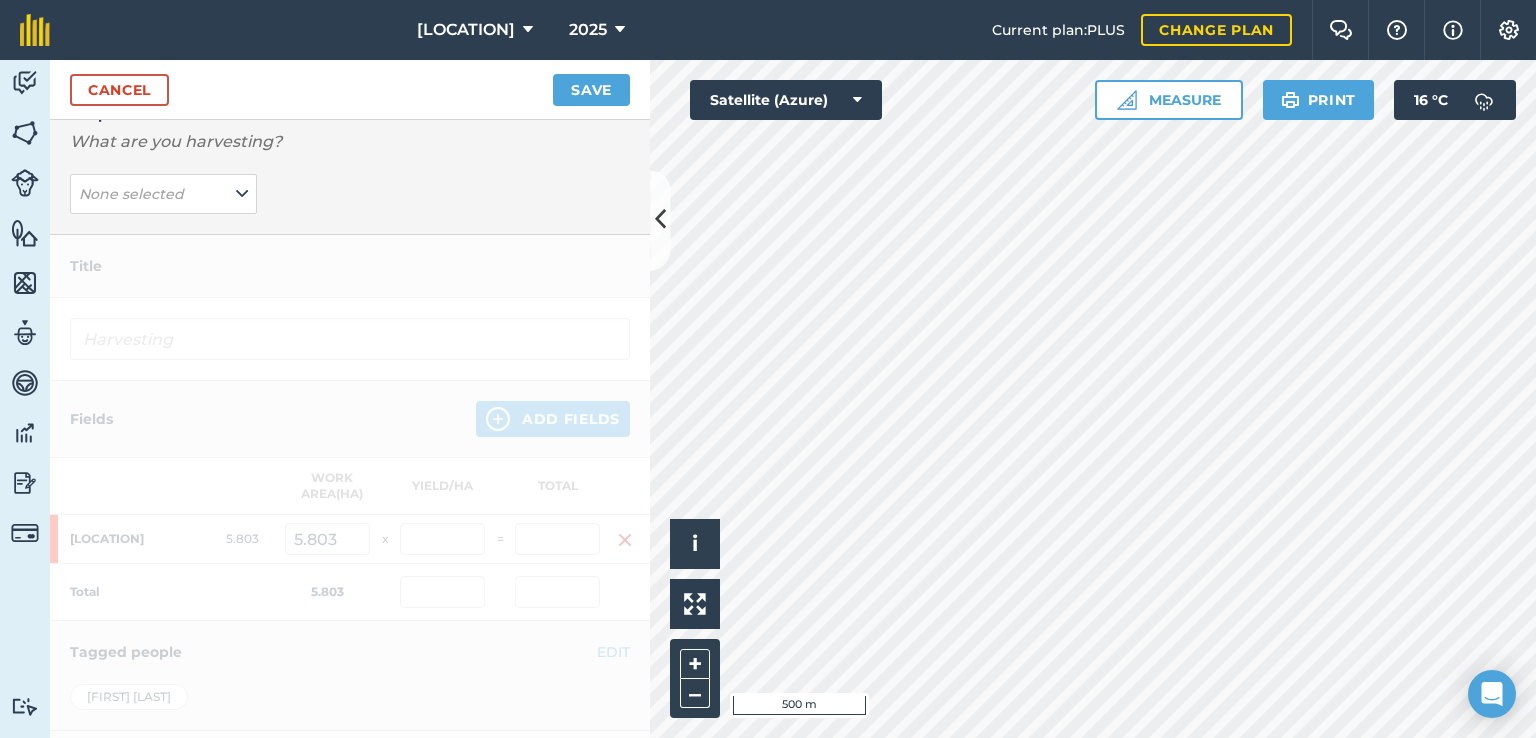 scroll, scrollTop: 100, scrollLeft: 0, axis: vertical 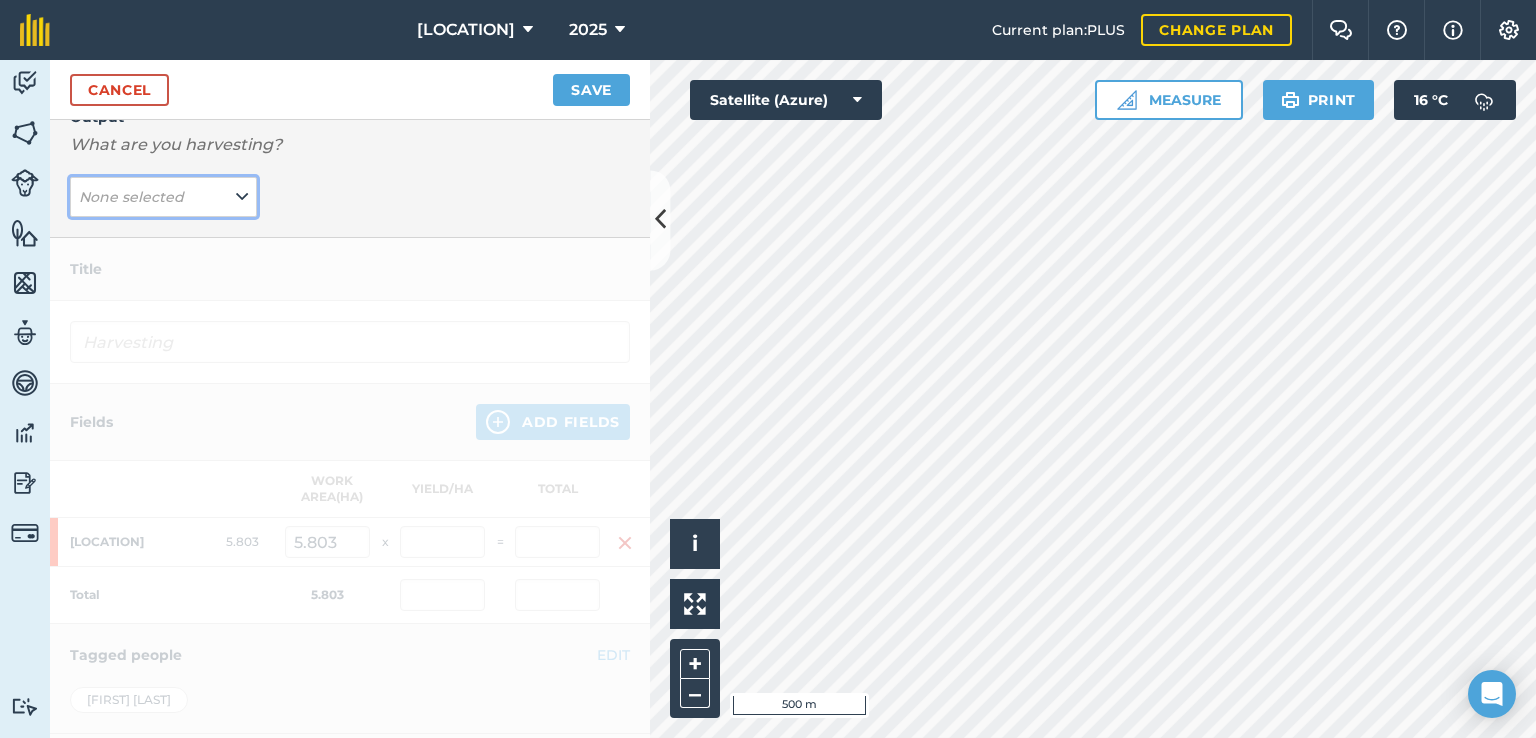 click on "None selected" at bounding box center (163, 197) 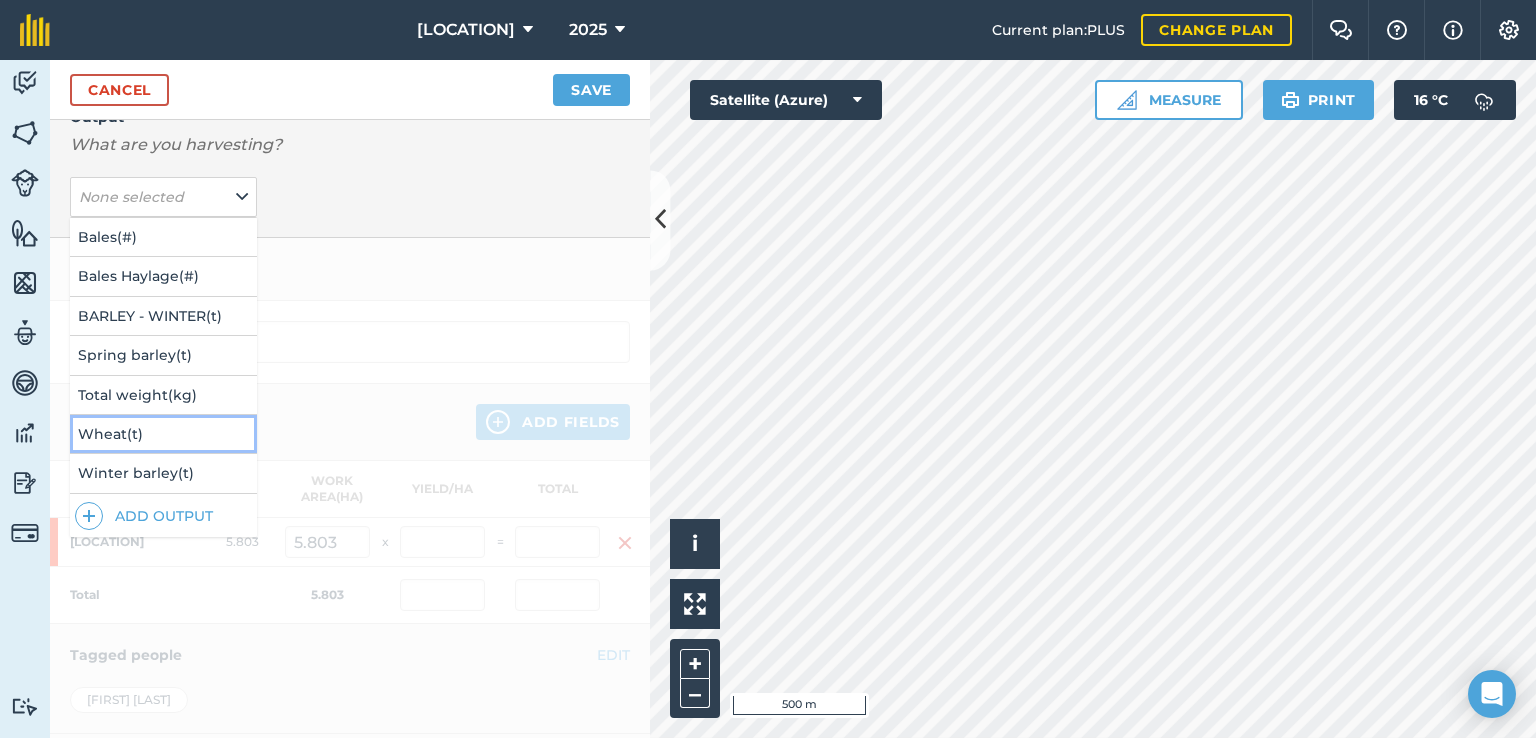 click on "Wheat  ( t )" at bounding box center (163, 434) 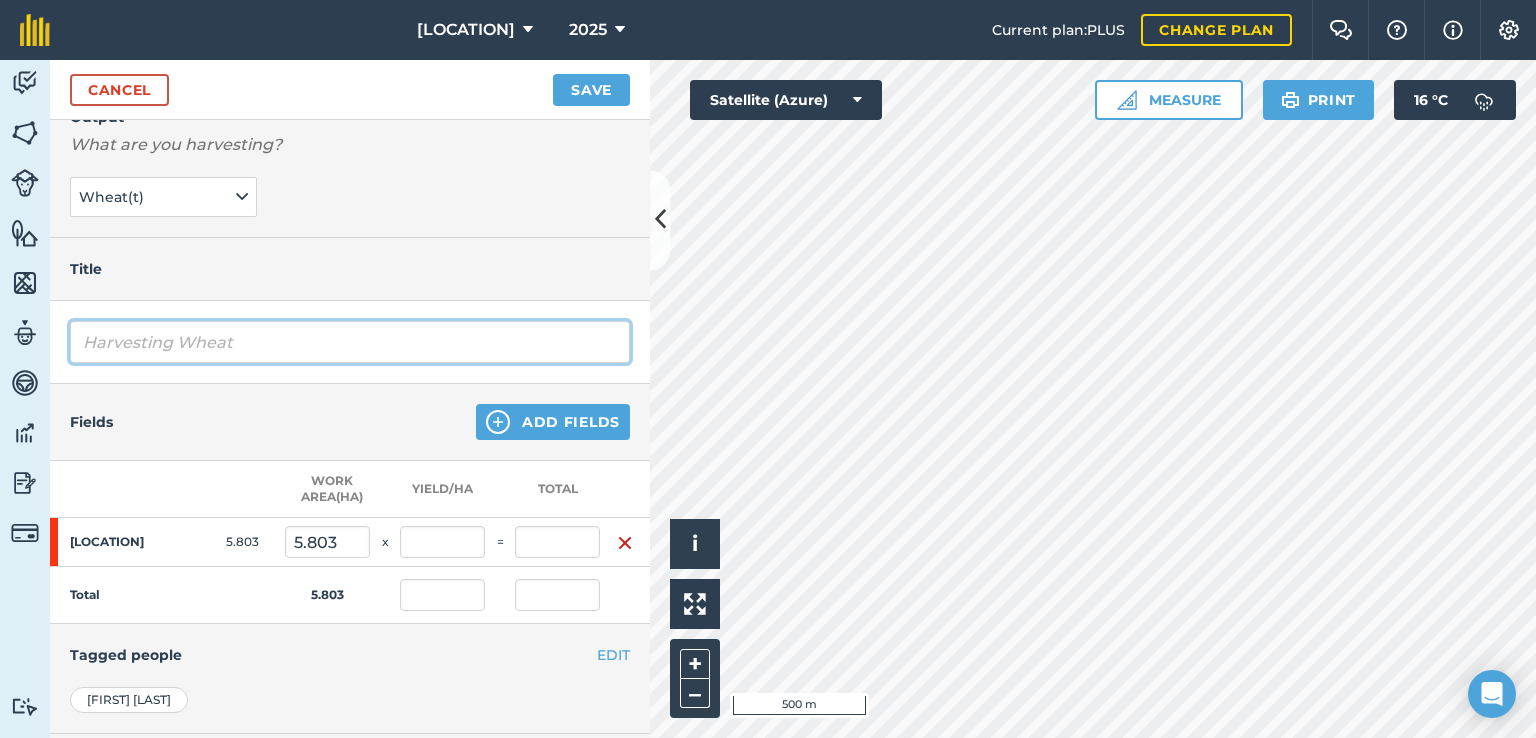 click on "Harvesting Wheat" at bounding box center (350, 342) 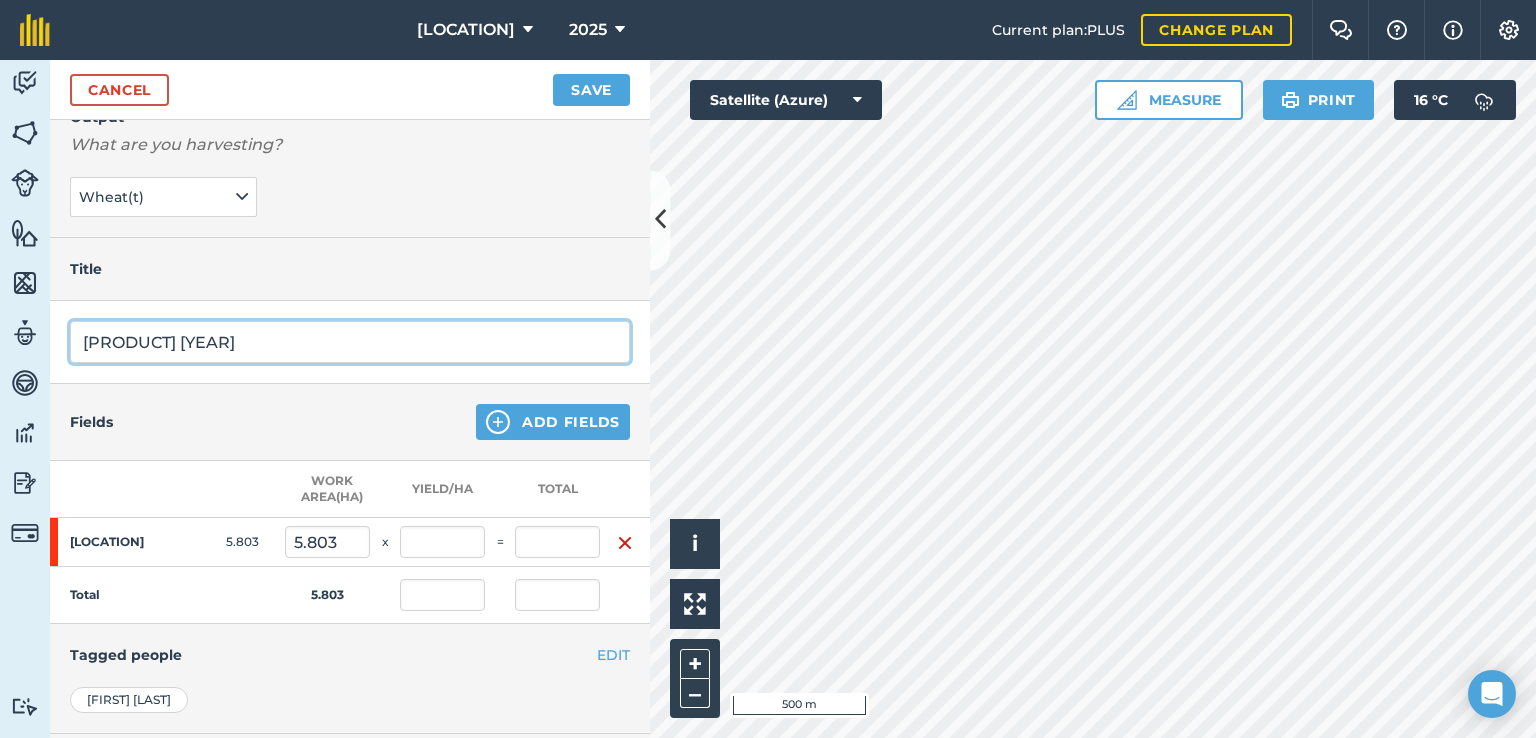 type on "[PRODUCT] [YEAR]" 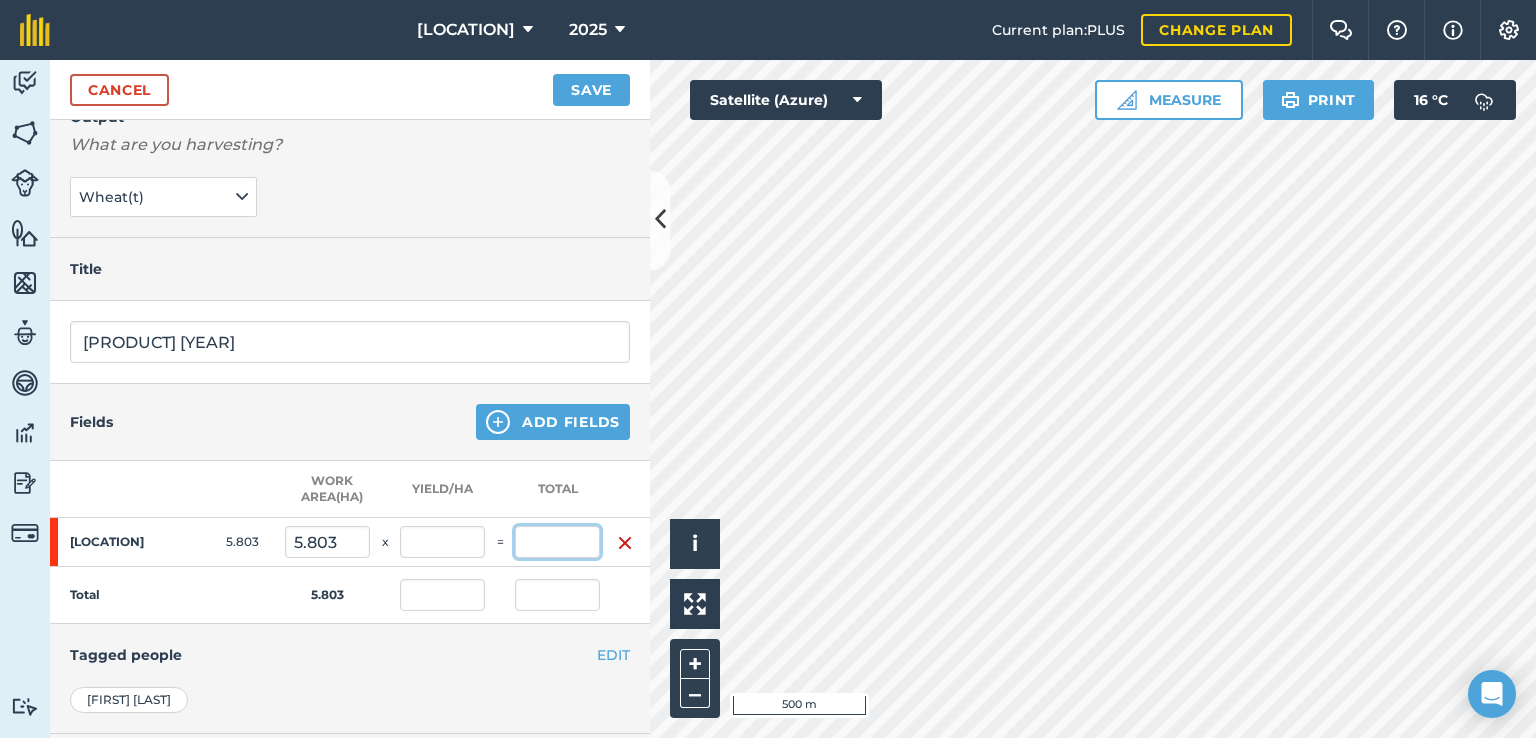 click at bounding box center [557, 542] 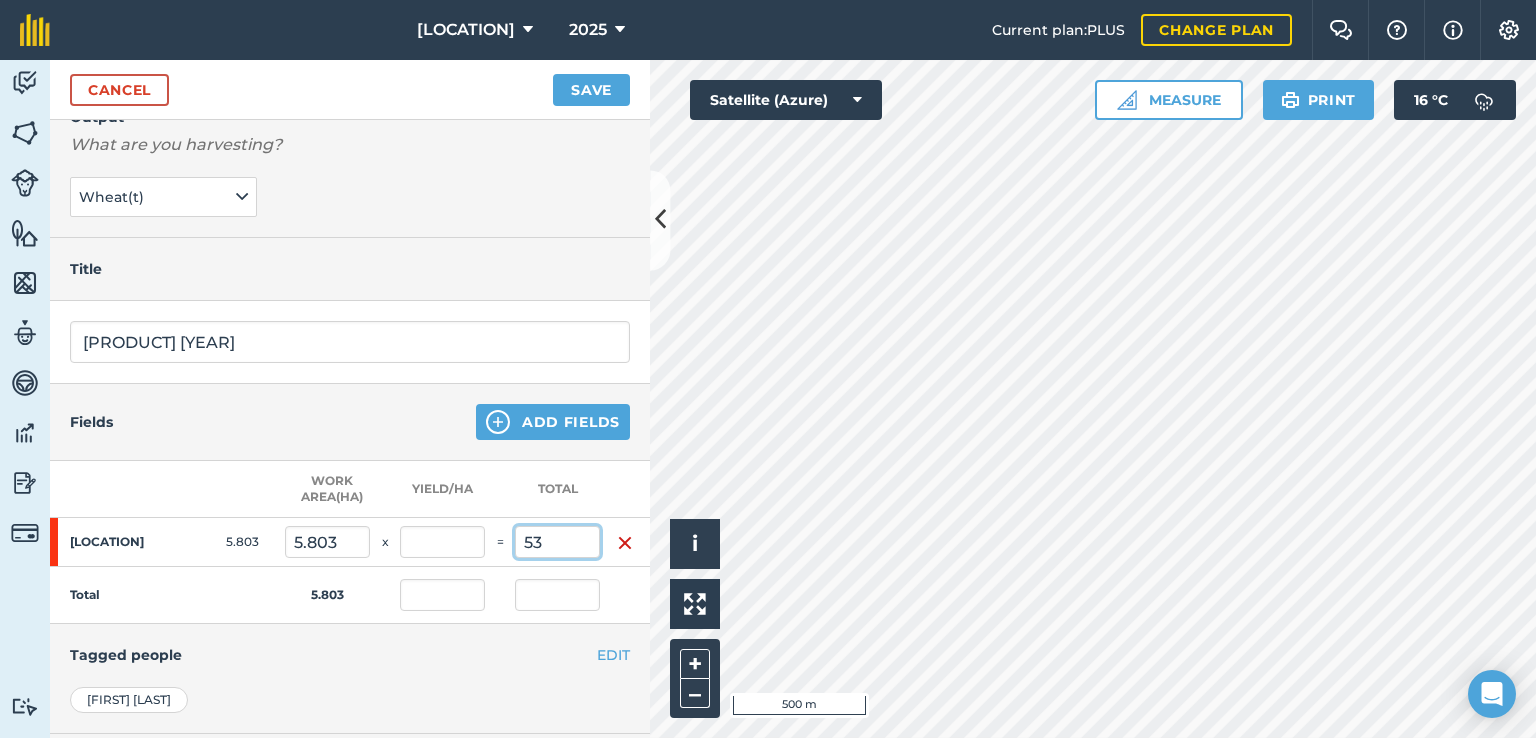 type on "53" 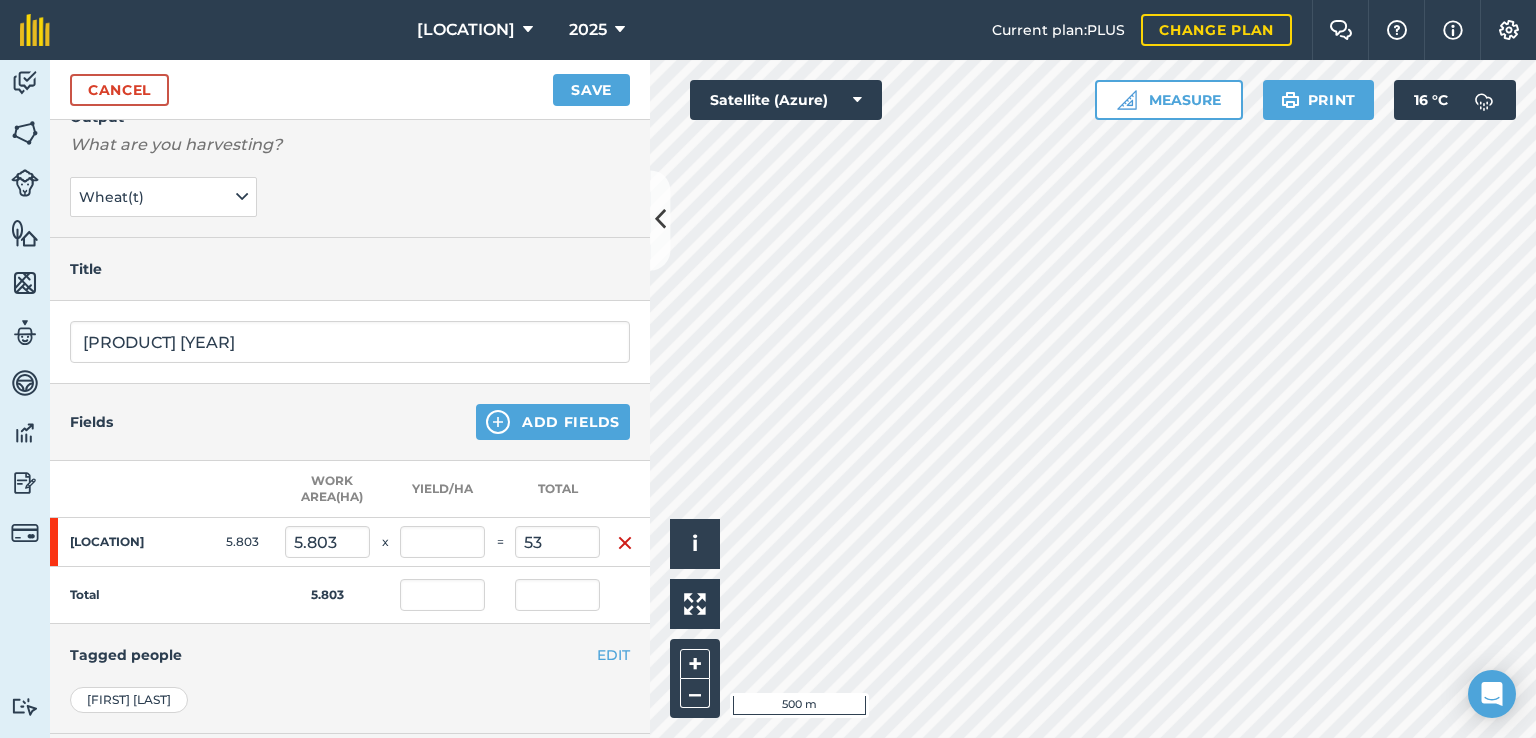 type on "9.133" 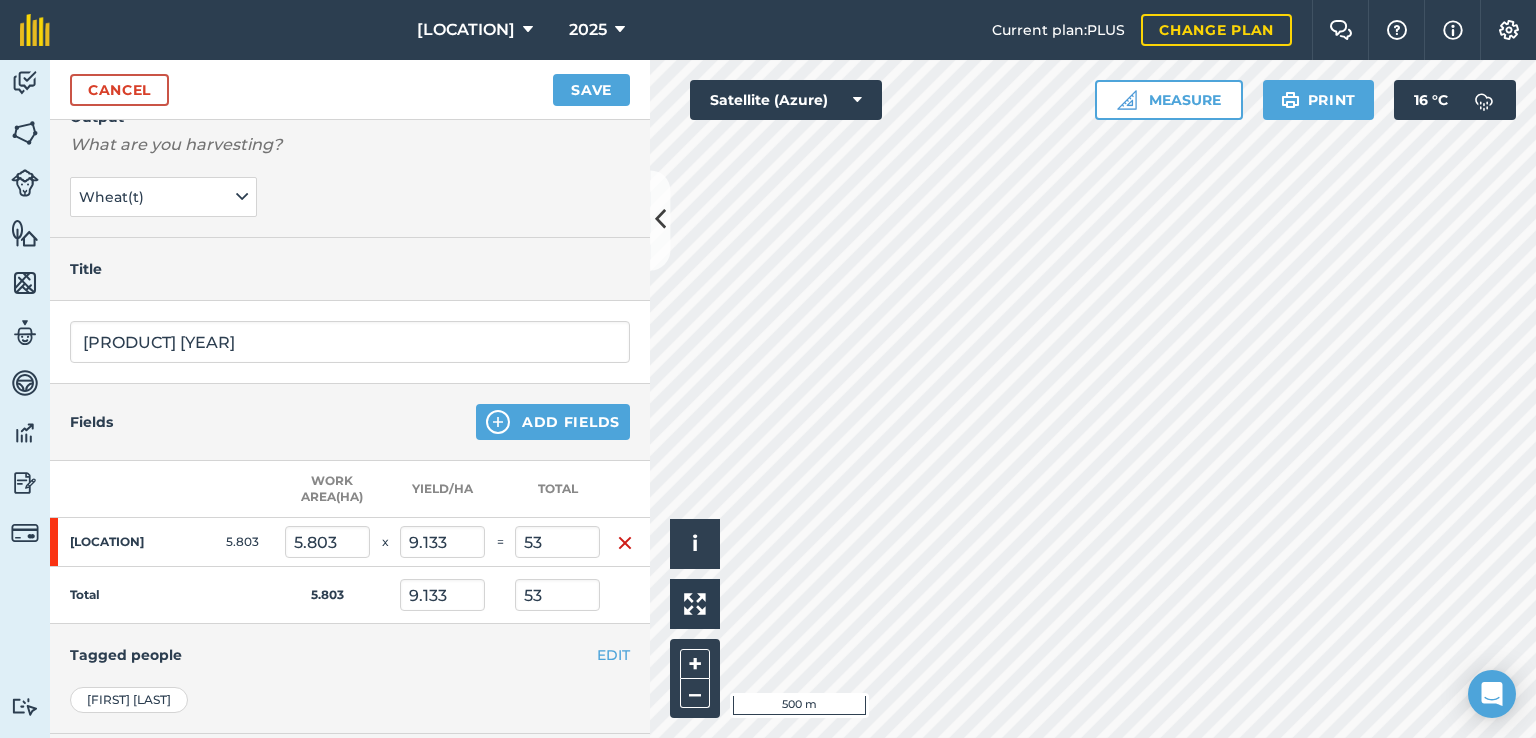 click on "Fields   Add Fields" at bounding box center [350, 422] 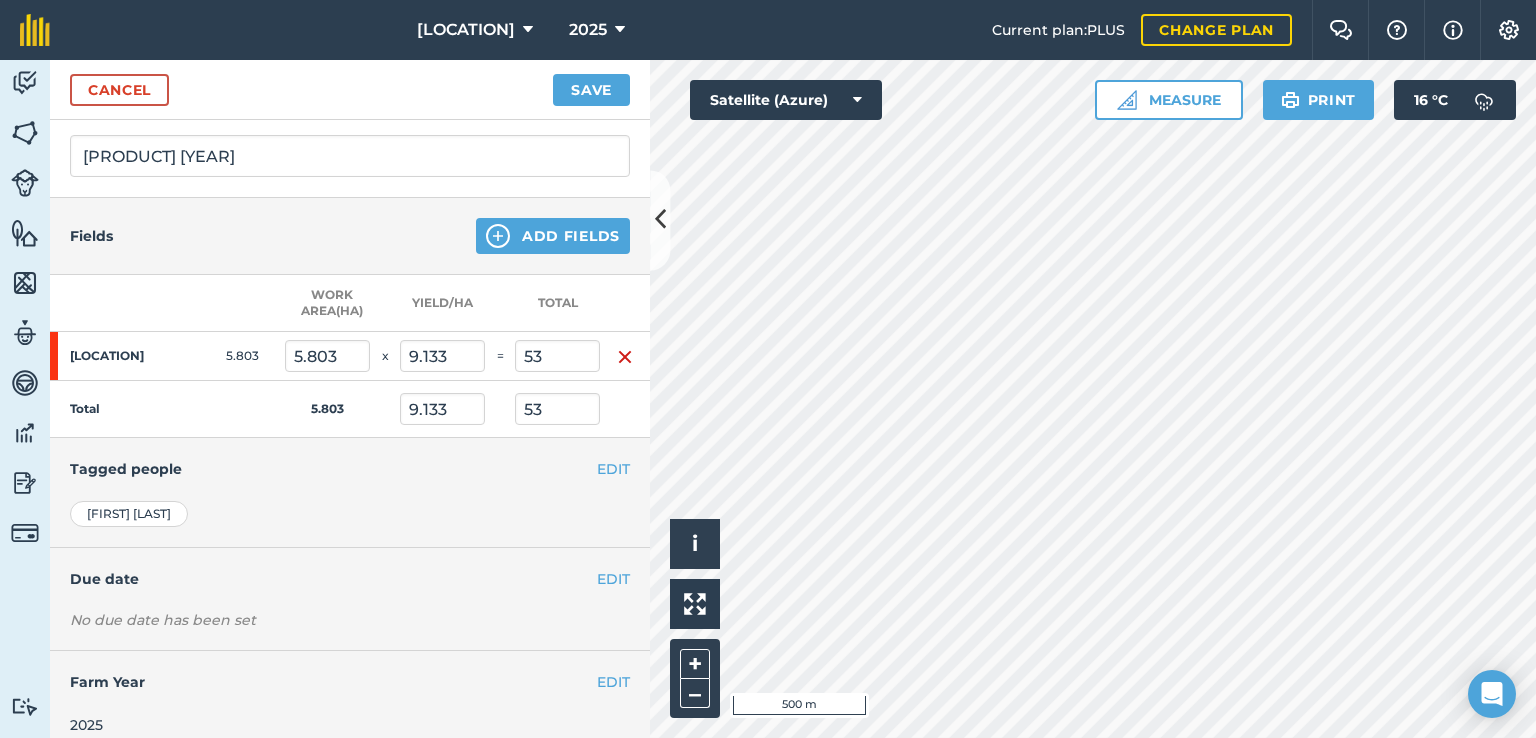 scroll, scrollTop: 317, scrollLeft: 0, axis: vertical 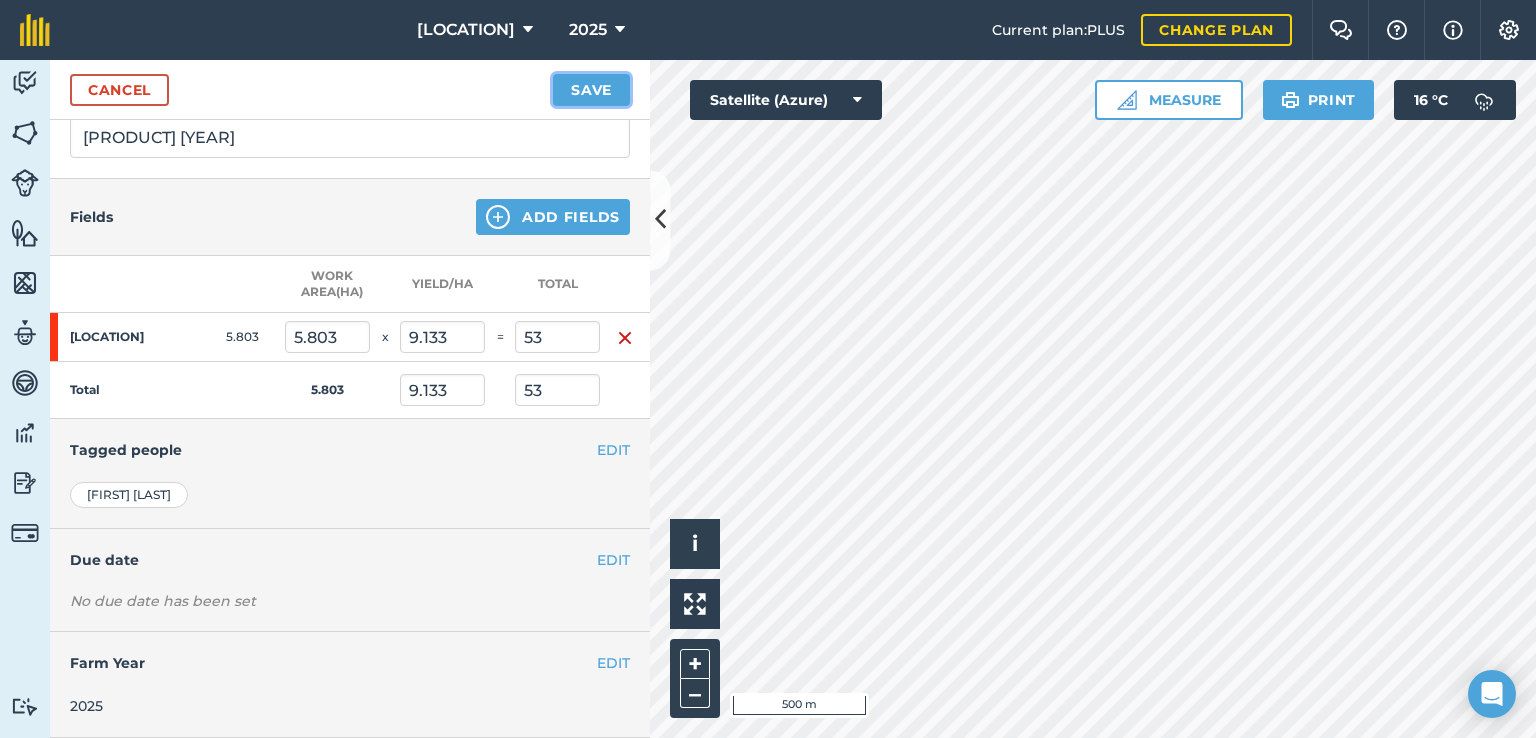click on "Save" at bounding box center (591, 90) 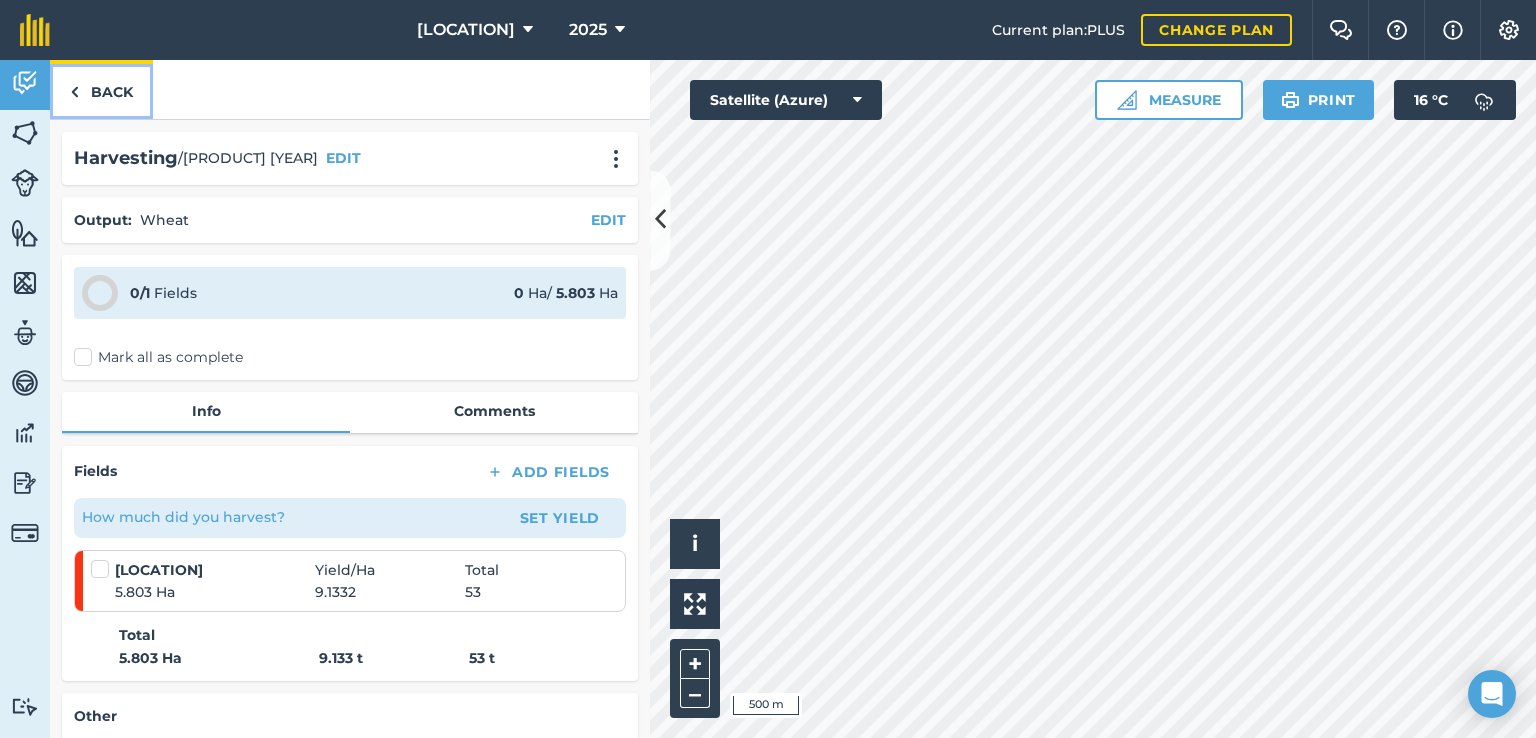 click on "Back" at bounding box center (101, 89) 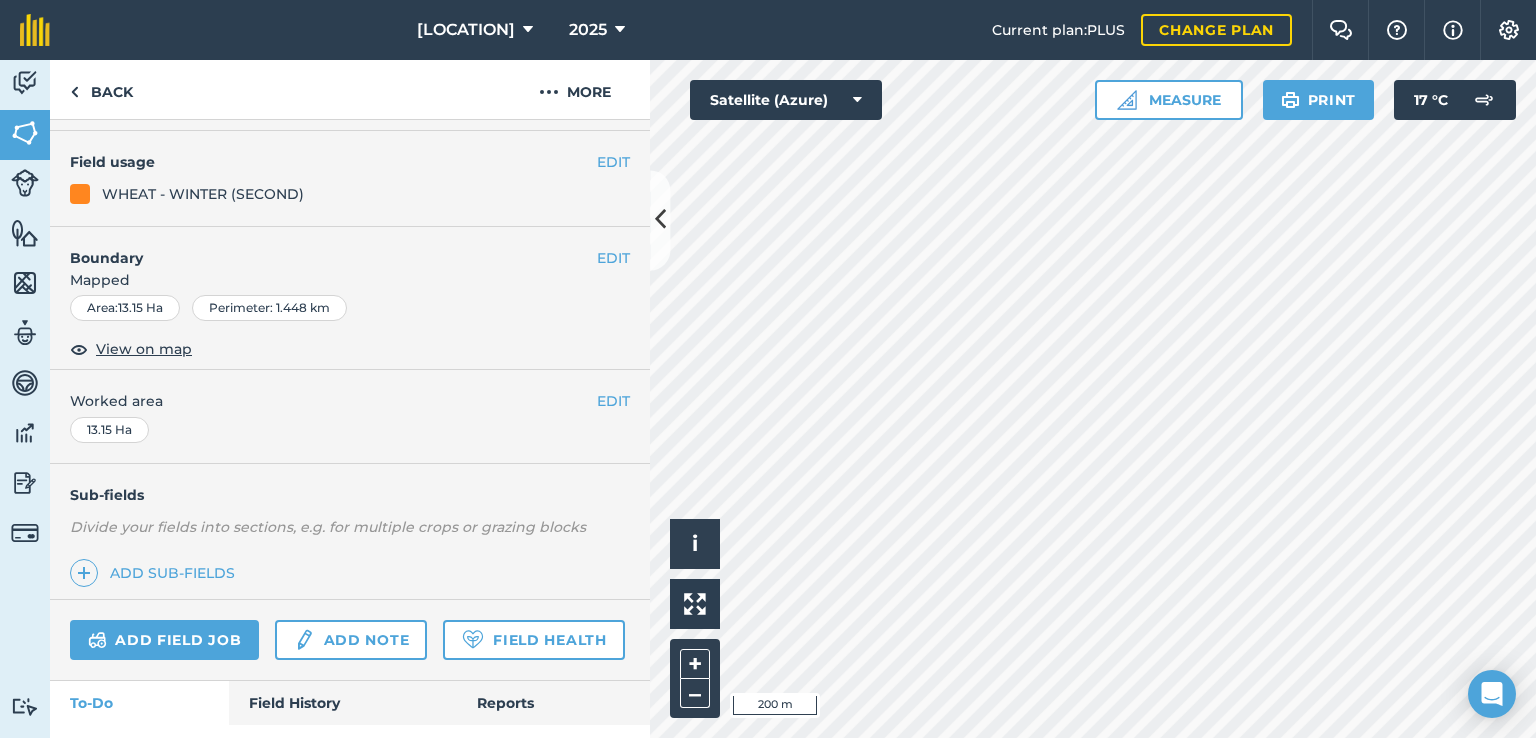 scroll, scrollTop: 274, scrollLeft: 0, axis: vertical 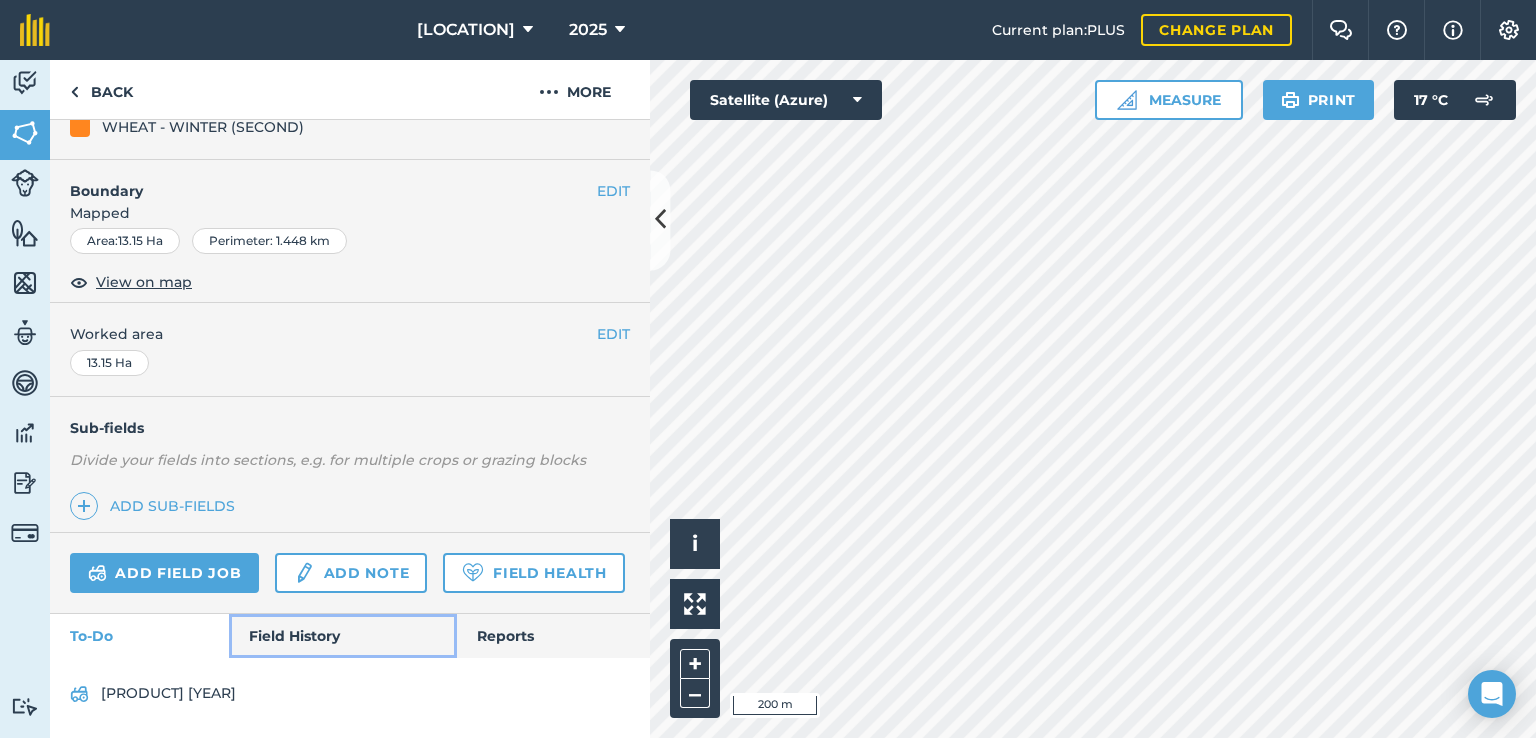 click on "Field History" at bounding box center (342, 636) 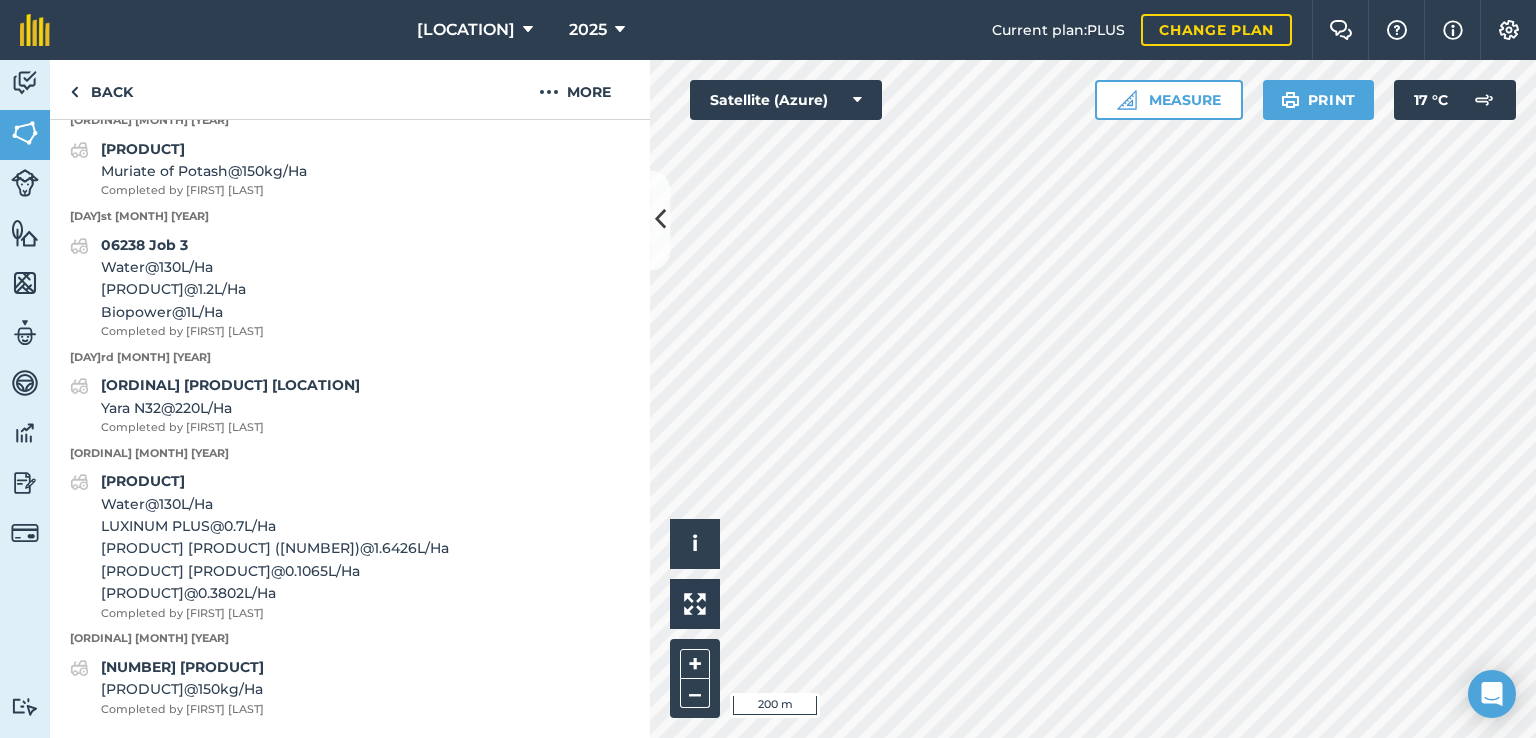 scroll, scrollTop: 1920, scrollLeft: 0, axis: vertical 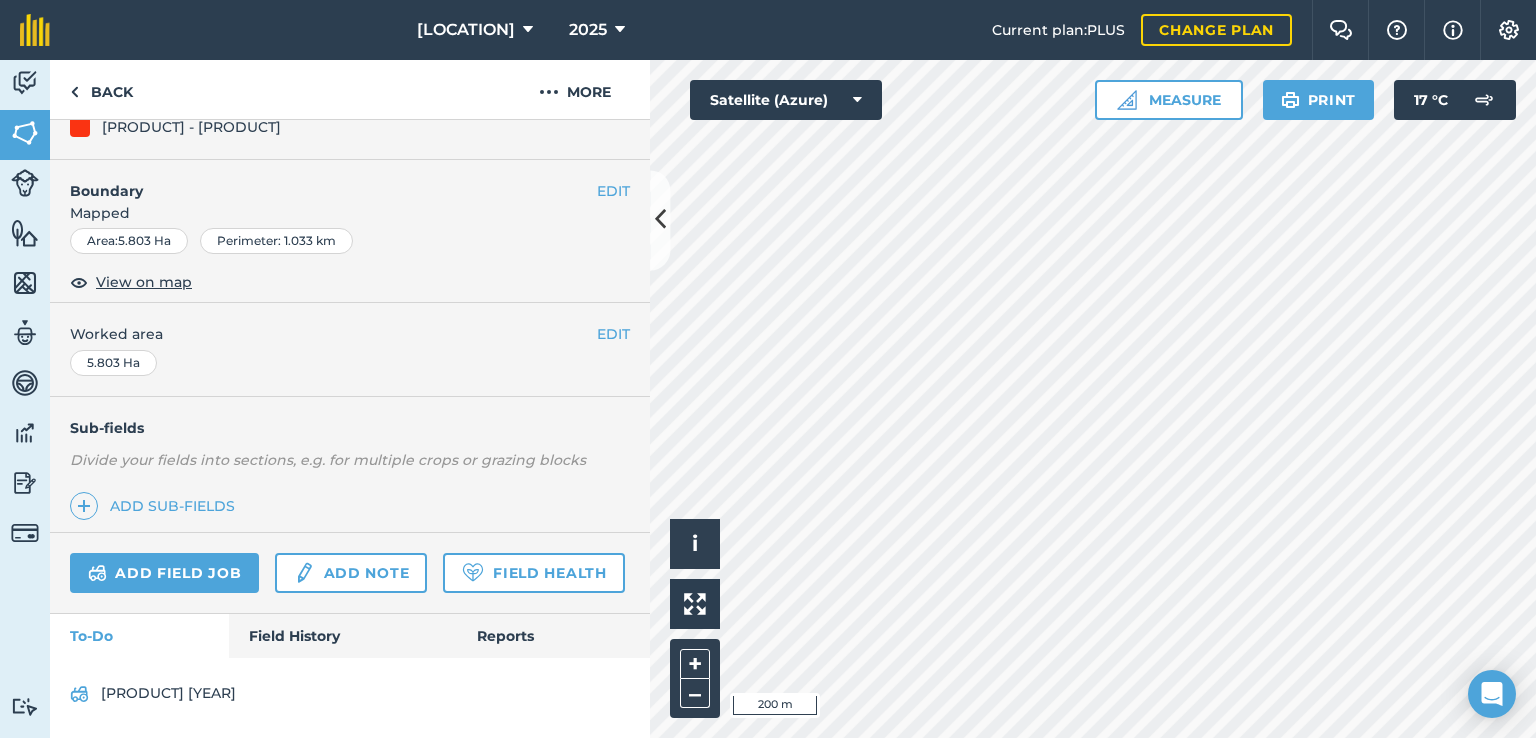 click on "Add field job Add note   Field Health" at bounding box center (350, 573) 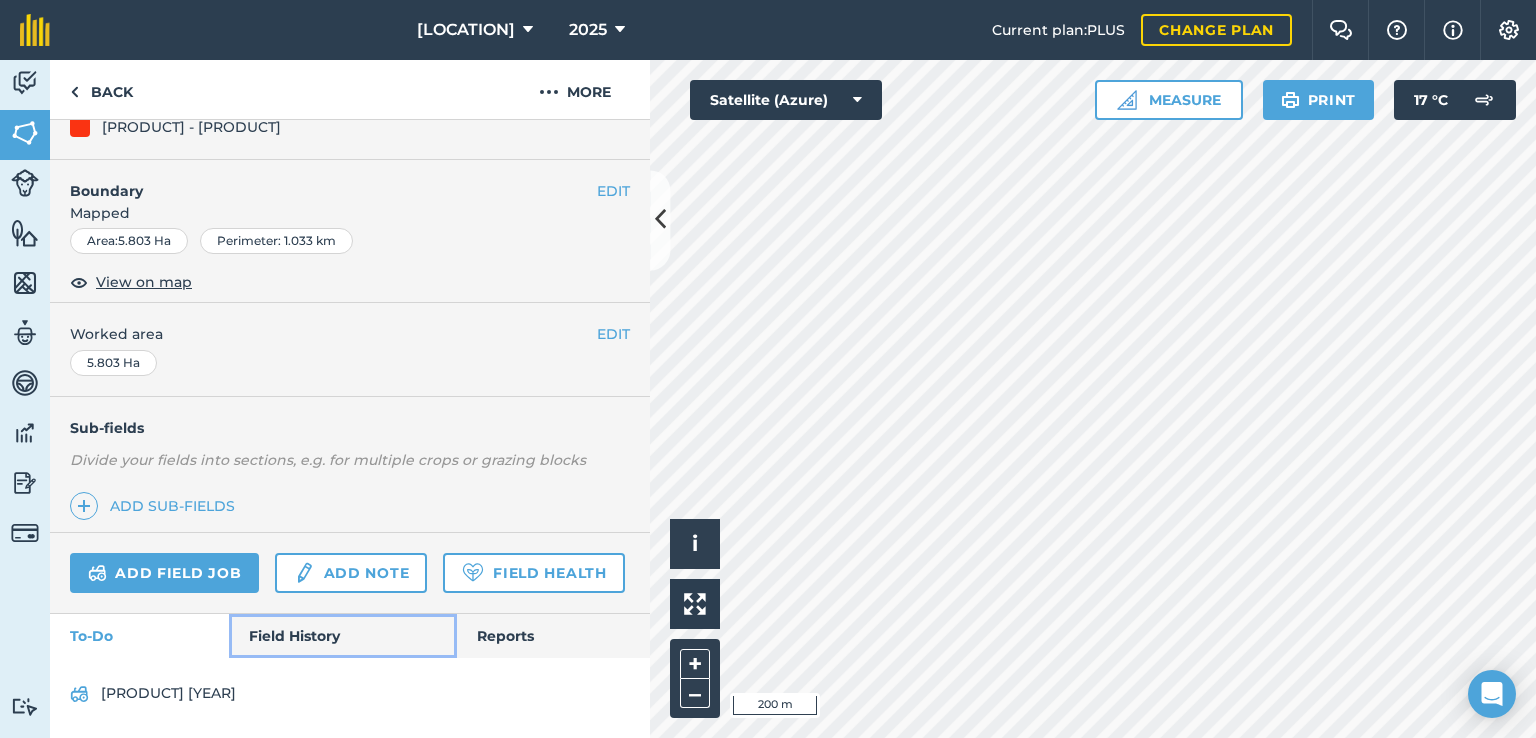 click on "Field History" at bounding box center [342, 636] 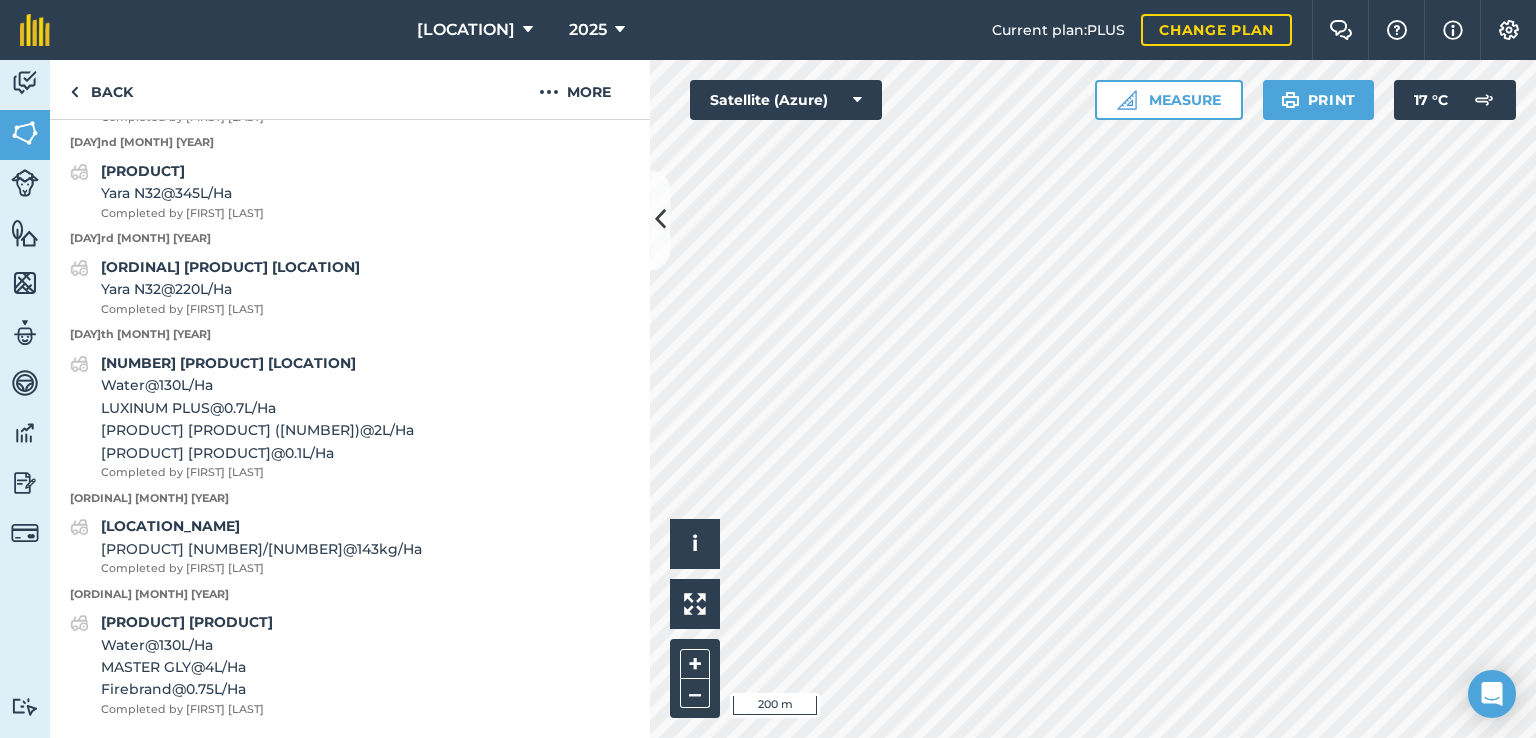 scroll, scrollTop: 2084, scrollLeft: 0, axis: vertical 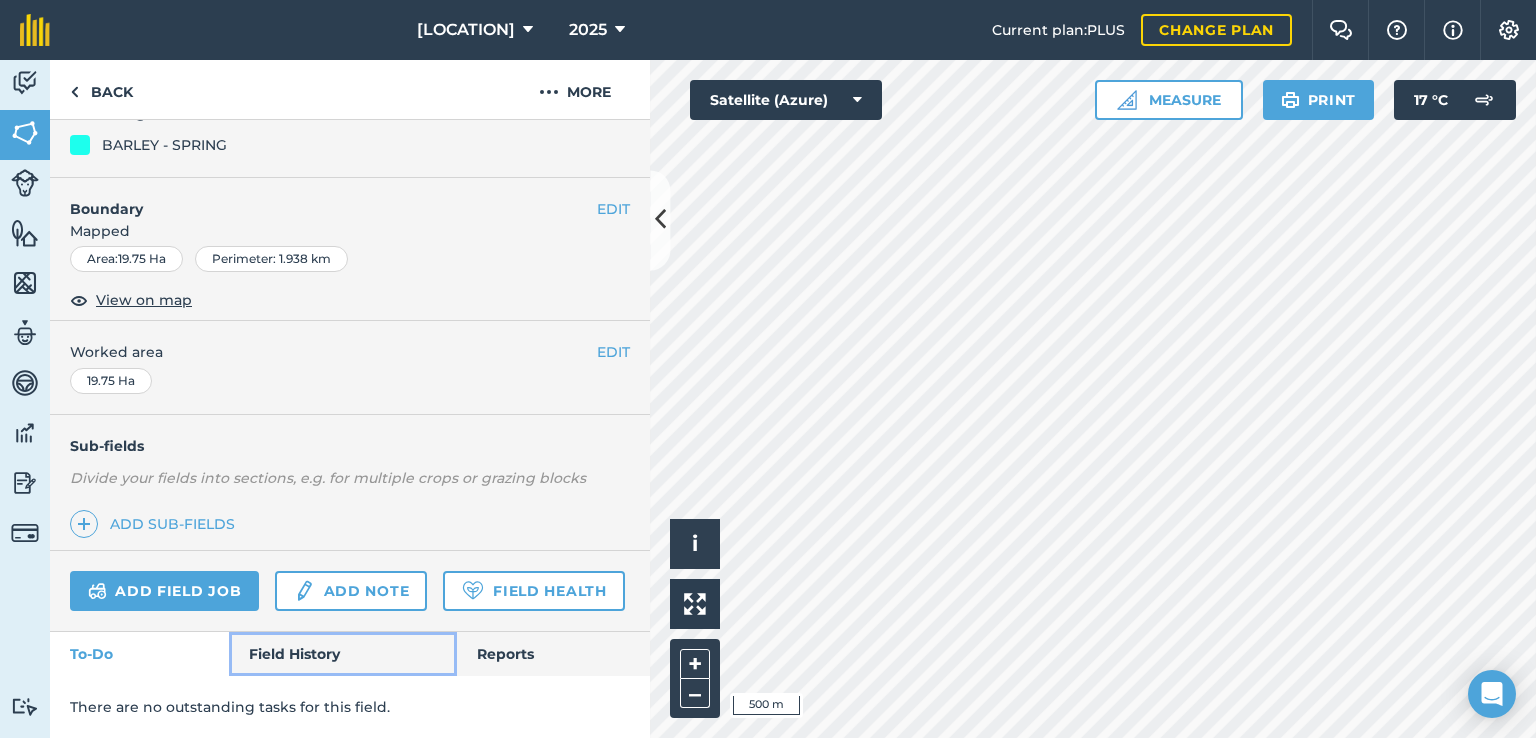 click on "Field History" at bounding box center [342, 654] 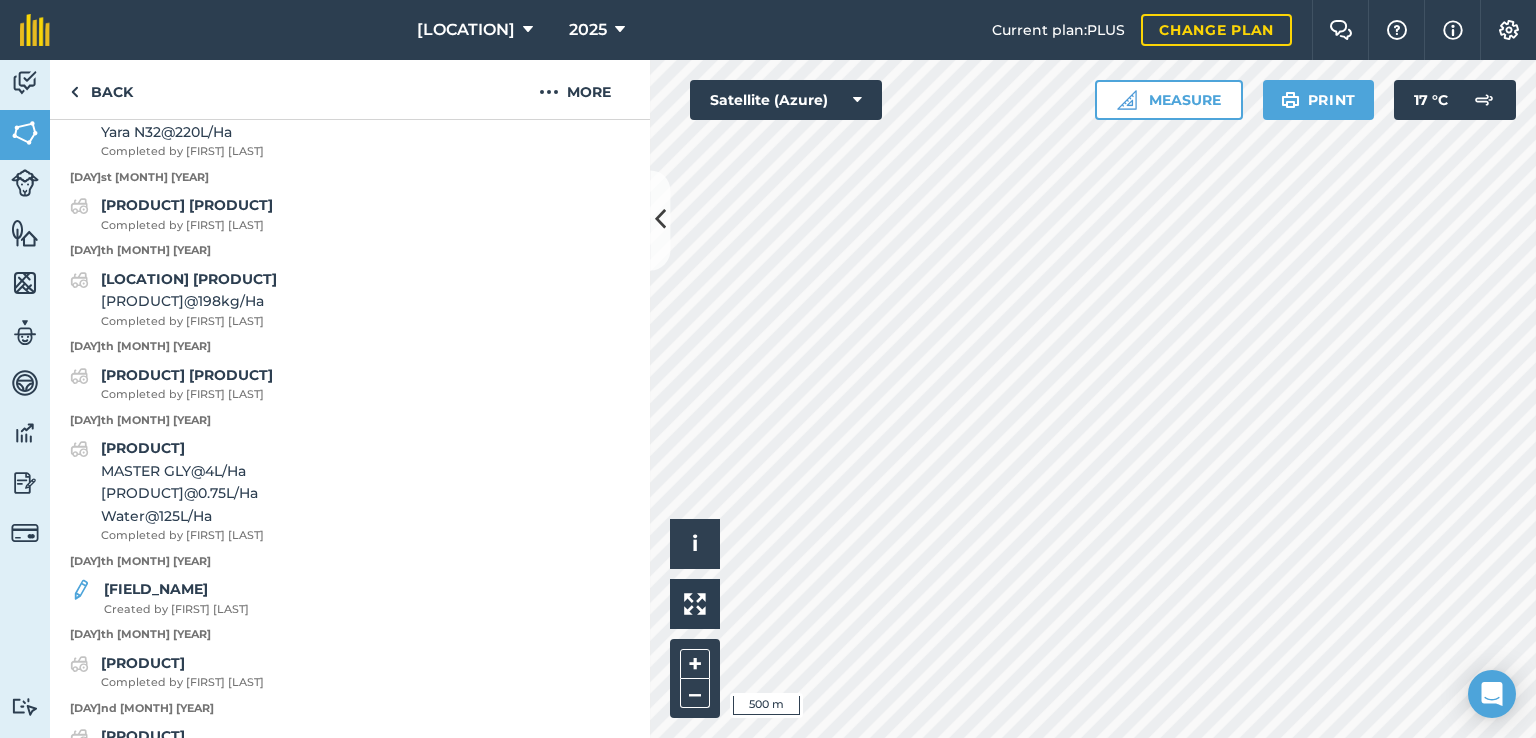 scroll, scrollTop: 1356, scrollLeft: 0, axis: vertical 